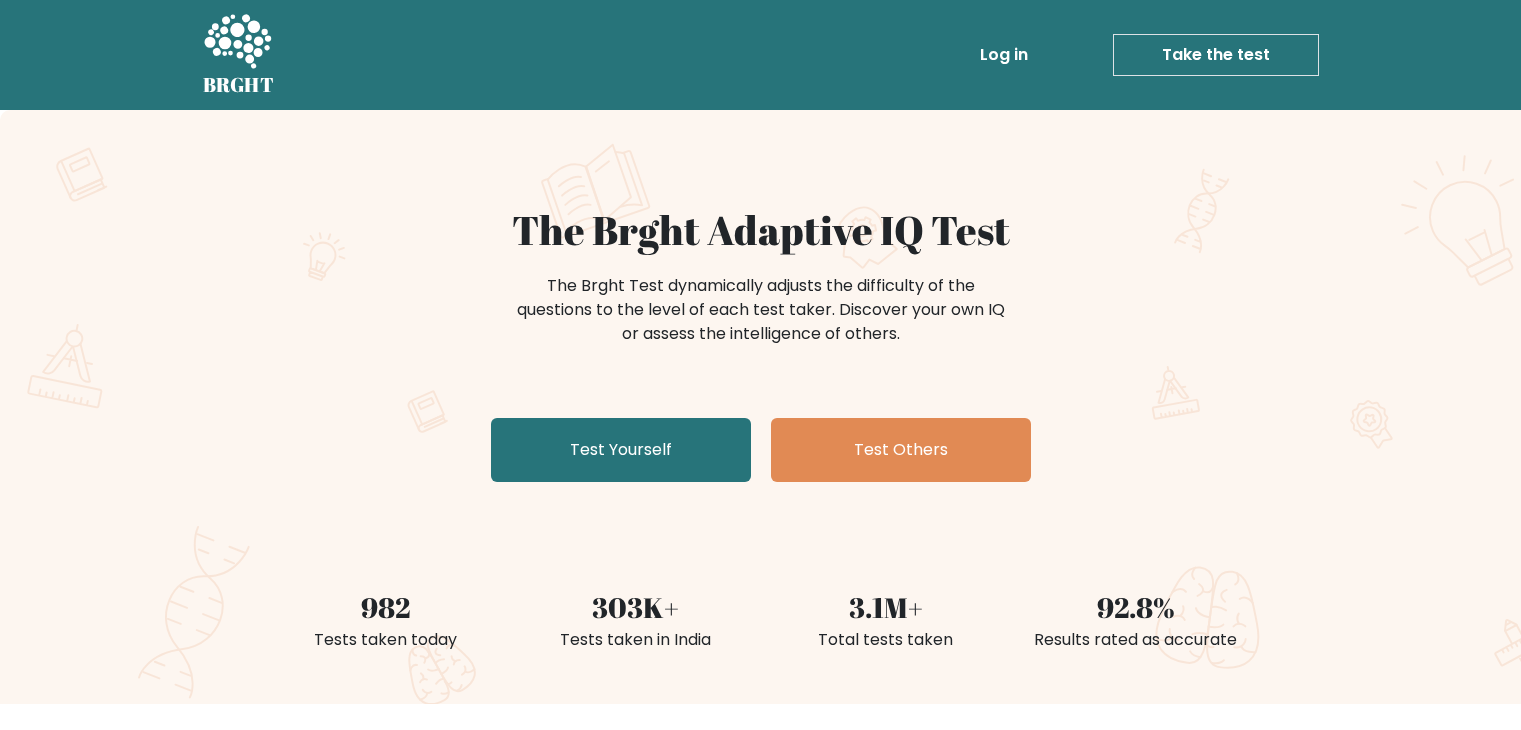 scroll, scrollTop: 0, scrollLeft: 0, axis: both 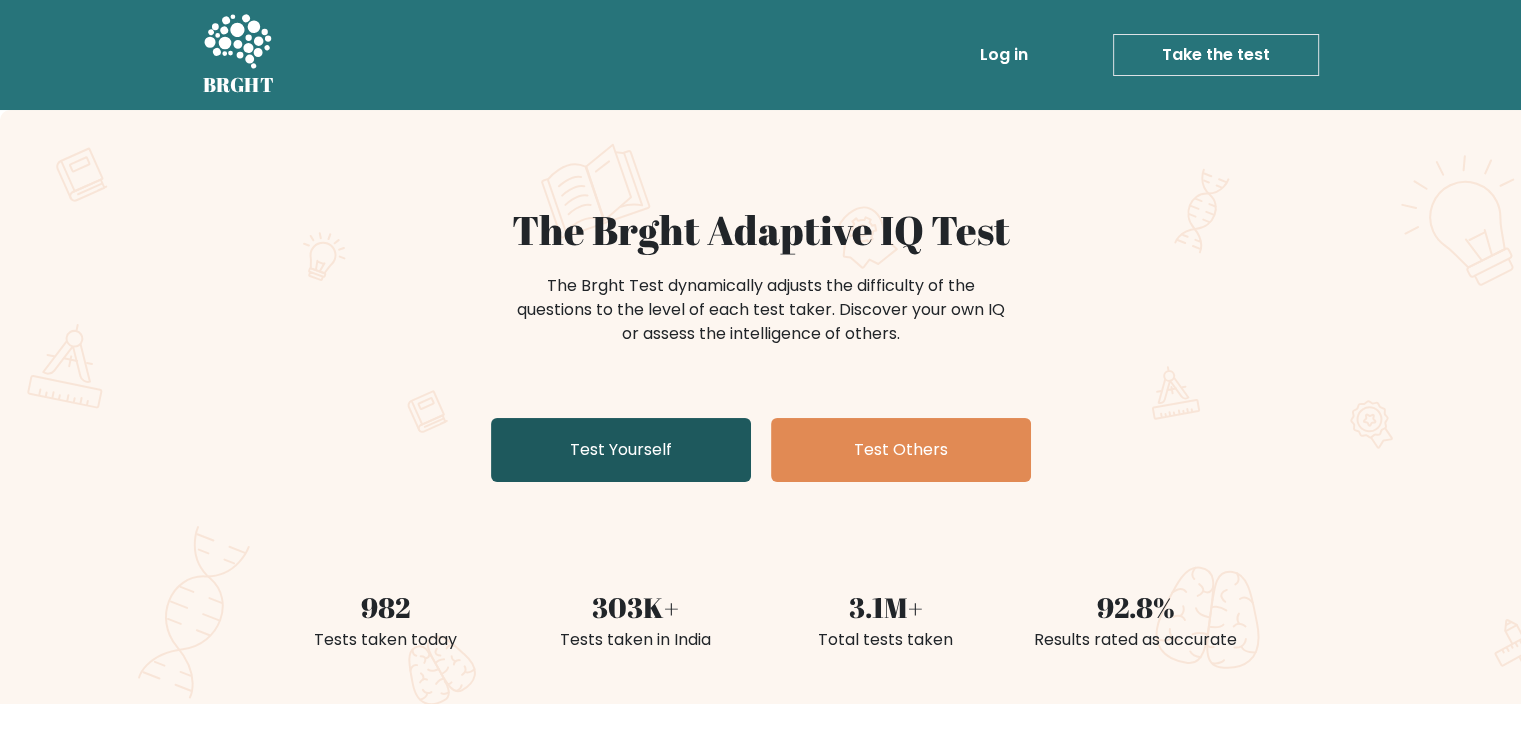click on "Test Yourself" at bounding box center (621, 450) 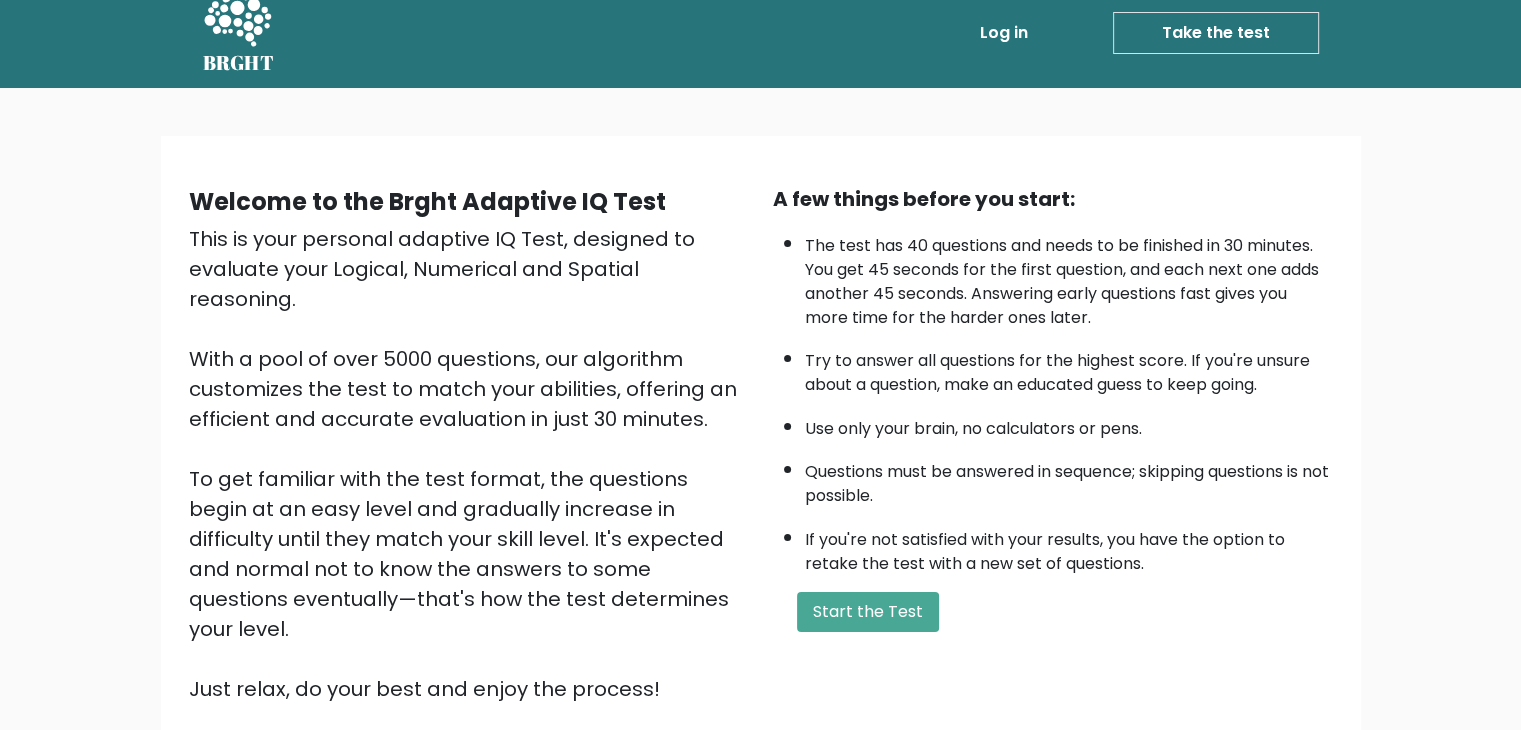 scroll, scrollTop: 23, scrollLeft: 0, axis: vertical 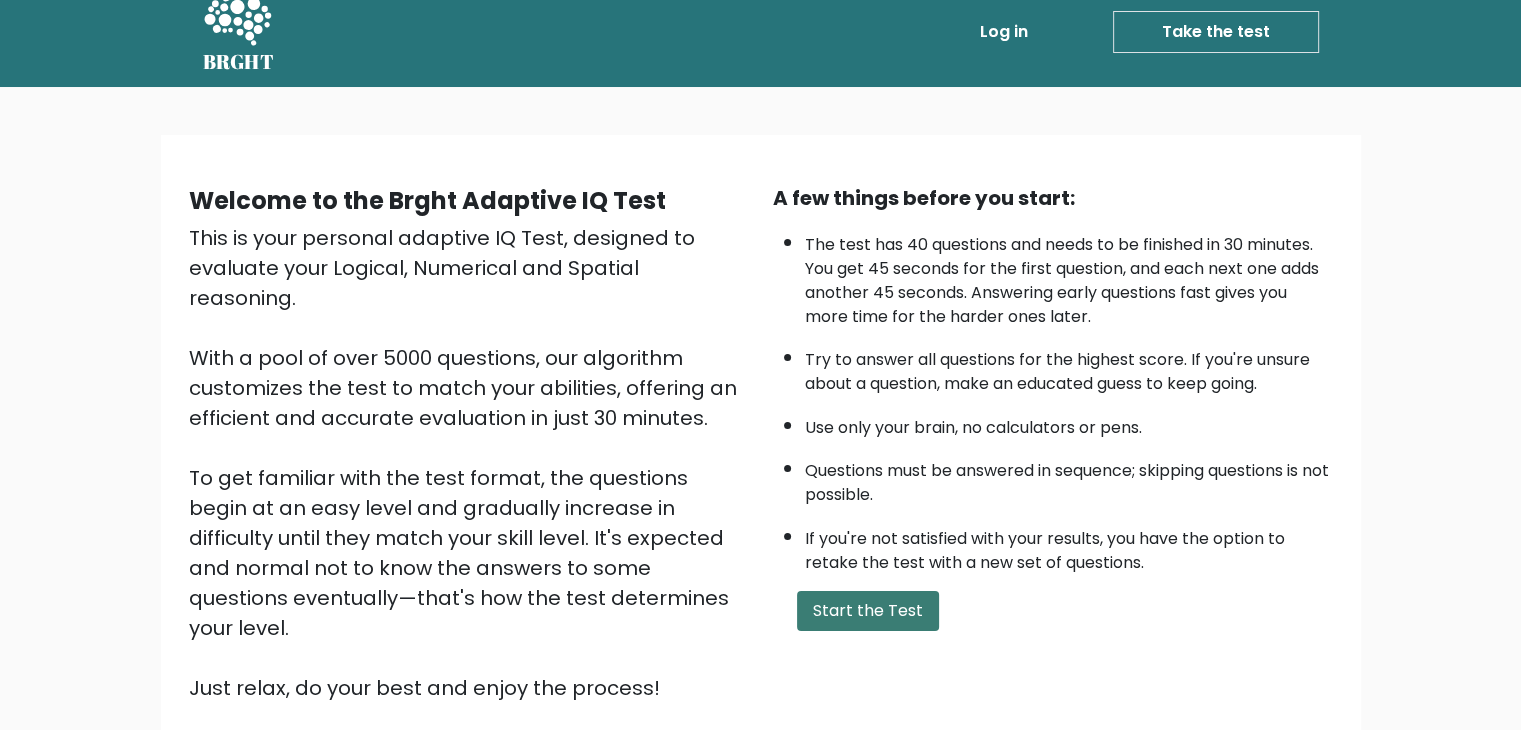 click on "Start the Test" at bounding box center (868, 611) 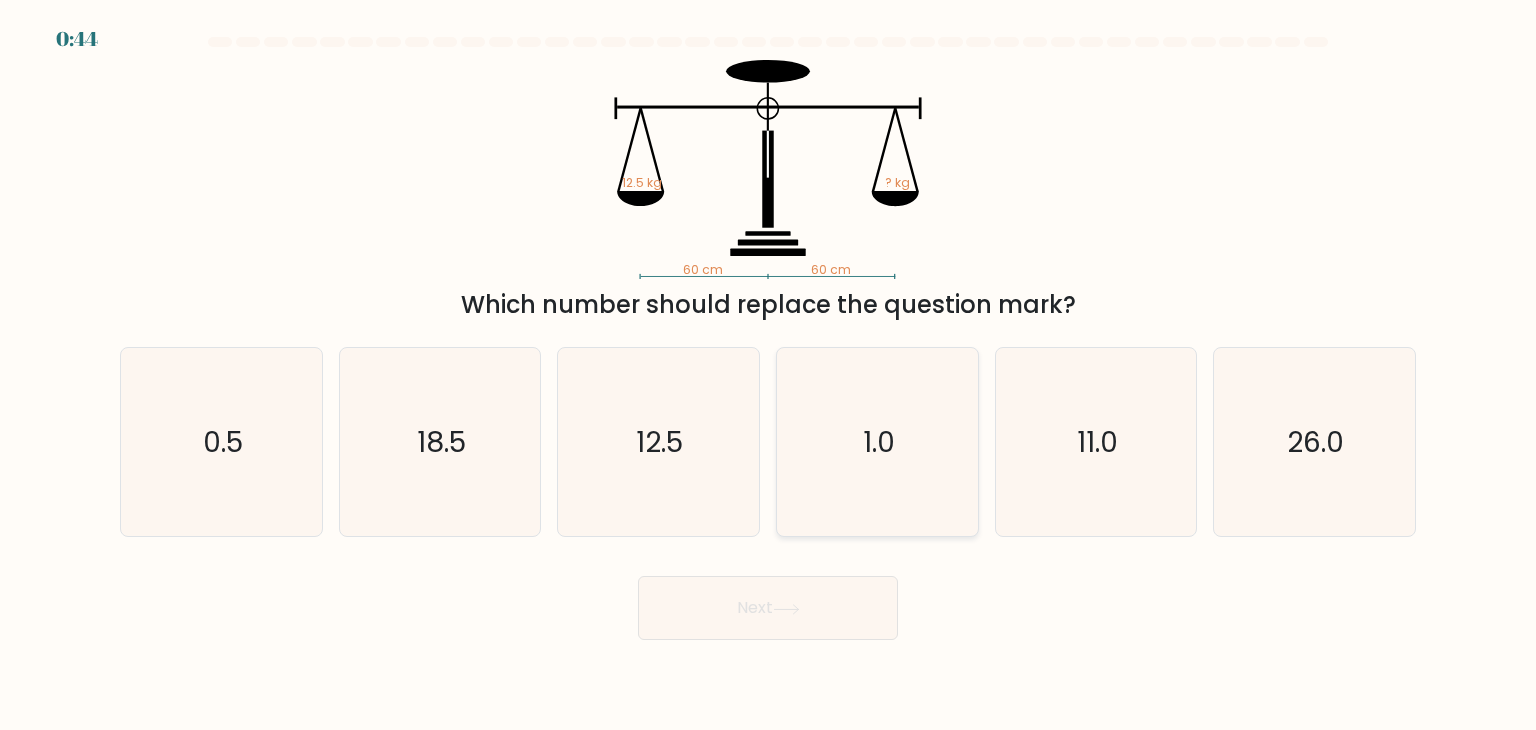 scroll, scrollTop: 0, scrollLeft: 0, axis: both 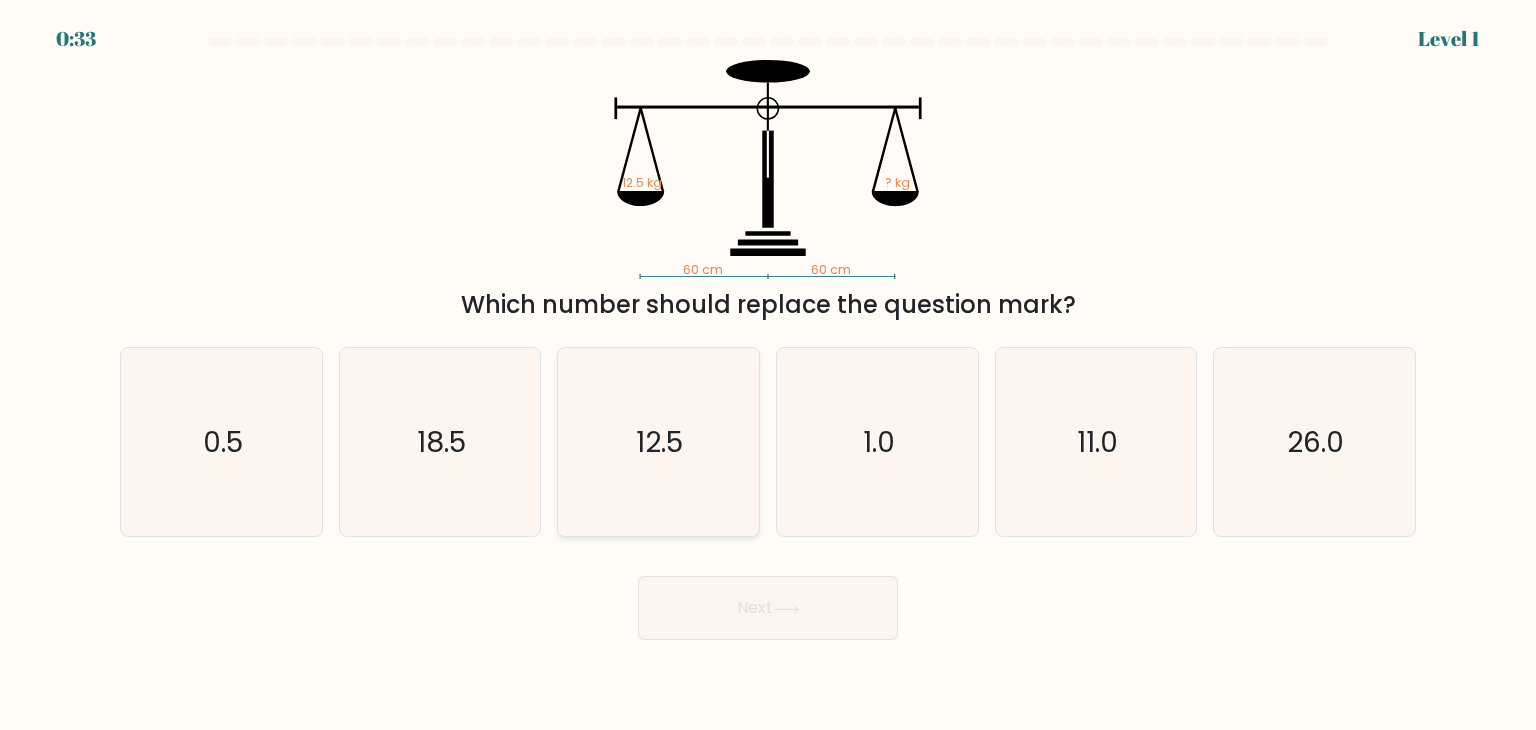 click on "12.5" 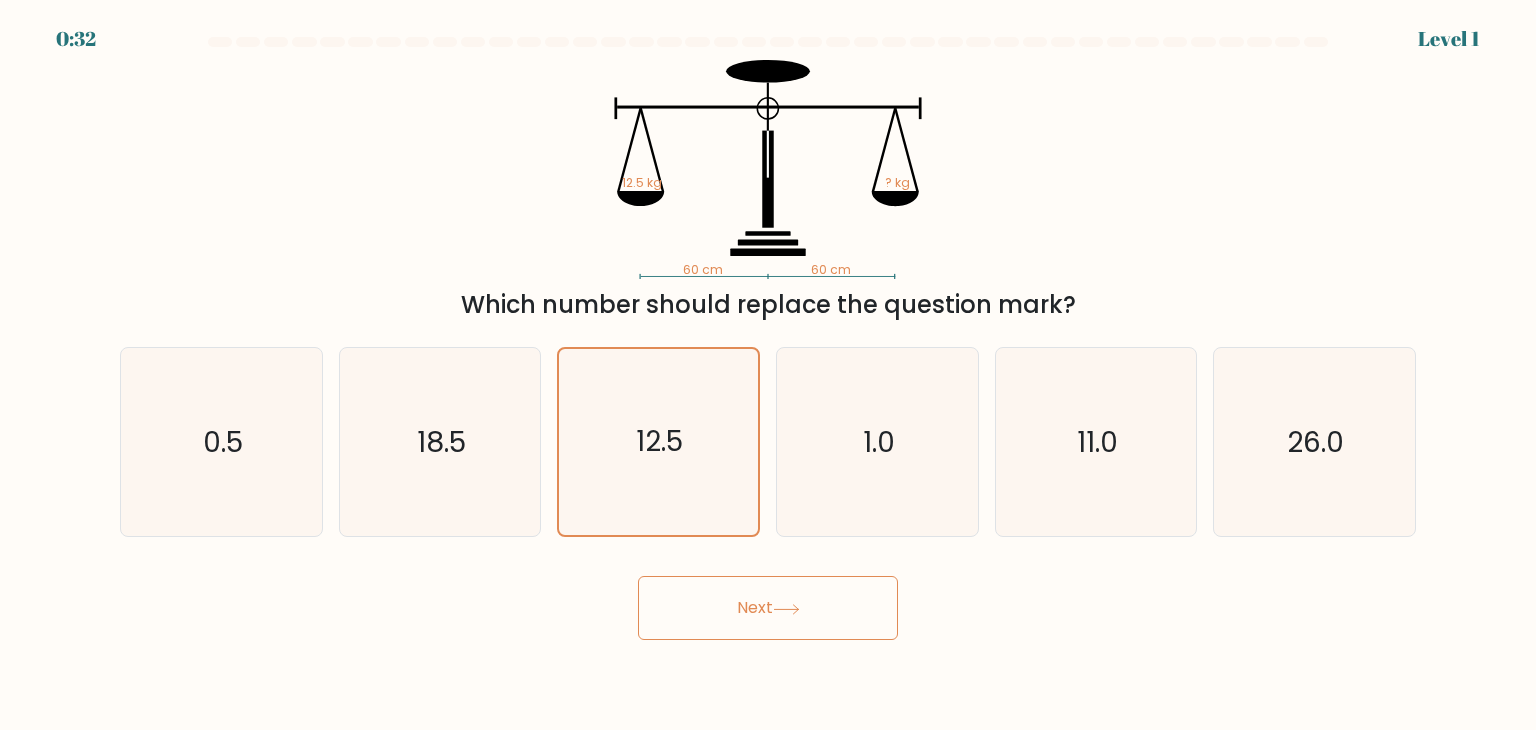 click on "Next" at bounding box center [768, 608] 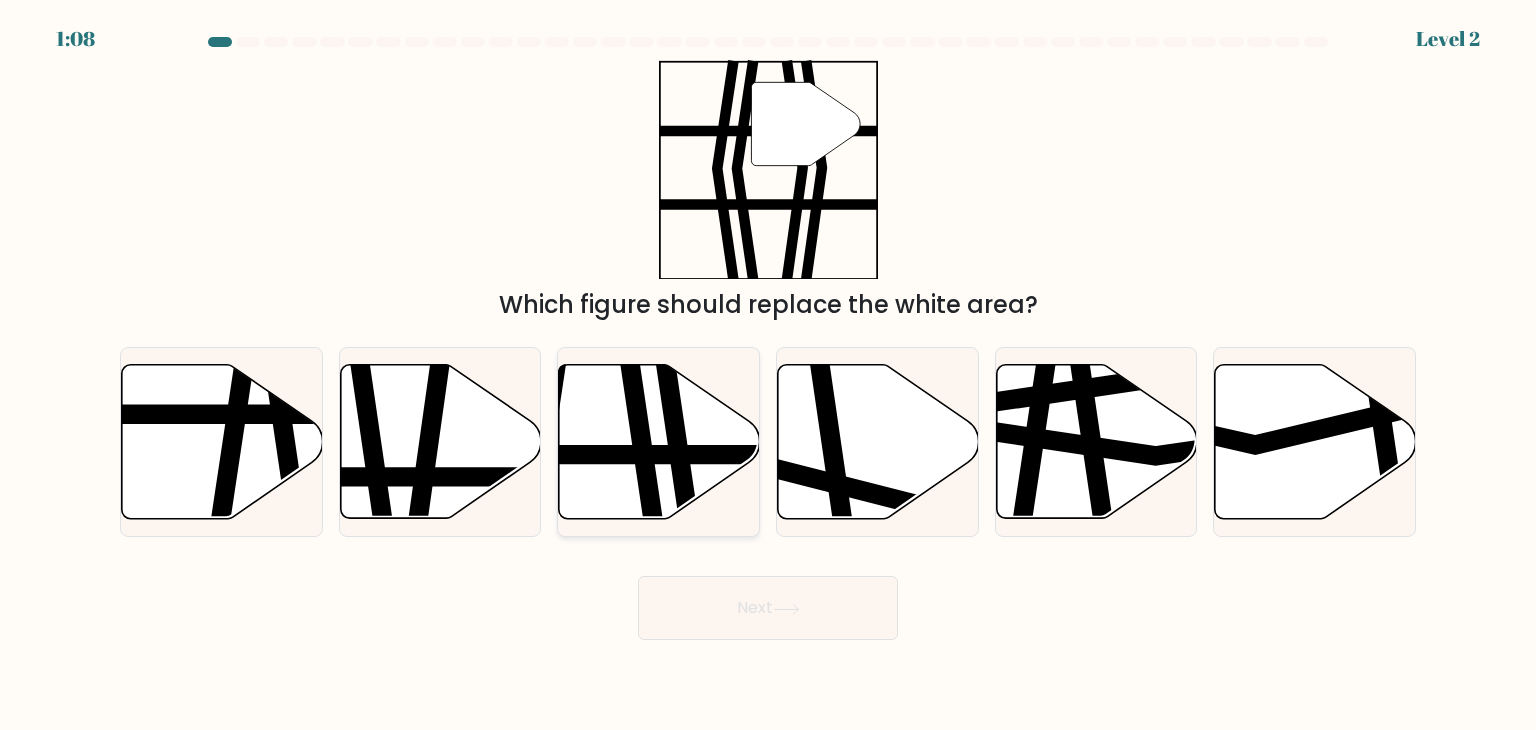 click 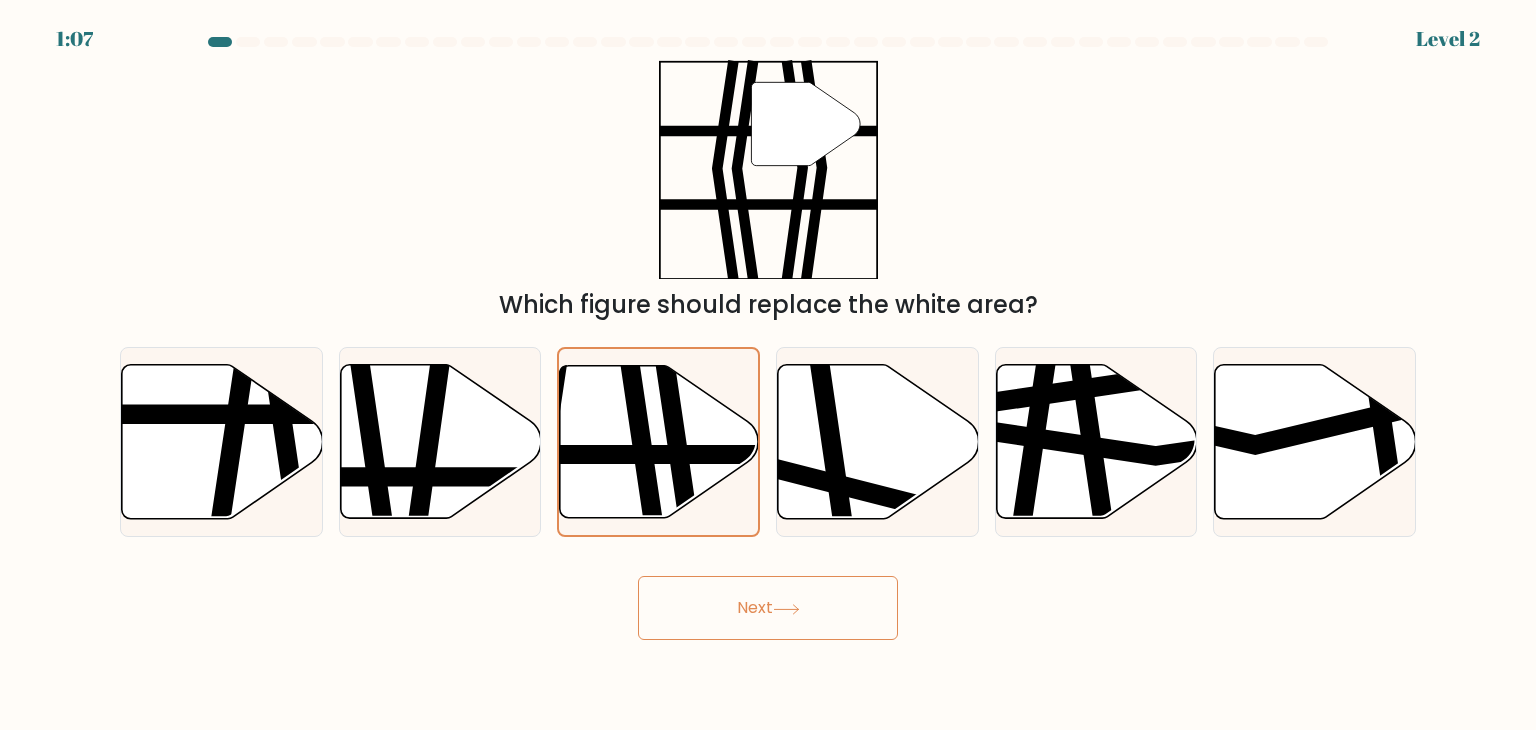 click on "Next" at bounding box center (768, 608) 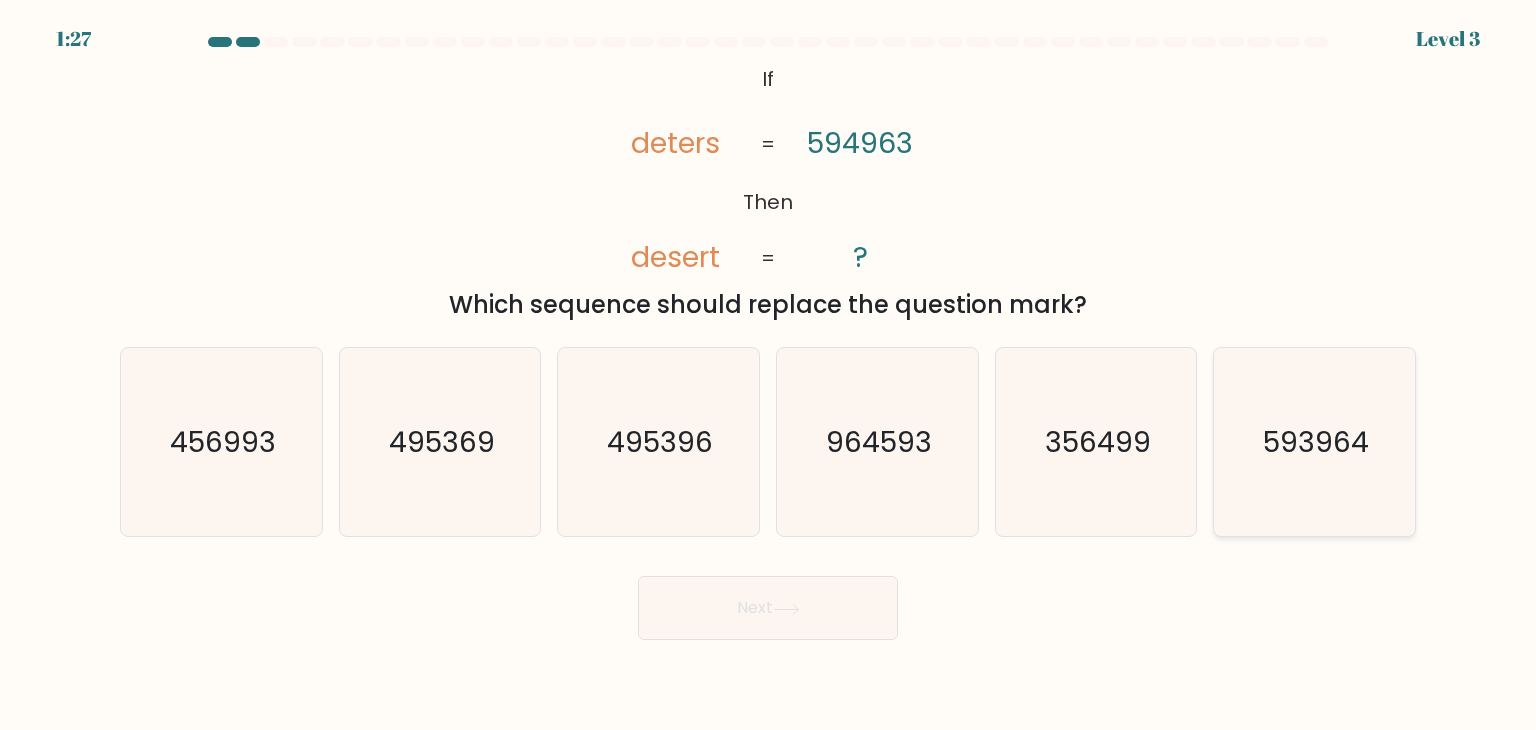 click on "593964" 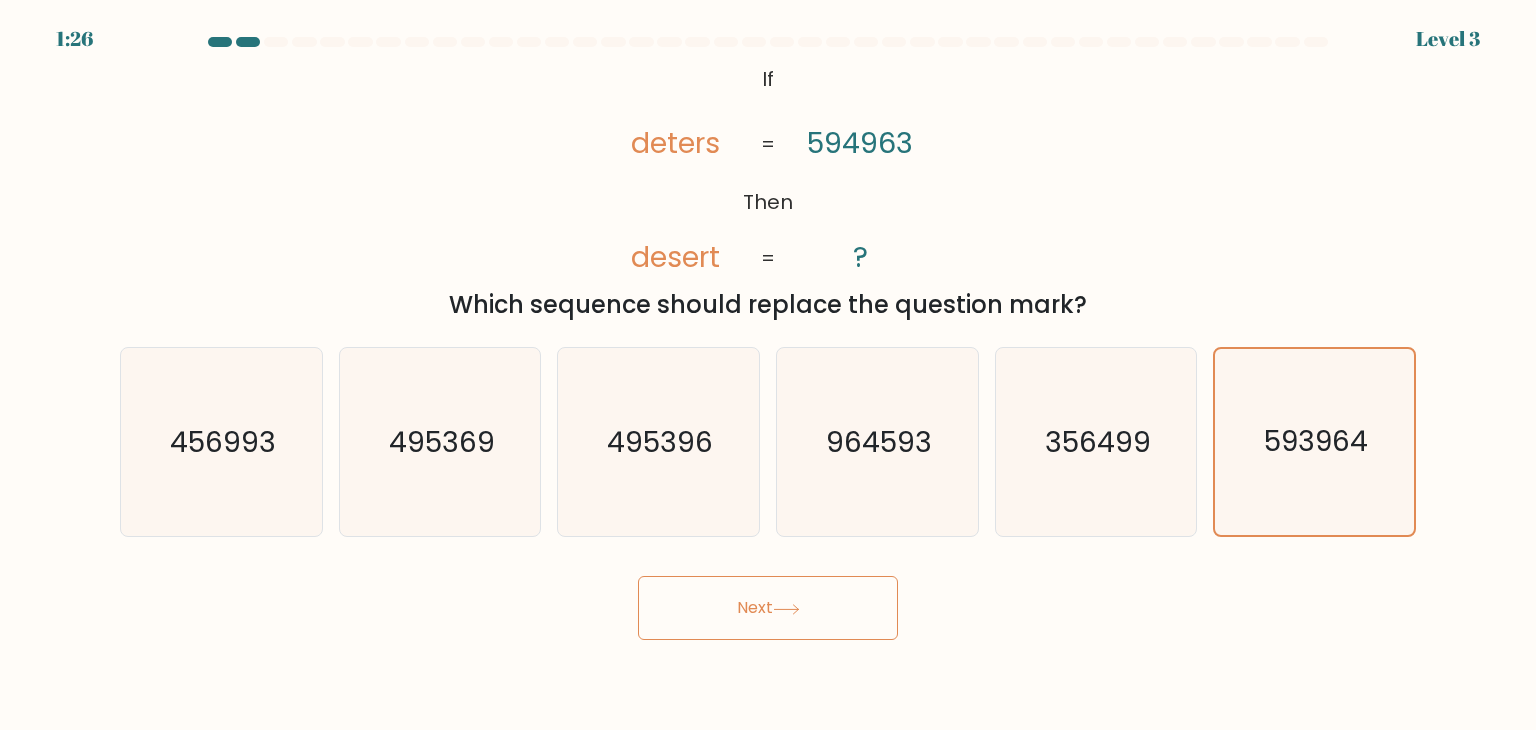 click on "Next" at bounding box center [768, 608] 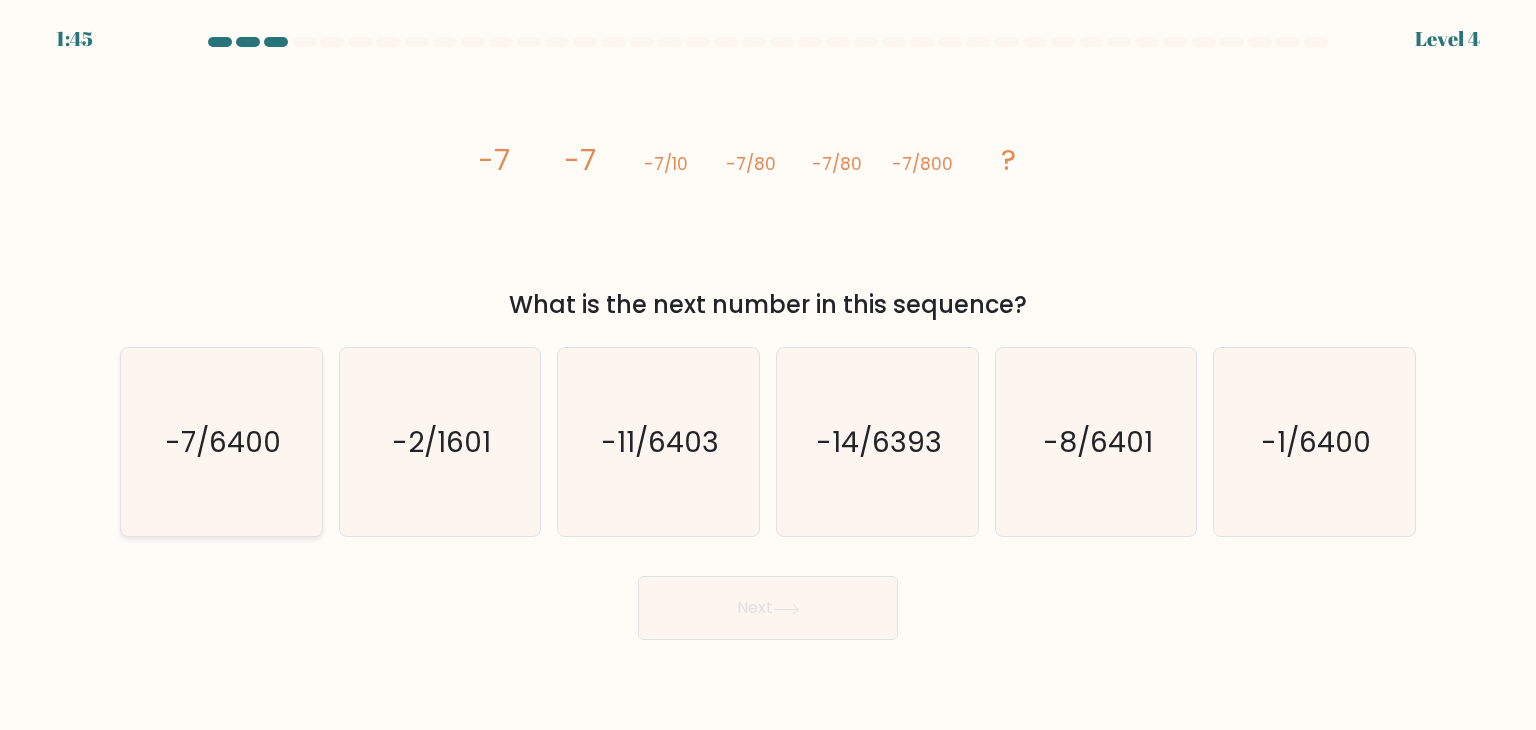click on "-7/6400" 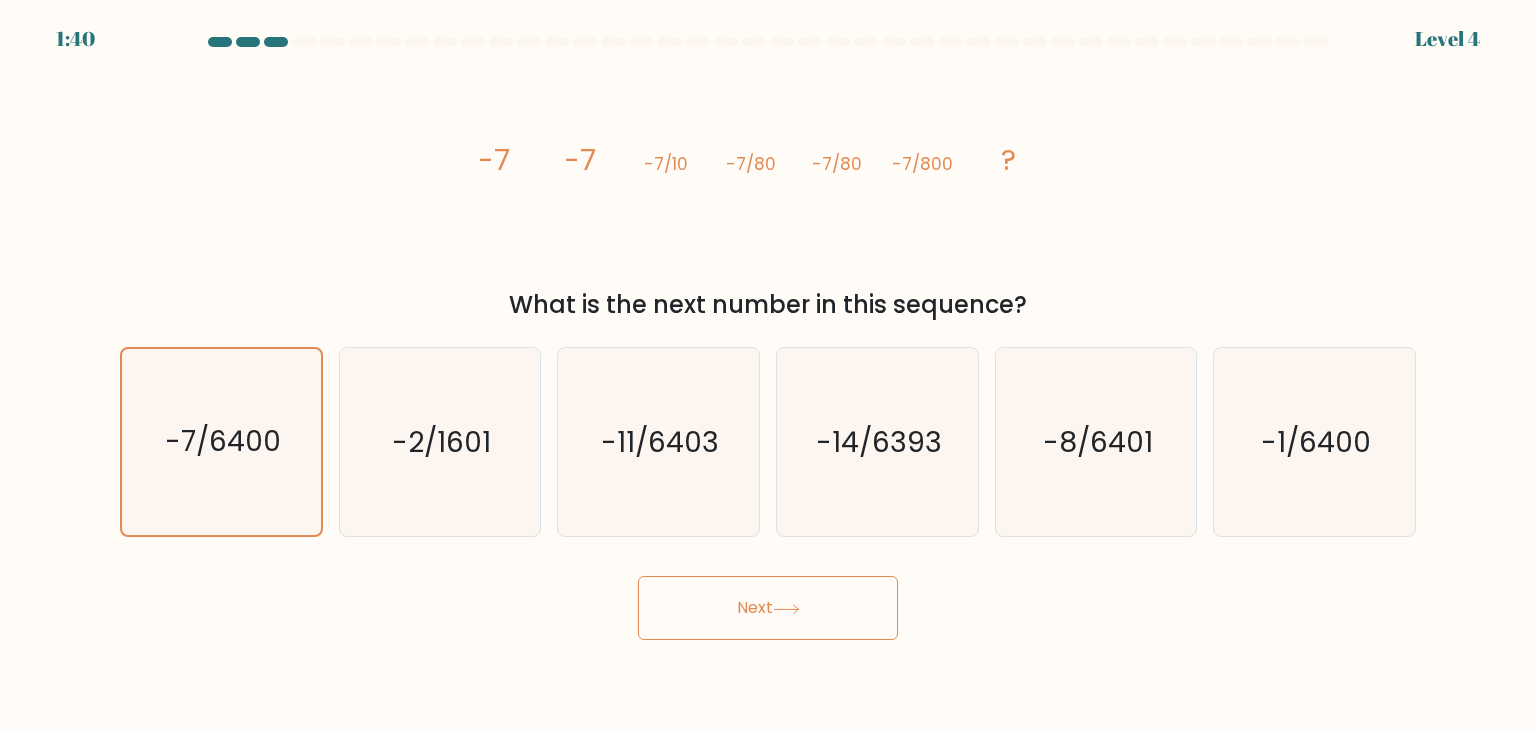 click on "Next" at bounding box center [768, 608] 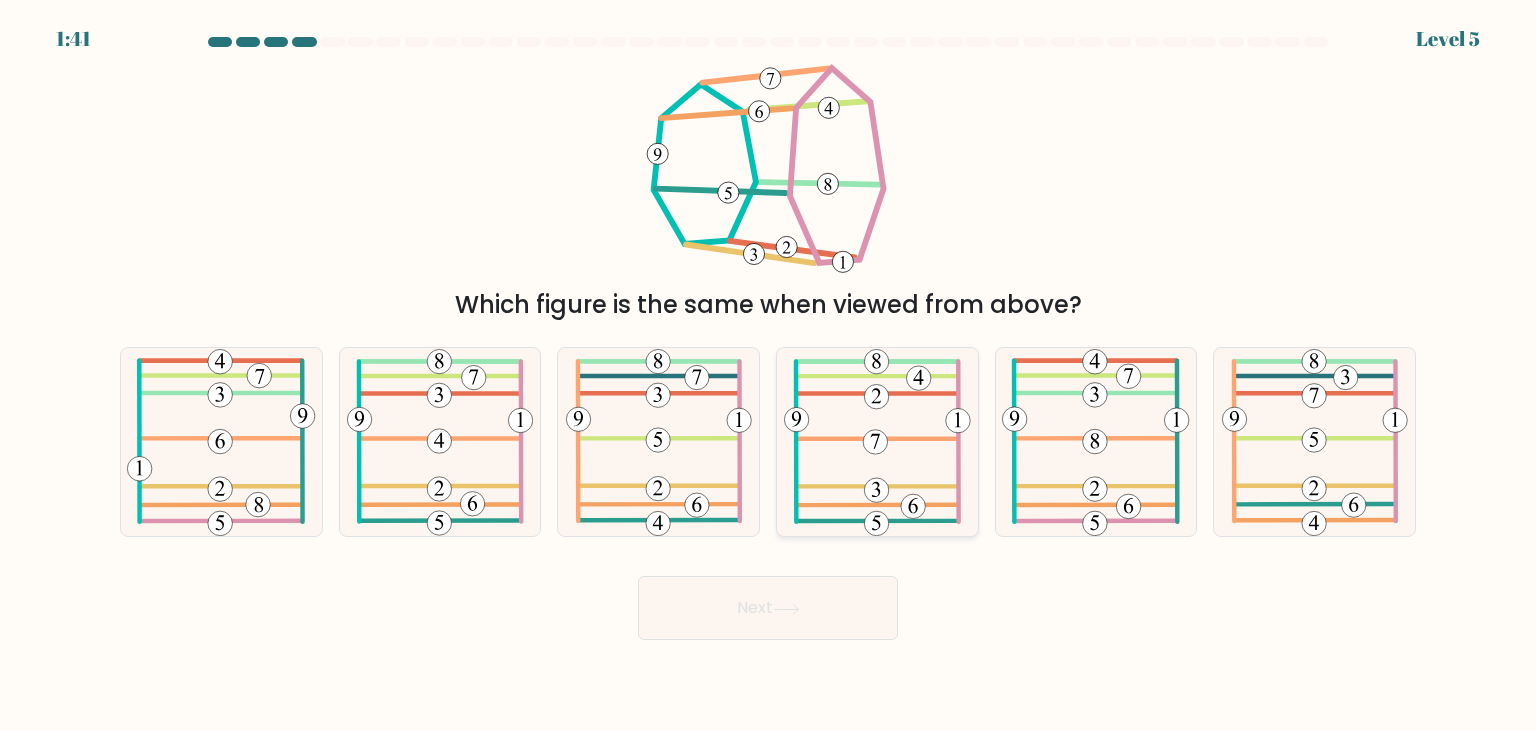 click 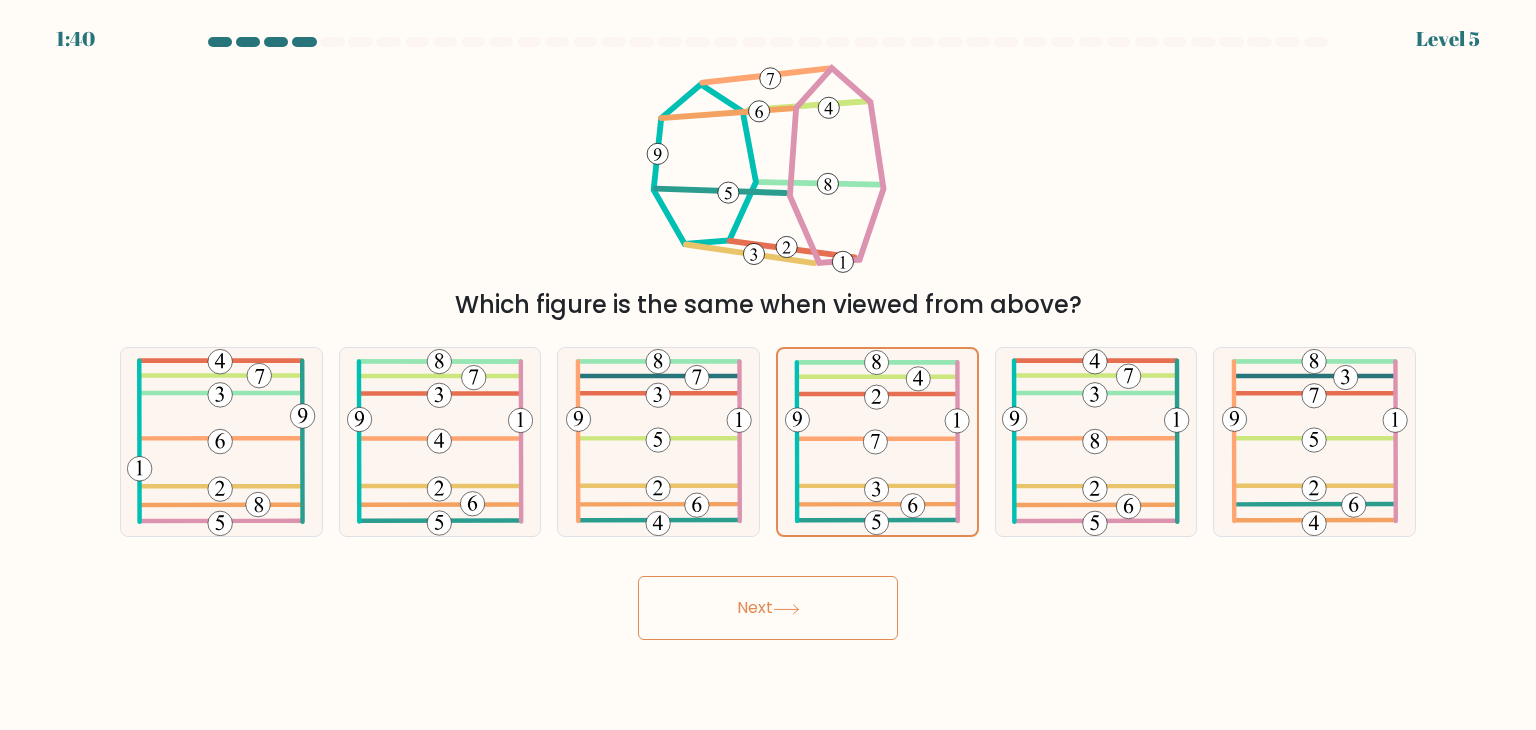 click on "Next" at bounding box center [768, 608] 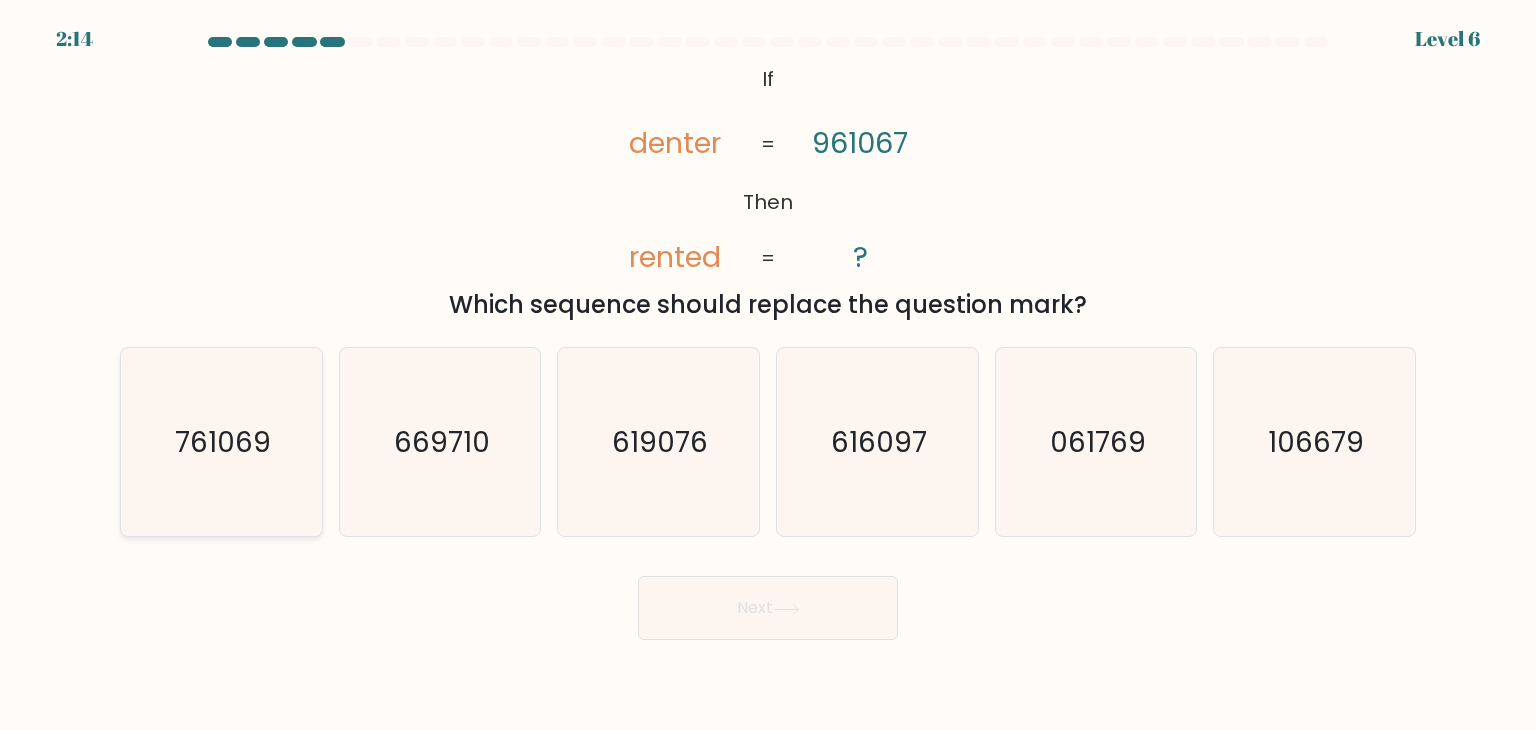 click on "761069" 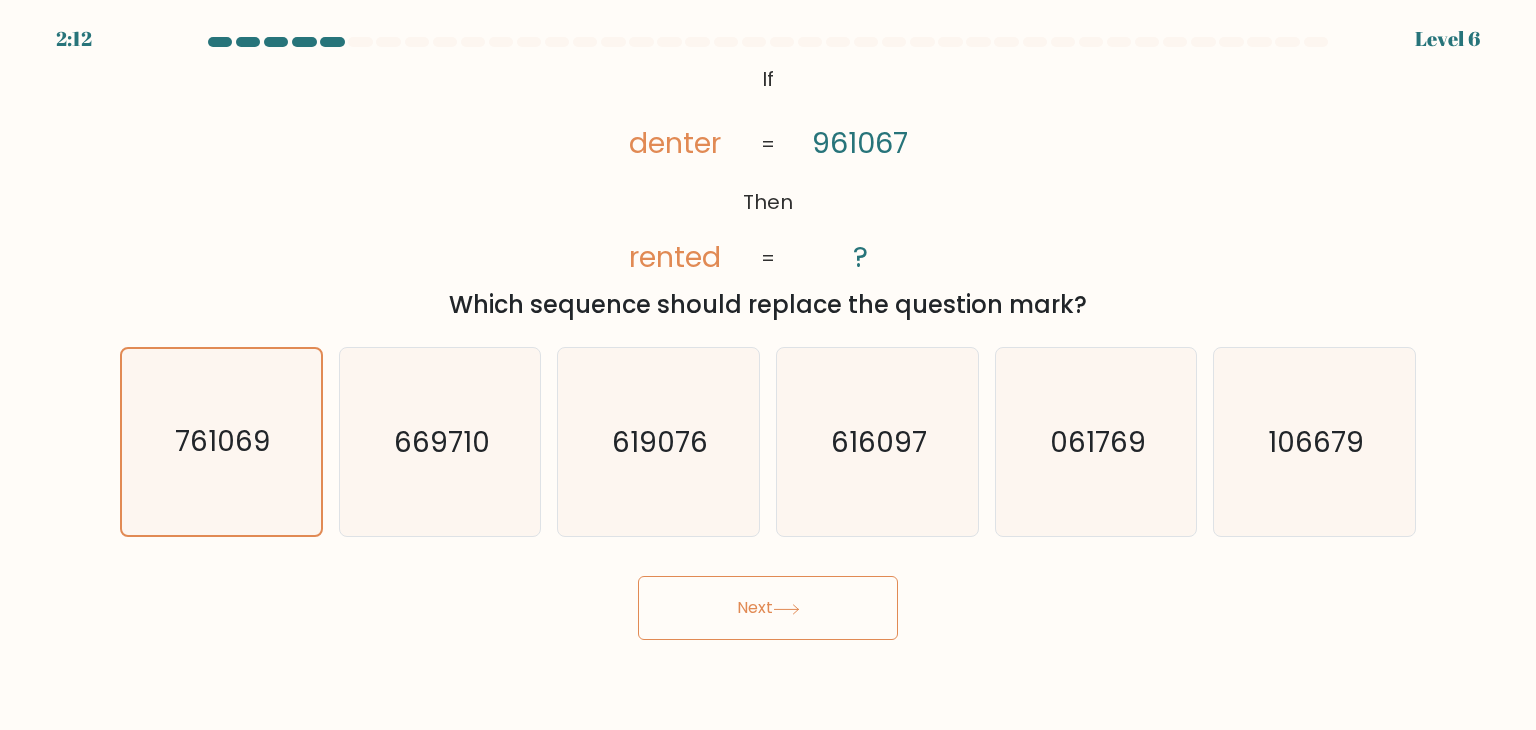 click on "Next" at bounding box center (768, 608) 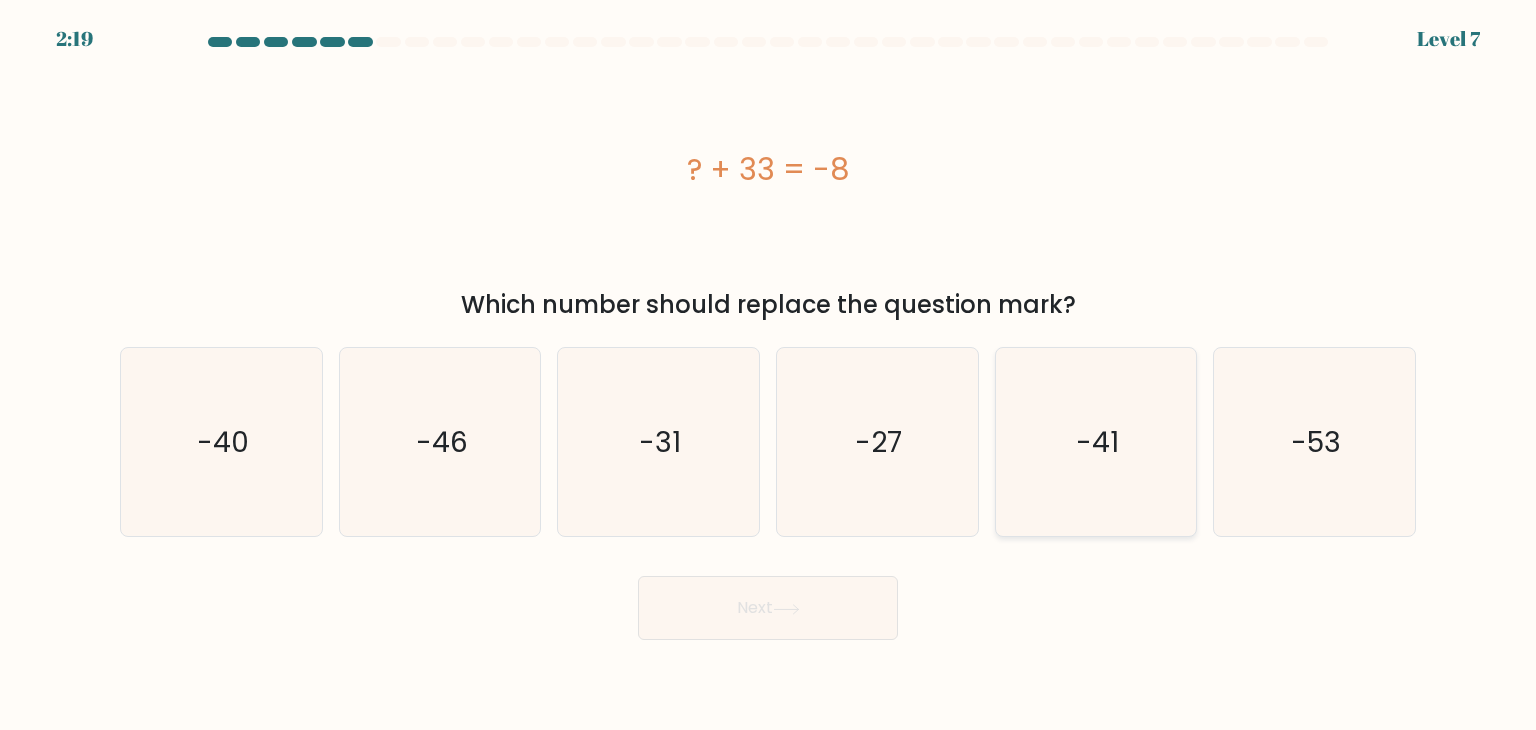 click on "-41" 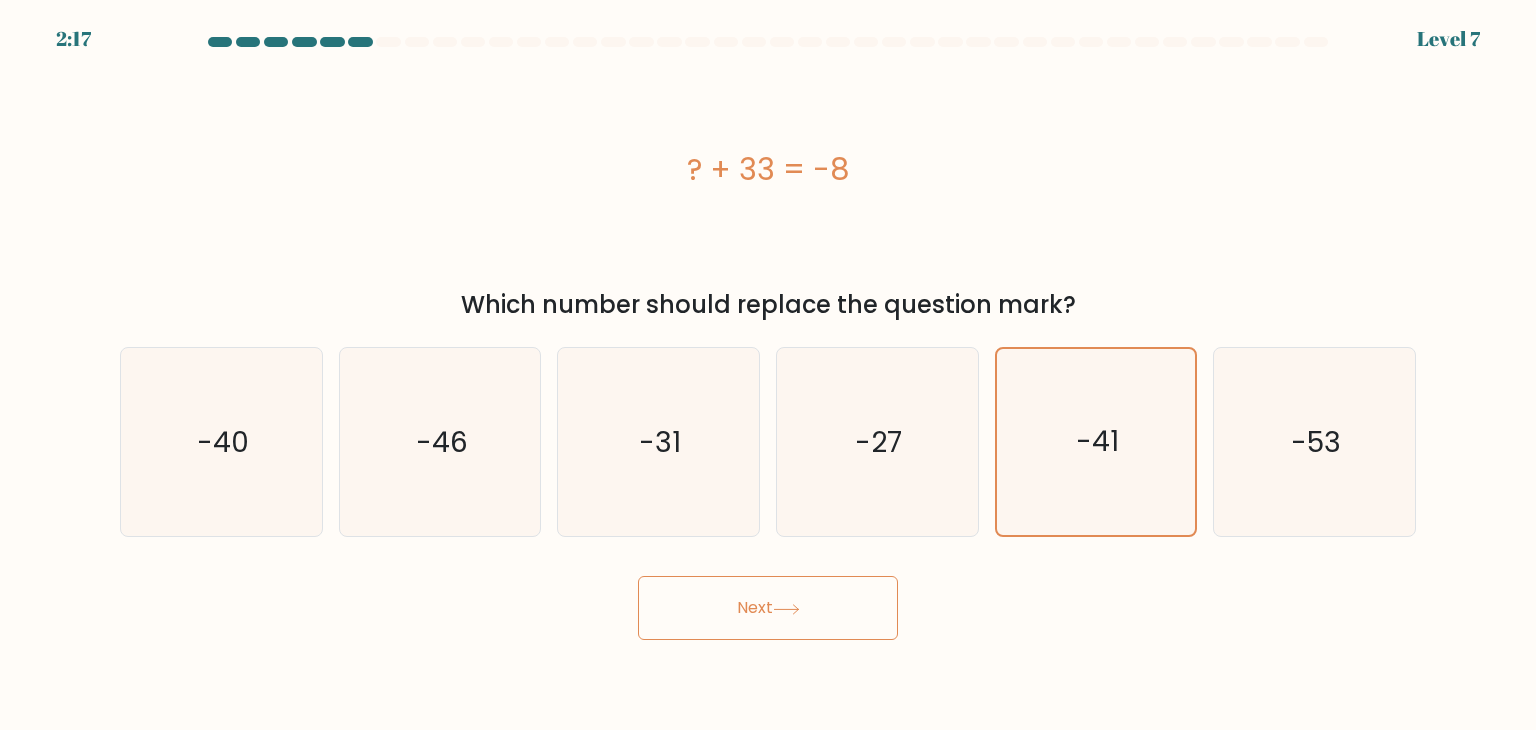 click on "Next" at bounding box center (768, 608) 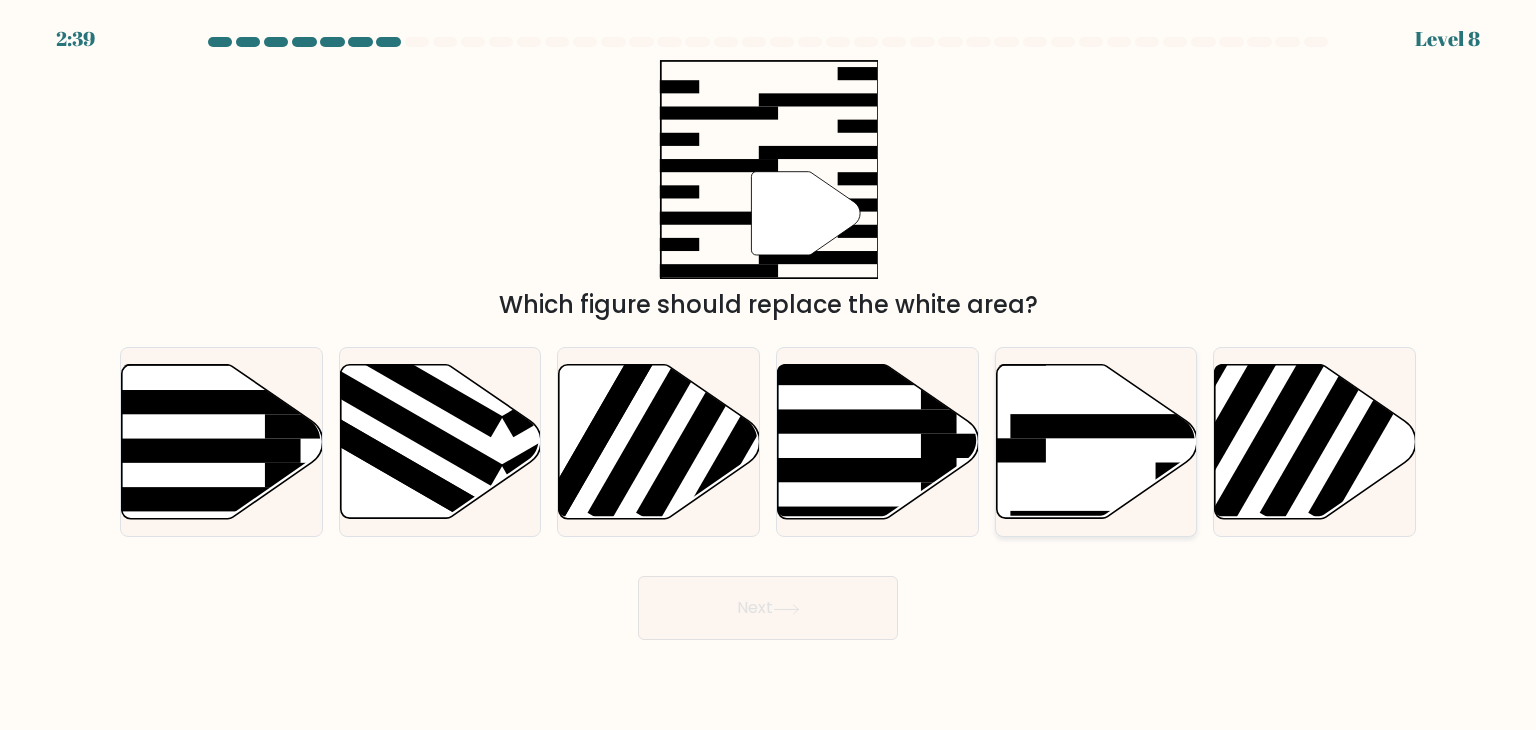 click 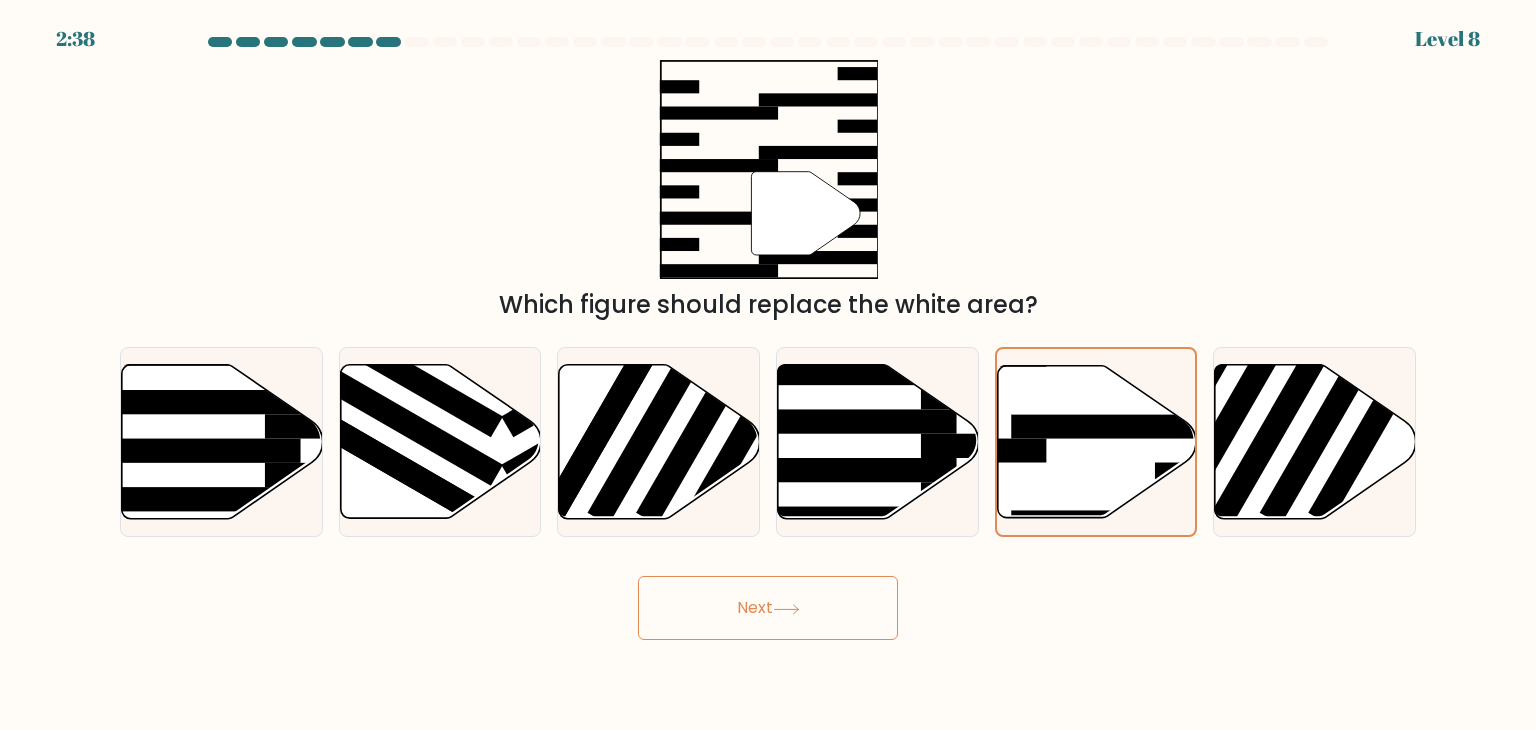 click on "Next" at bounding box center [768, 608] 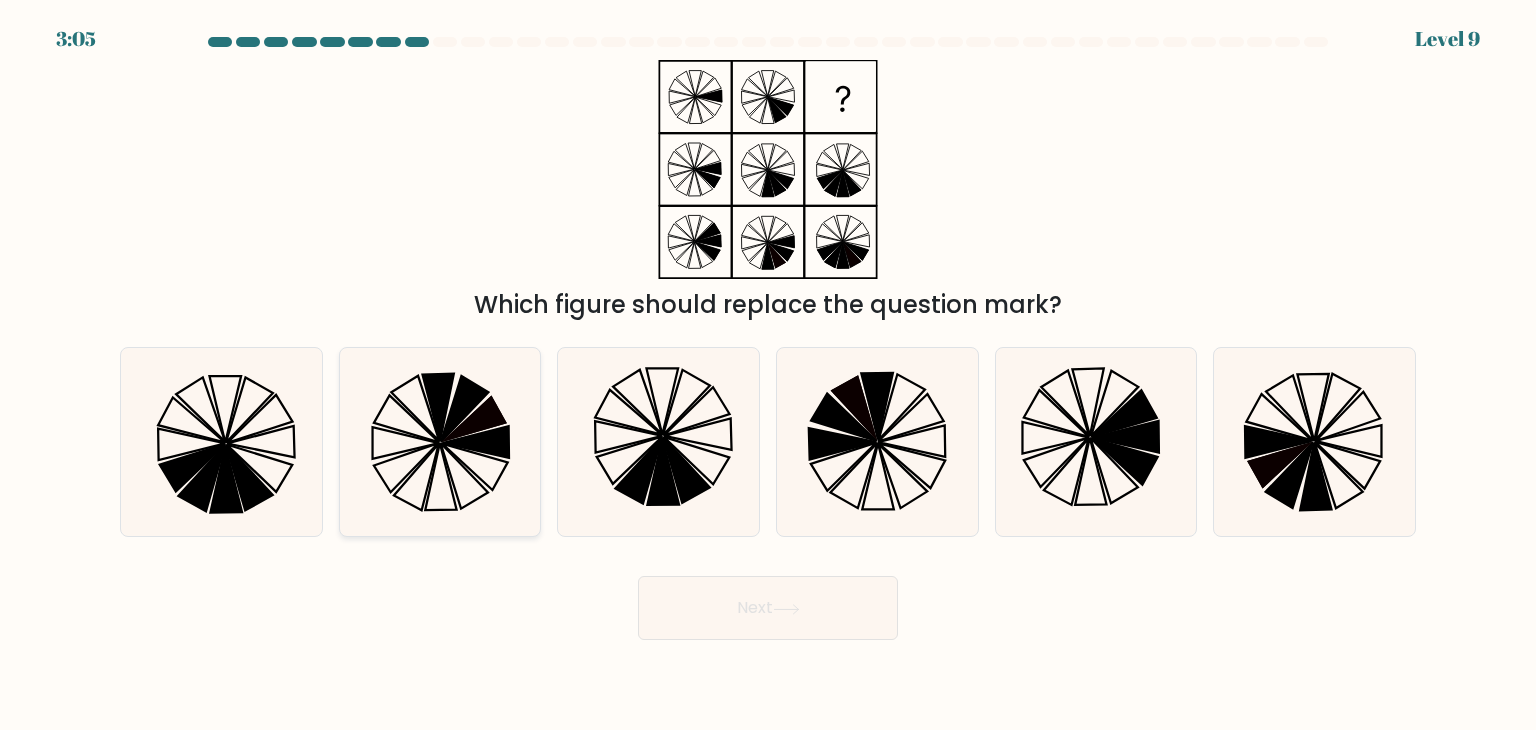 click 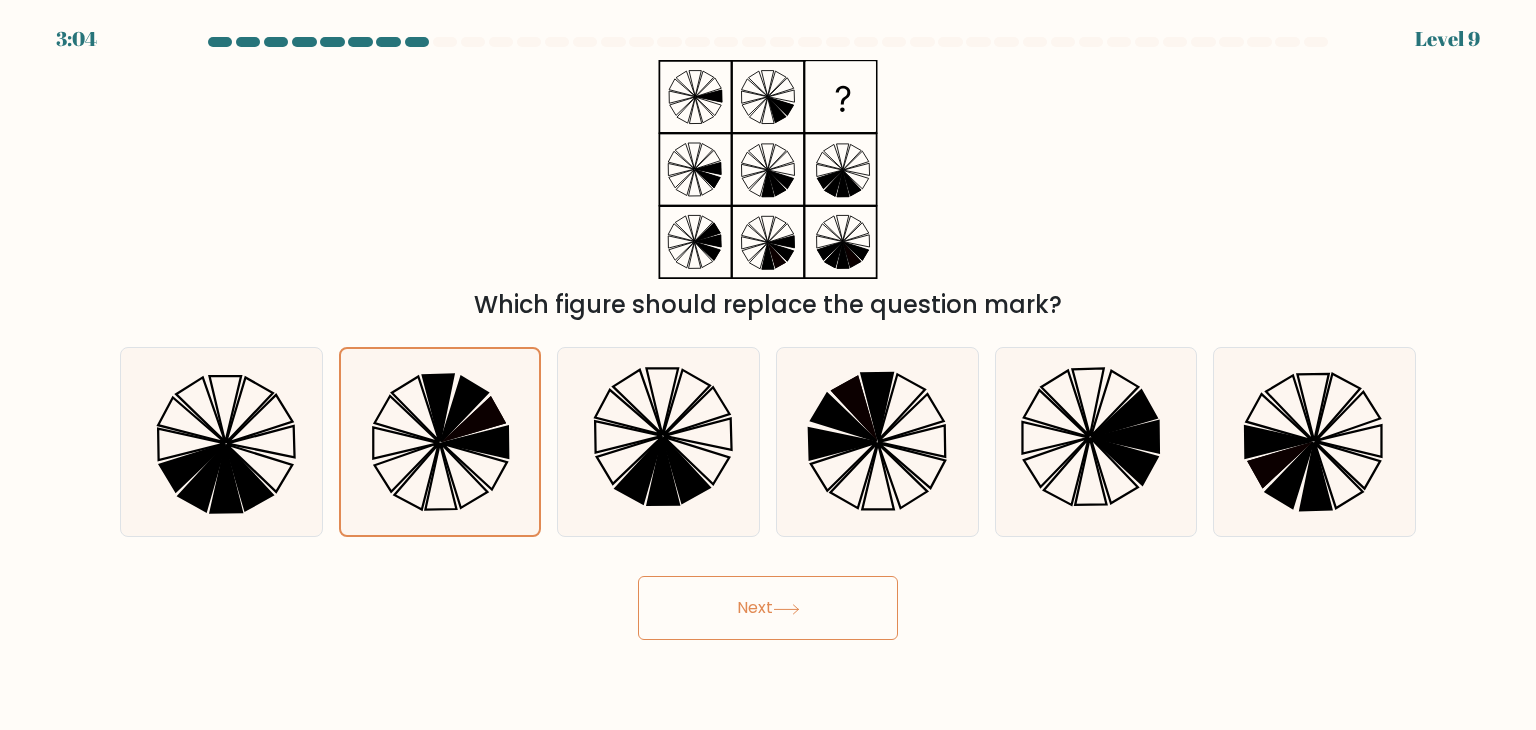 click on "Next" at bounding box center [768, 608] 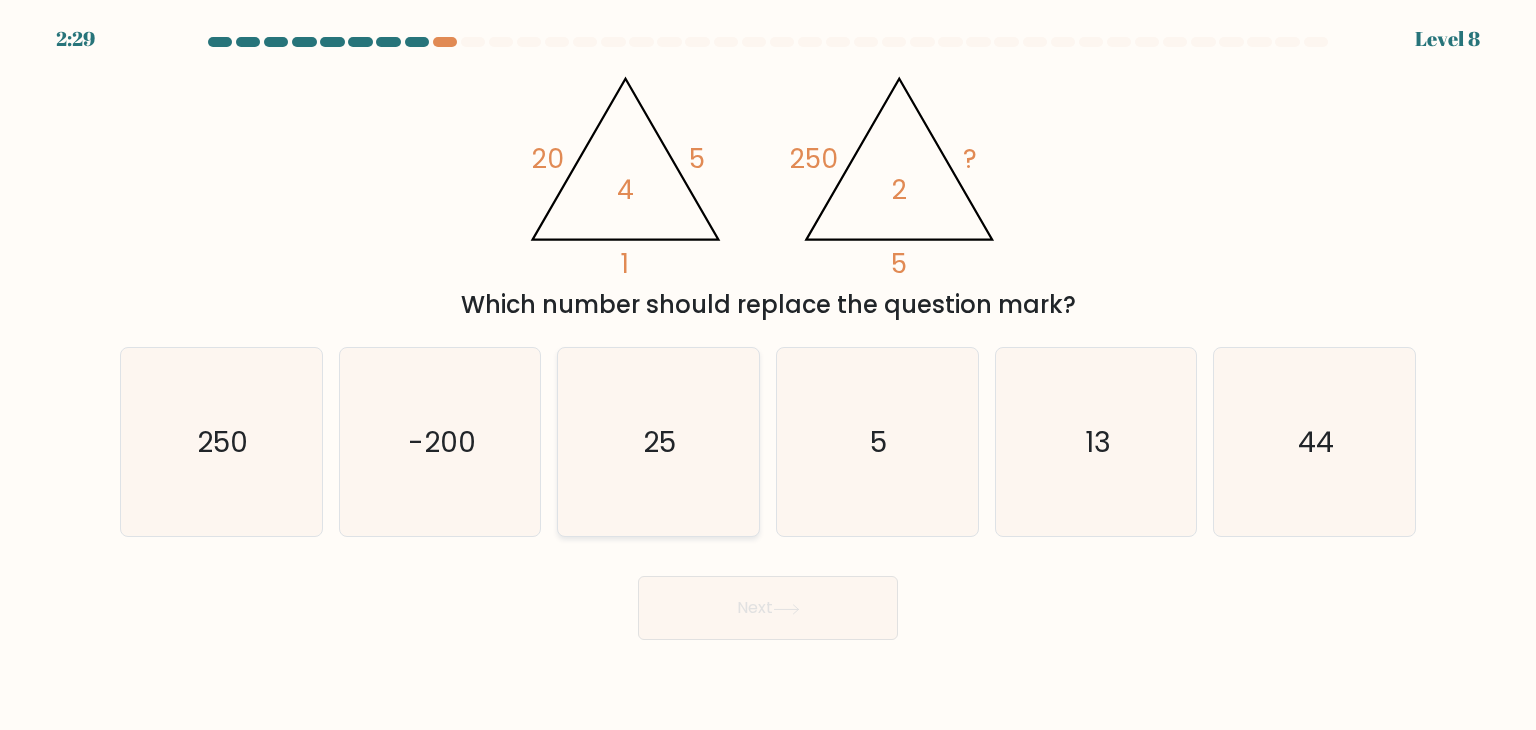 click on "25" 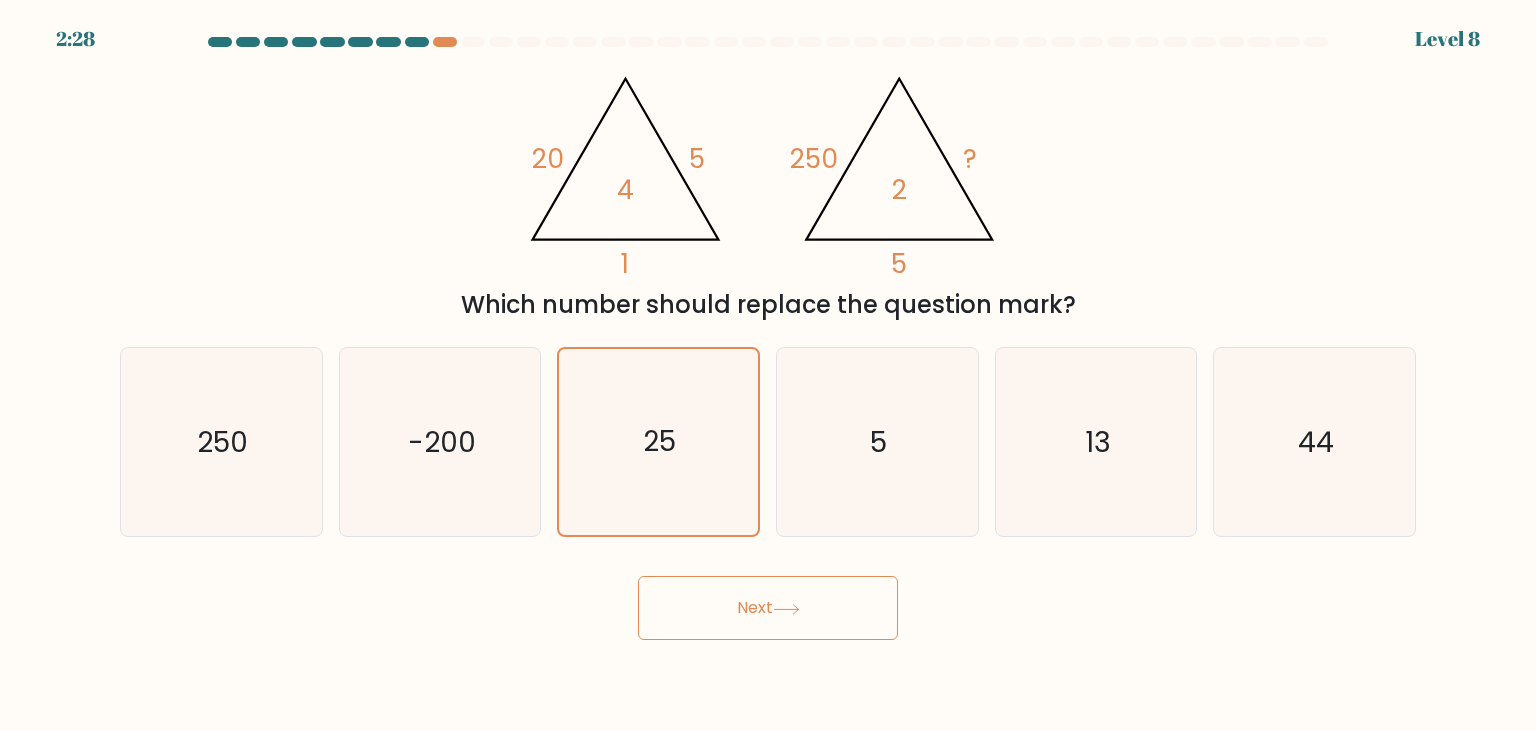 click on "Next" at bounding box center [768, 608] 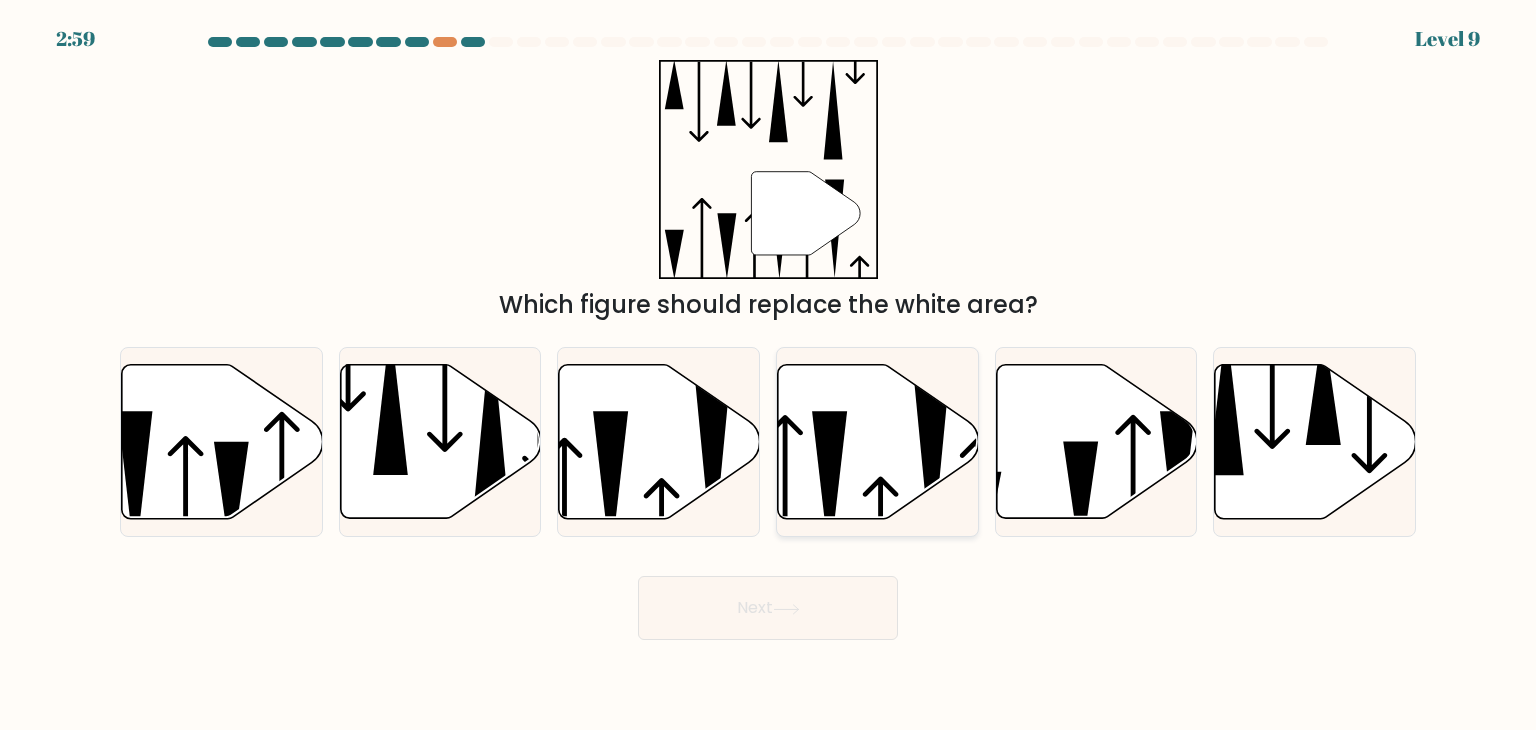 click 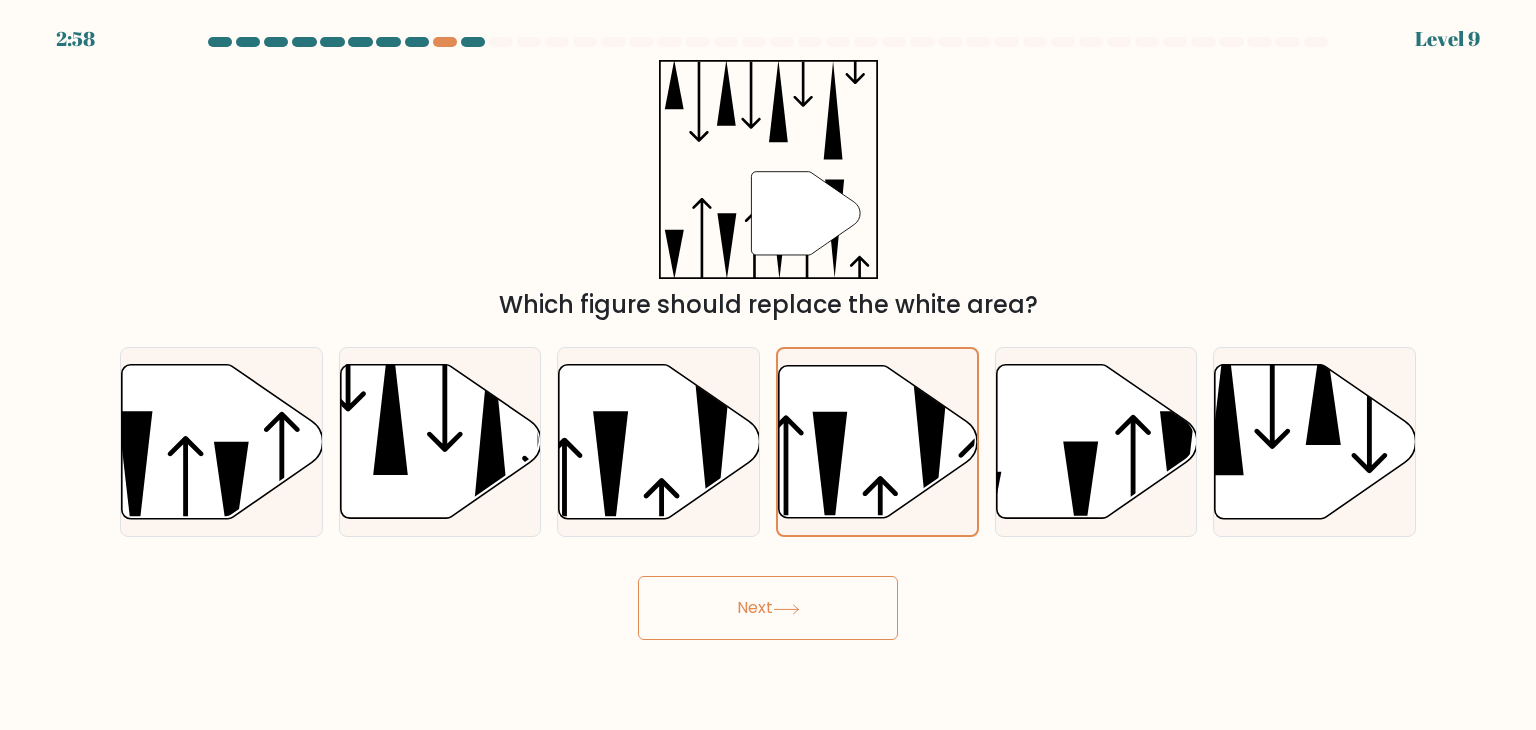 click on "Next" at bounding box center (768, 608) 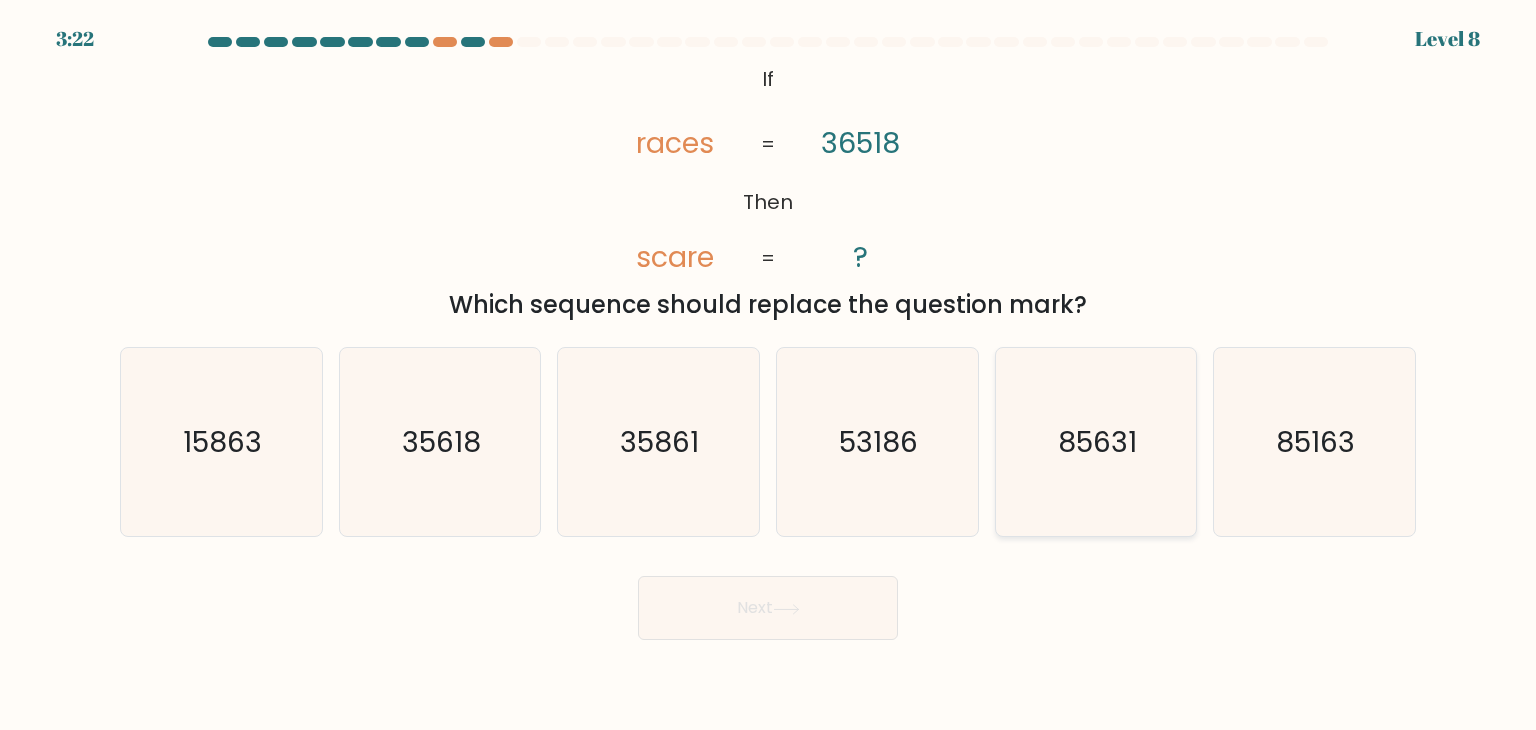 click on "85631" 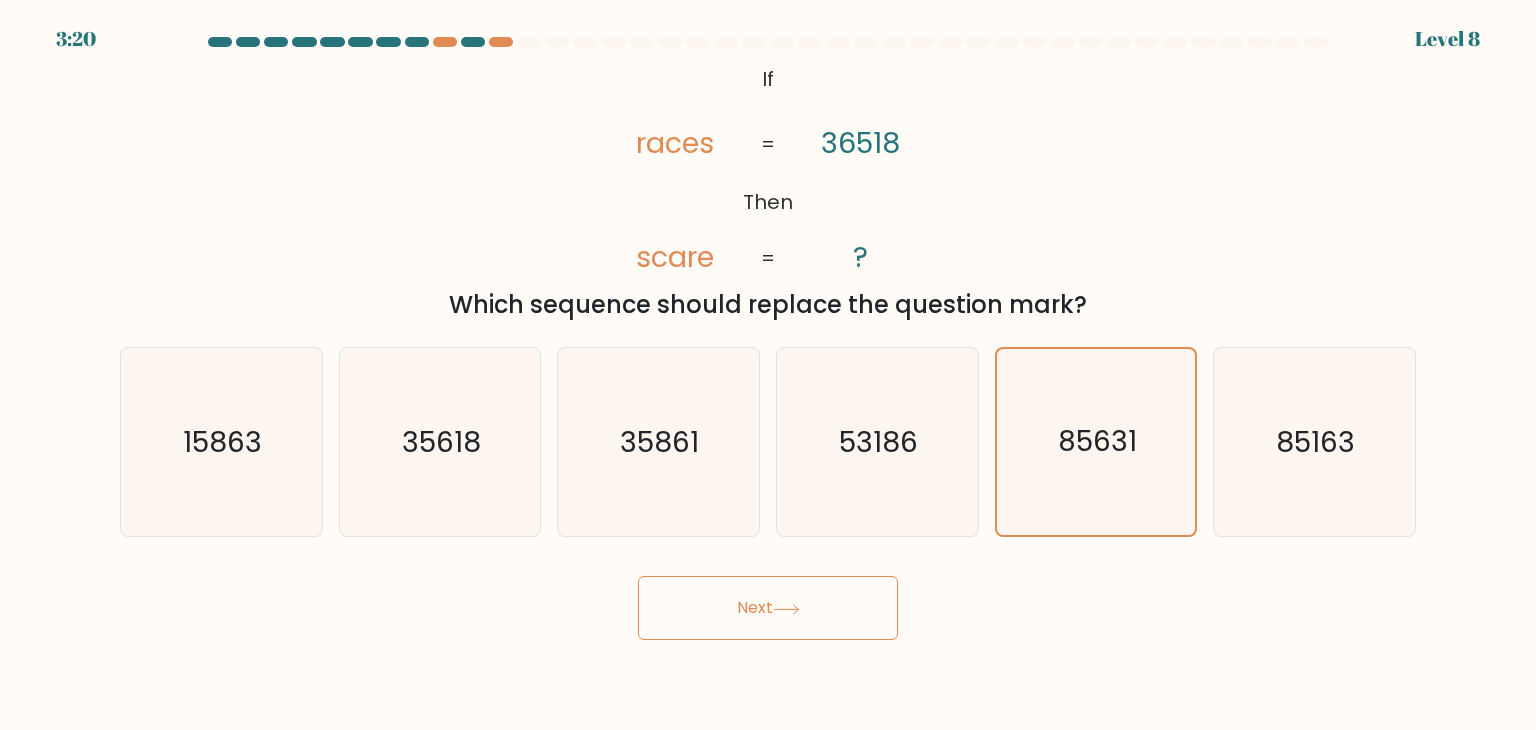 click on "Next" at bounding box center (768, 608) 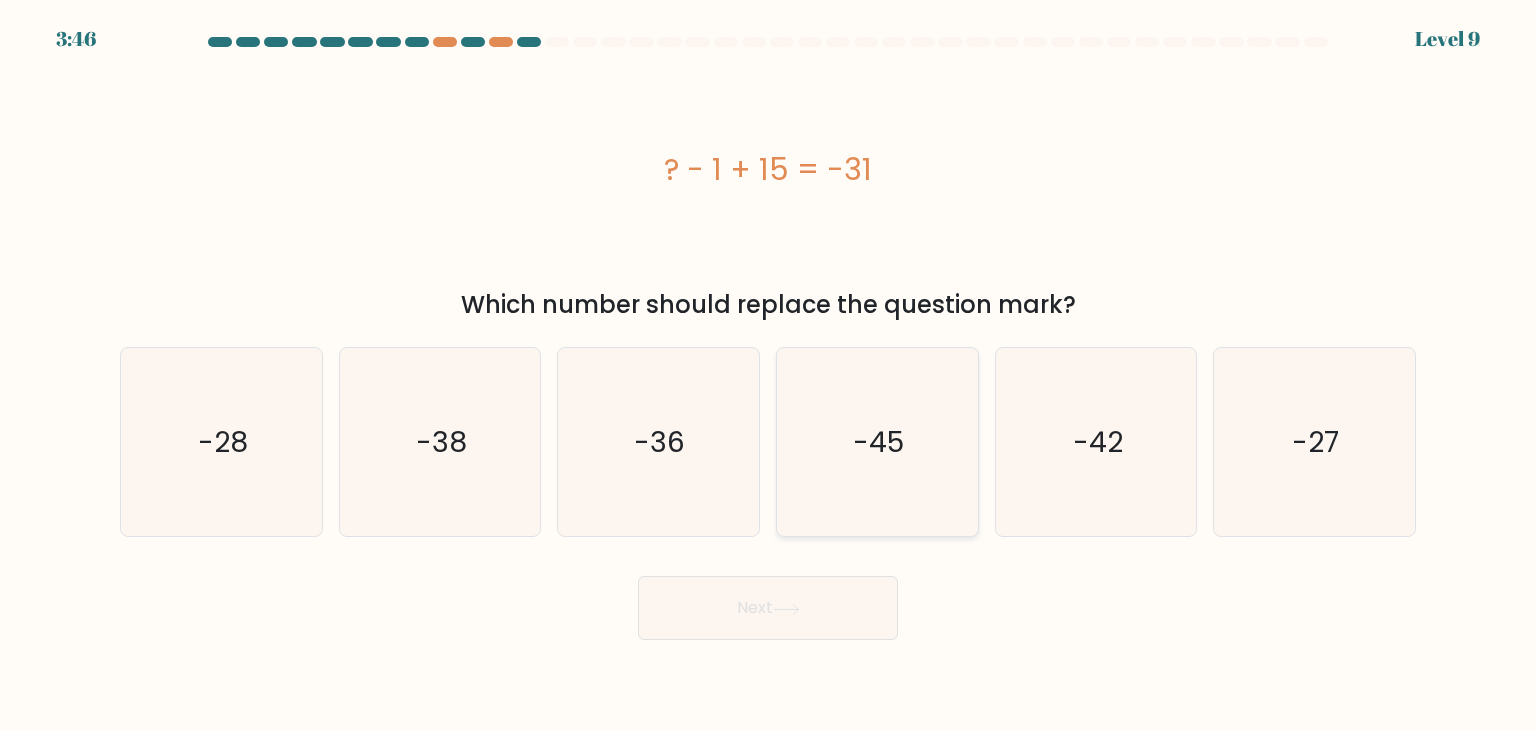 click on "-45" 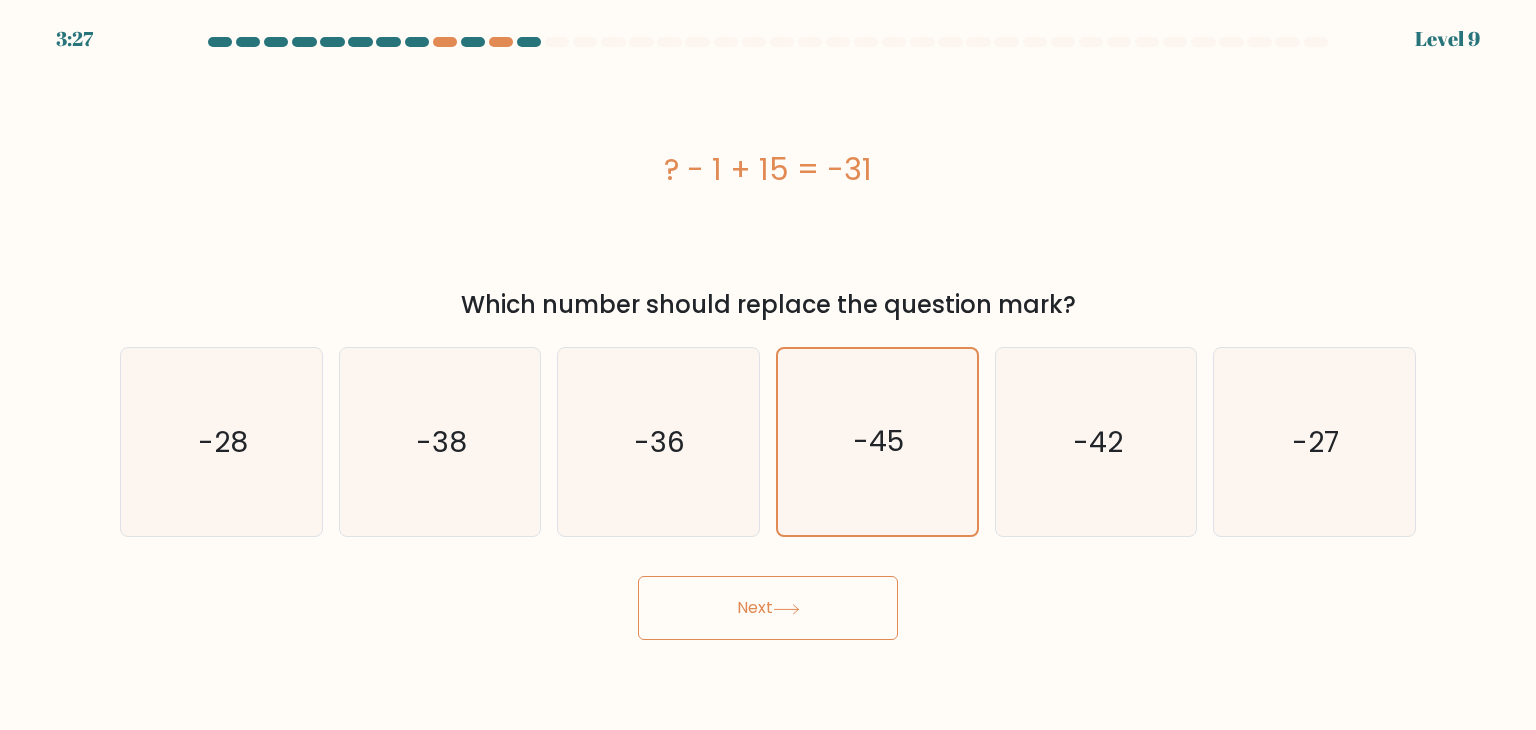 click on "Next" at bounding box center [768, 608] 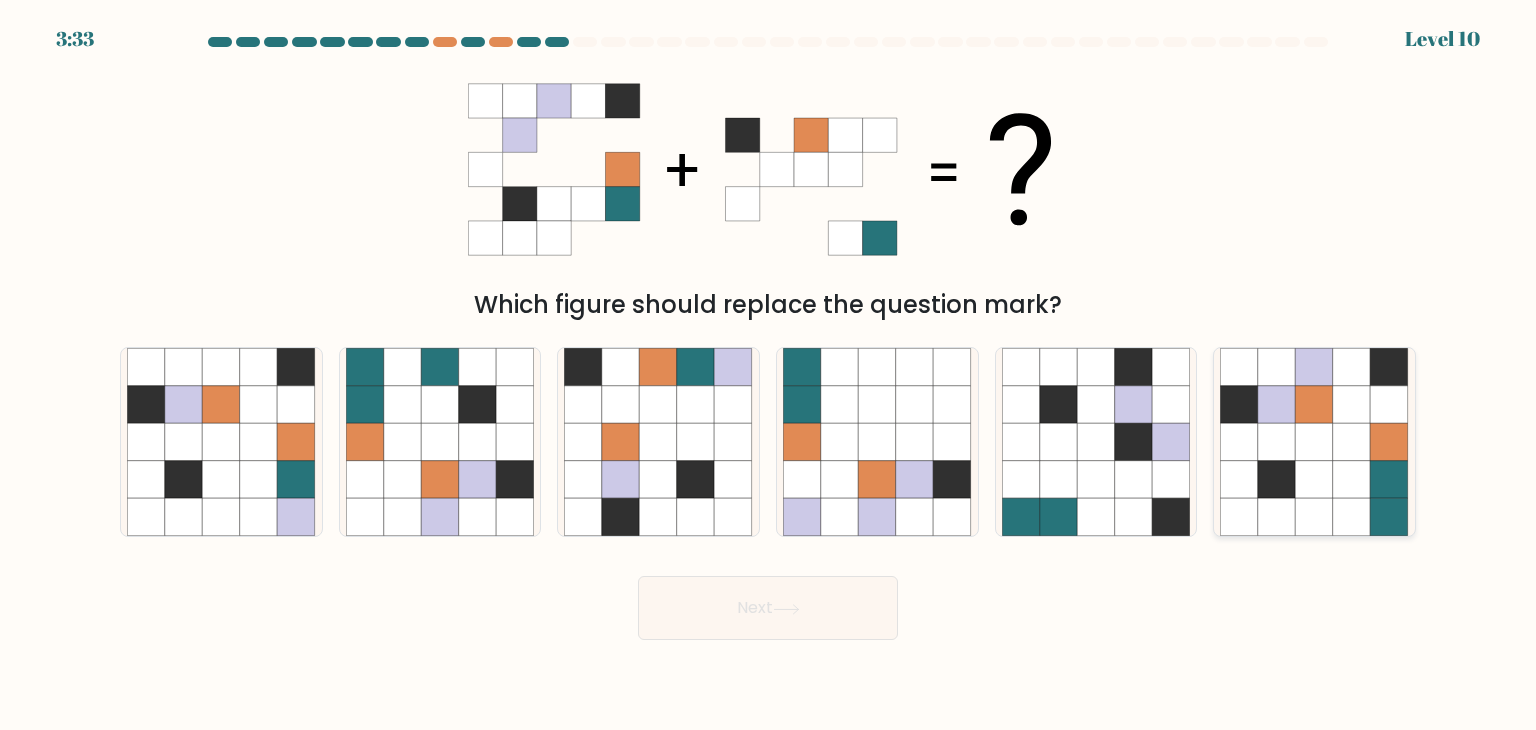 click 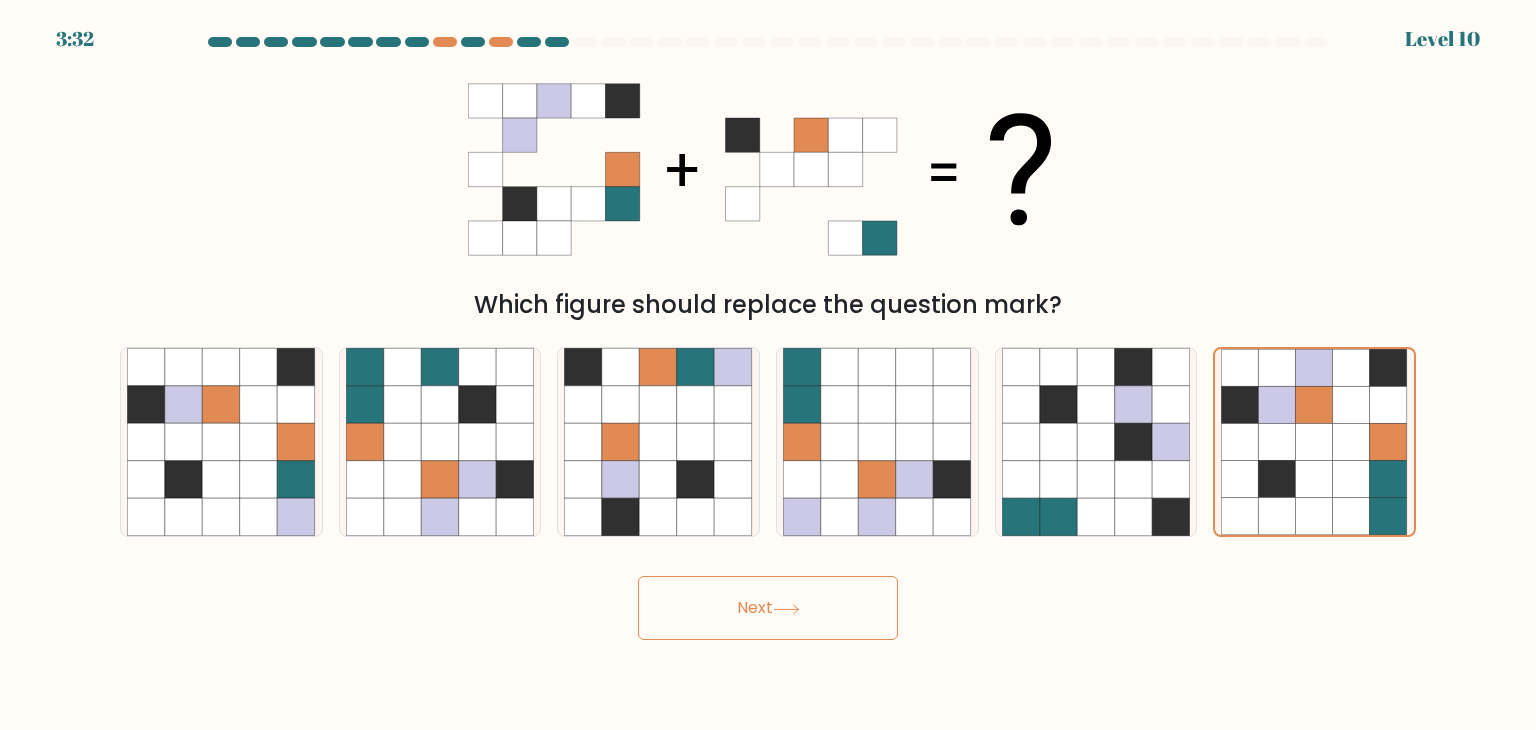 click on "Next" at bounding box center (768, 608) 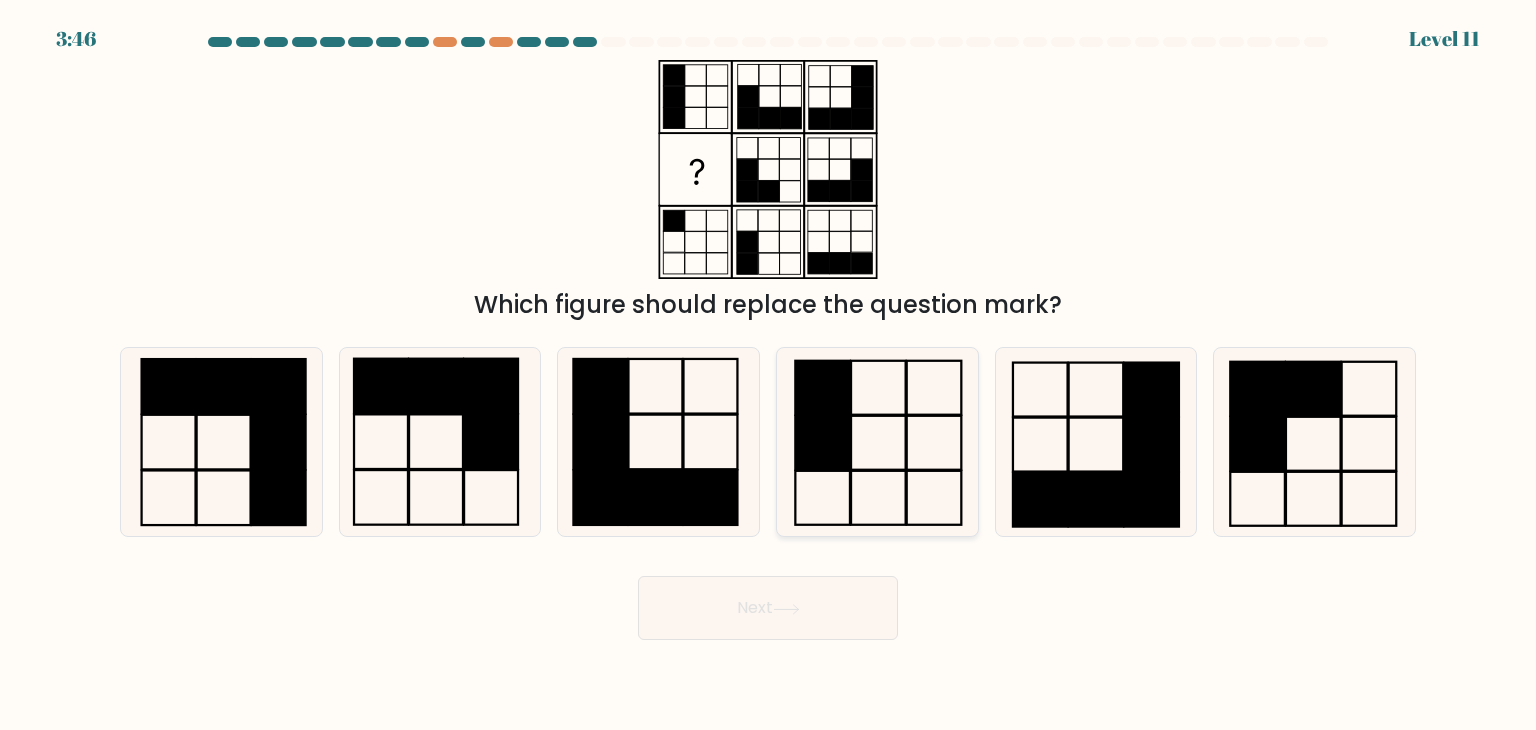 click 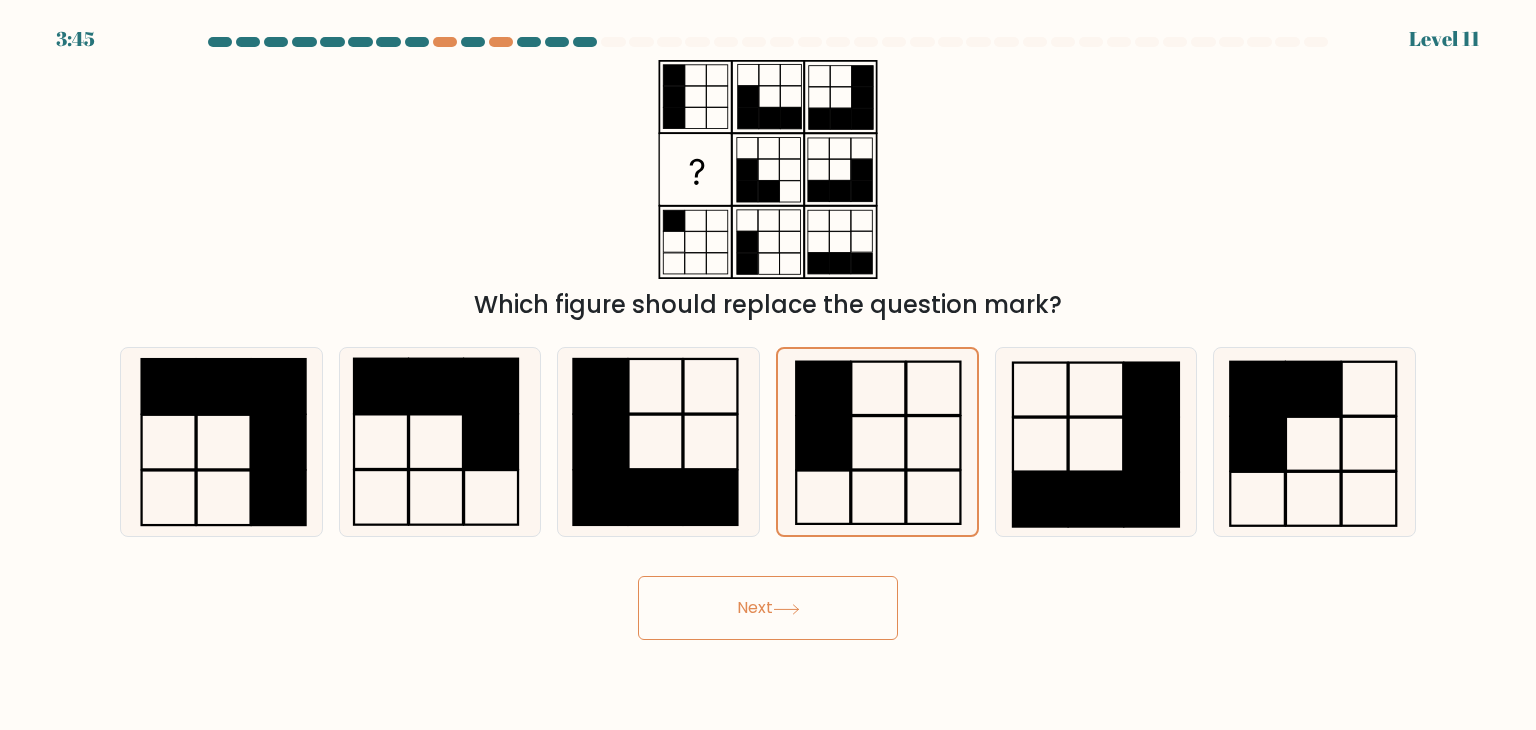click on "Next" at bounding box center [768, 608] 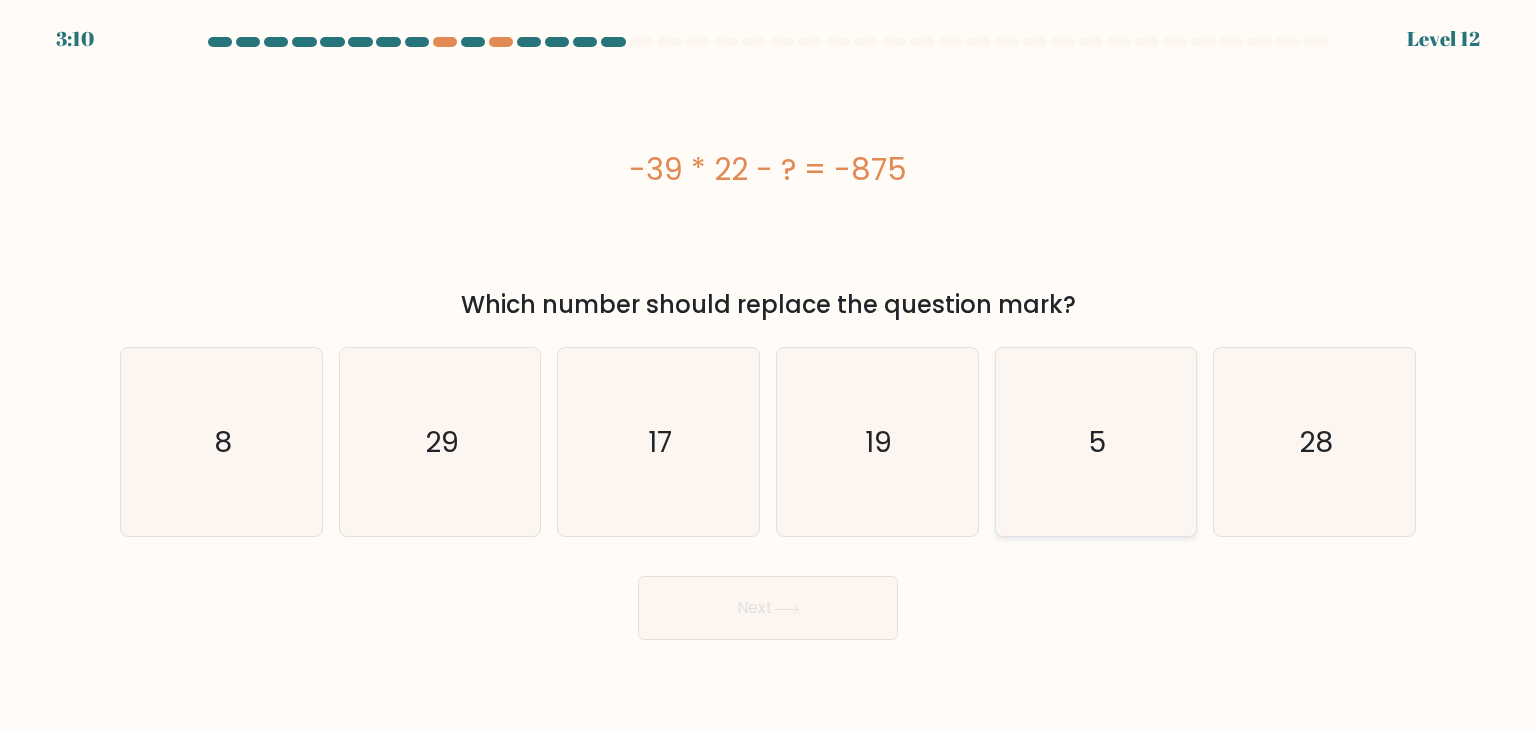 click on "5" 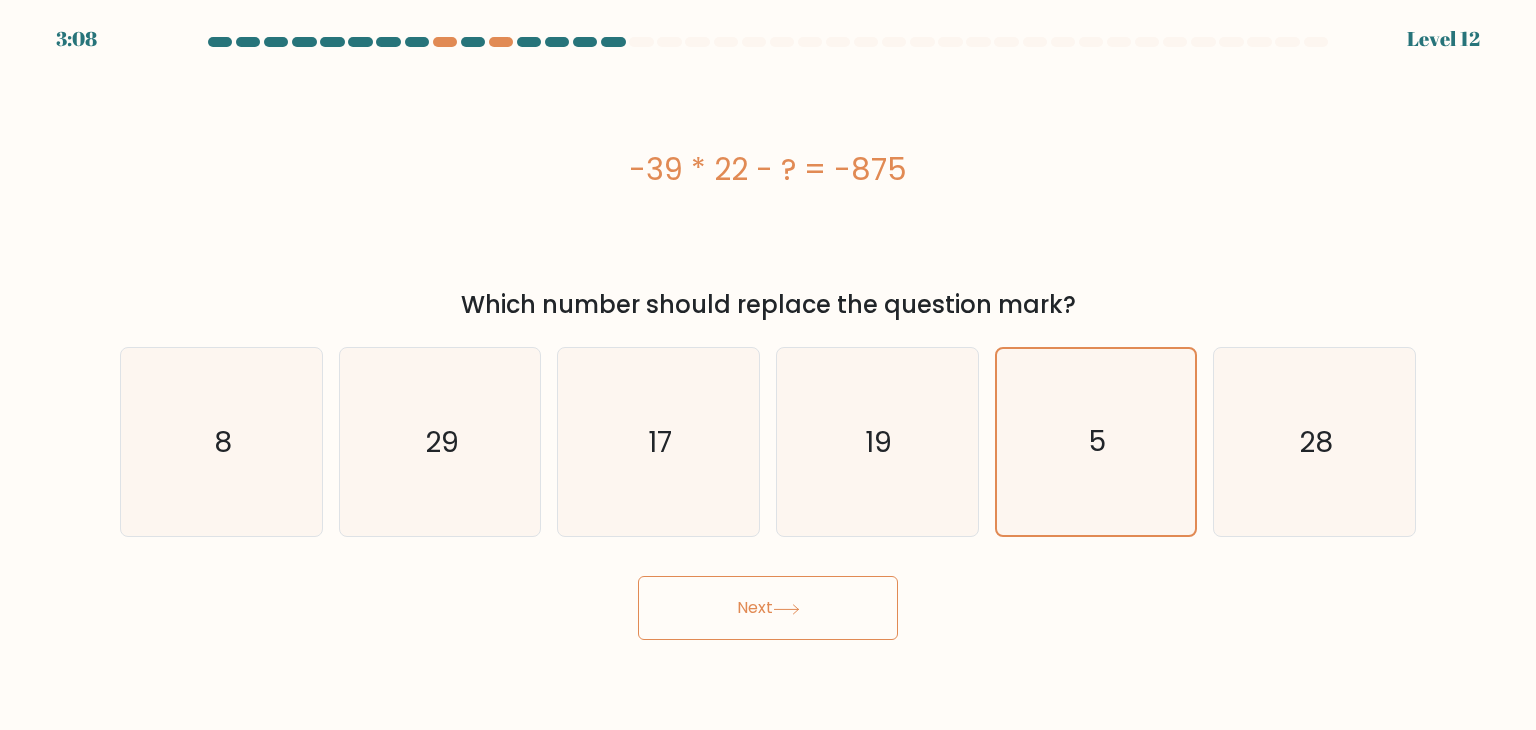 click on "Next" at bounding box center [768, 608] 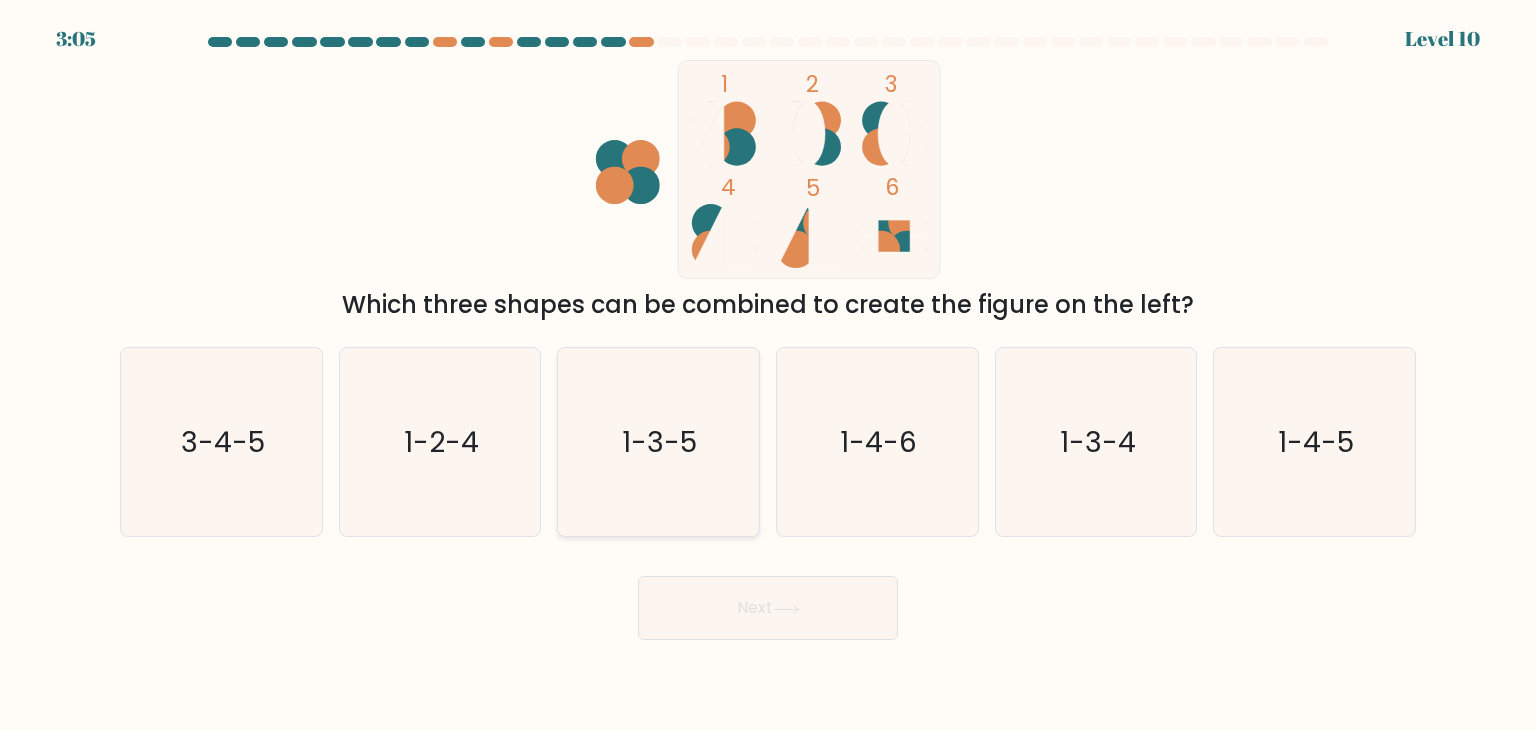 click on "1-3-5" 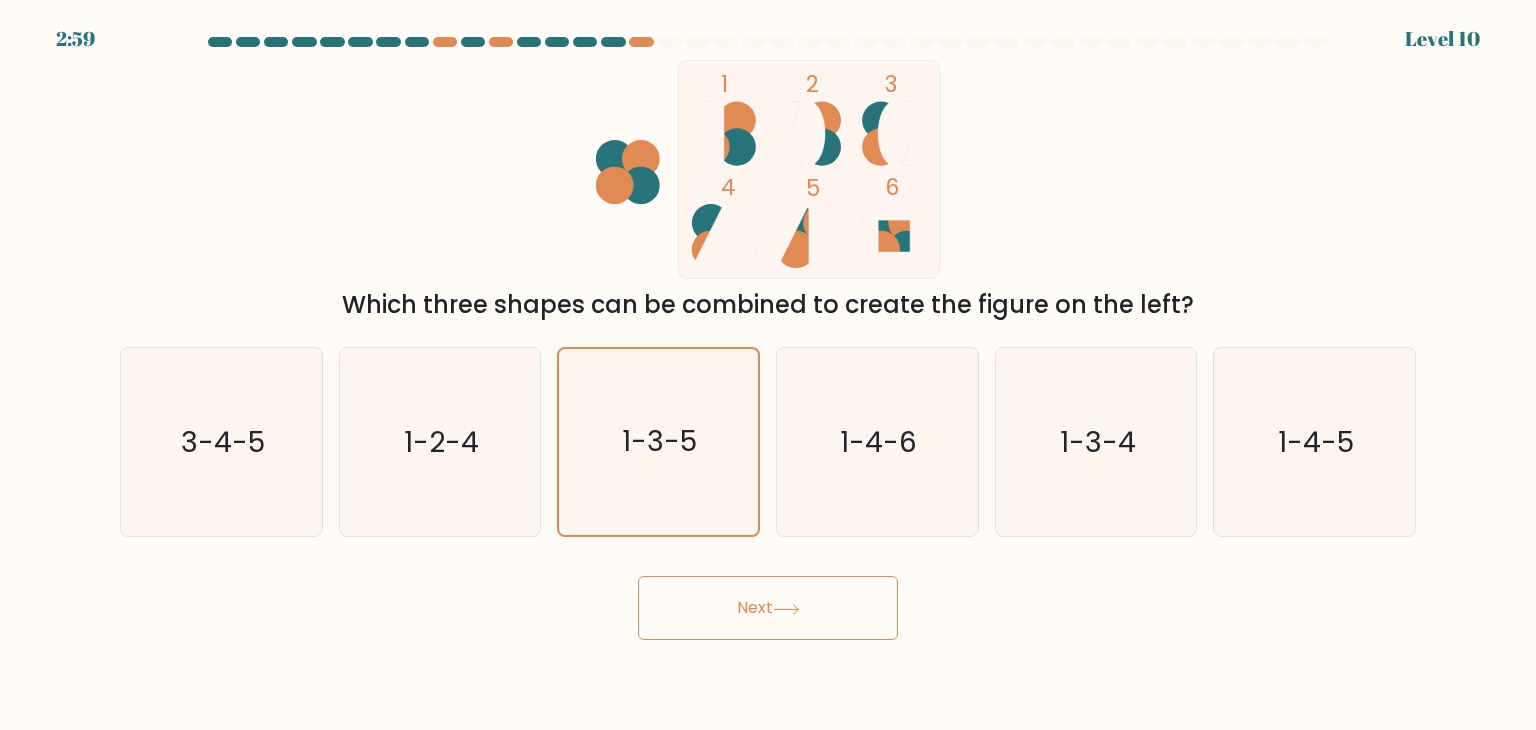 click on "Next" at bounding box center [768, 608] 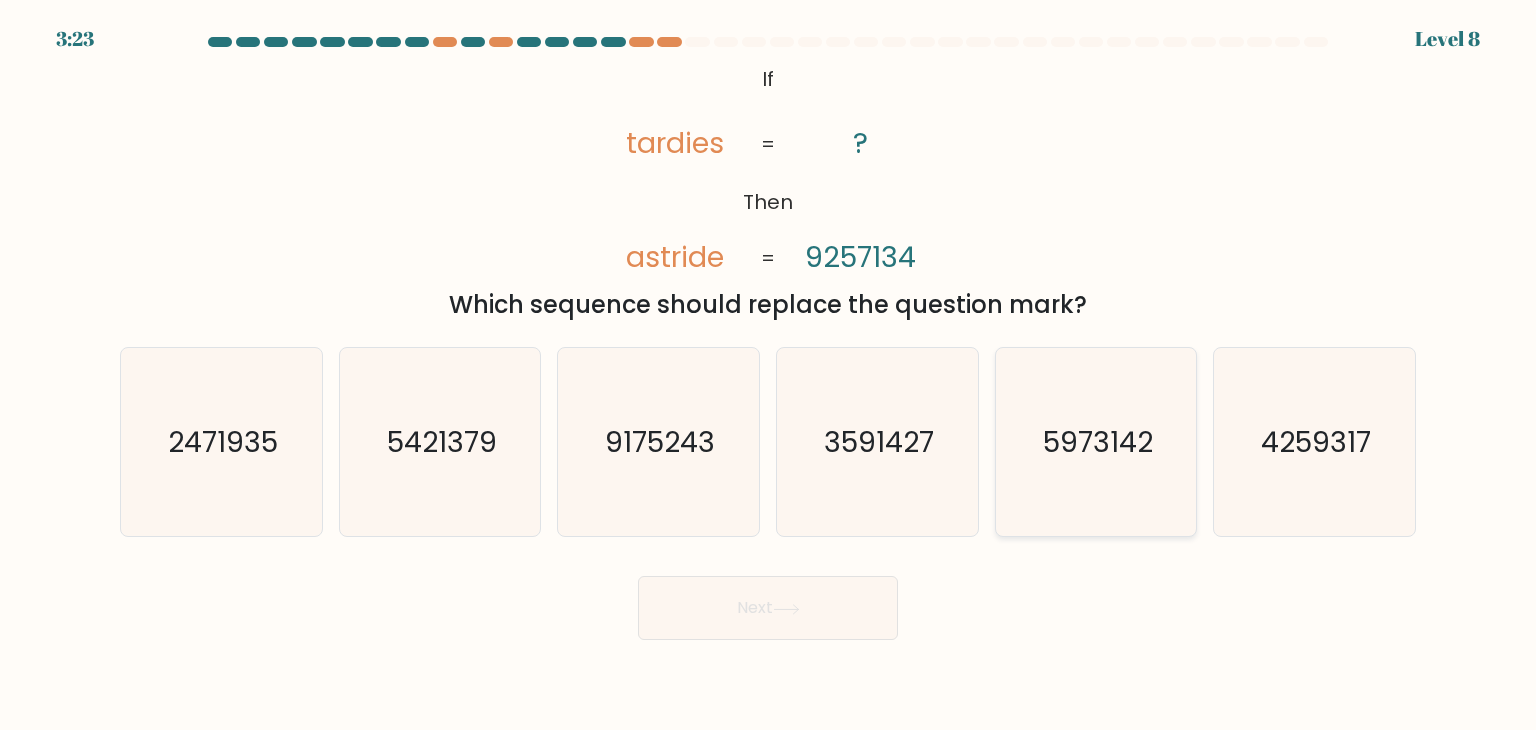 click on "5973142" 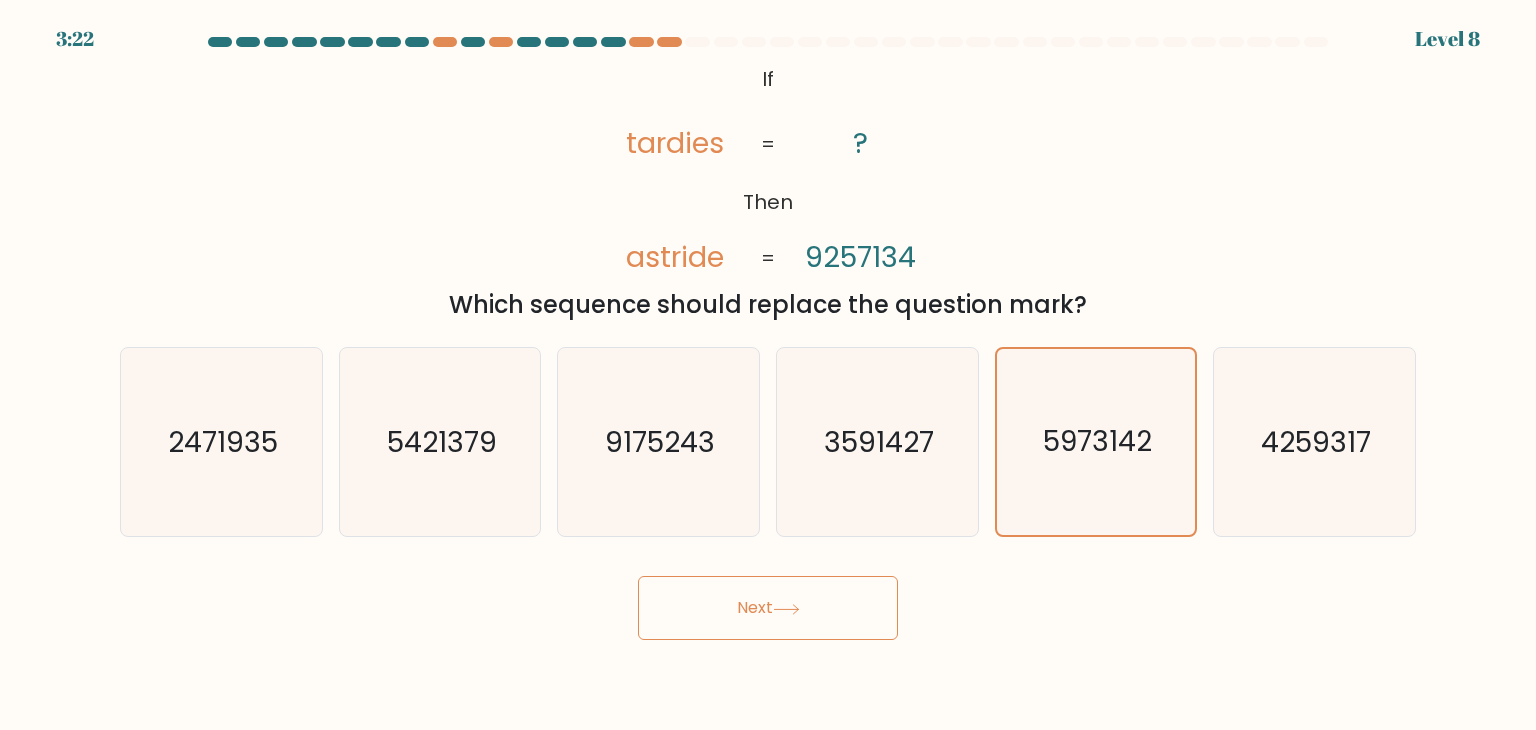 click 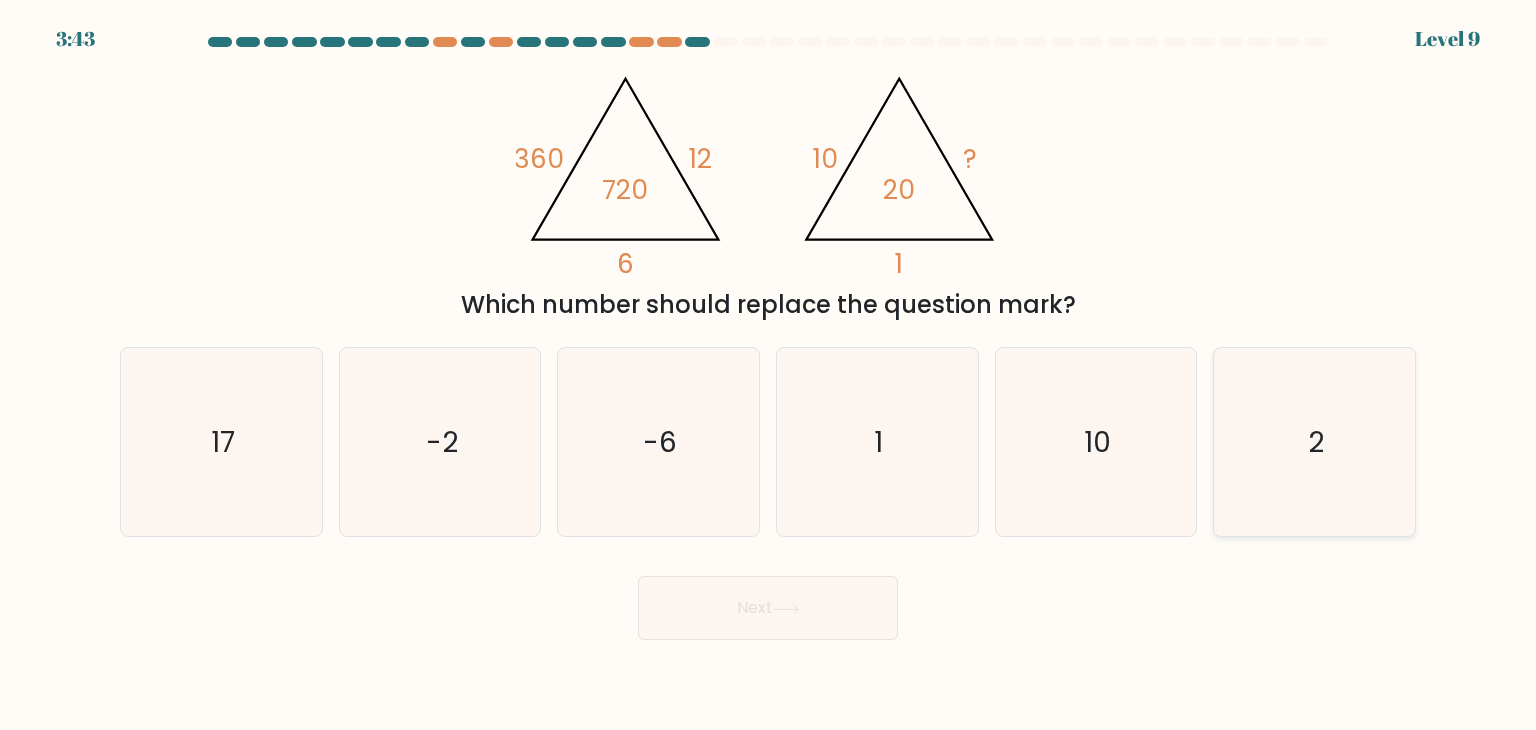 click on "2" 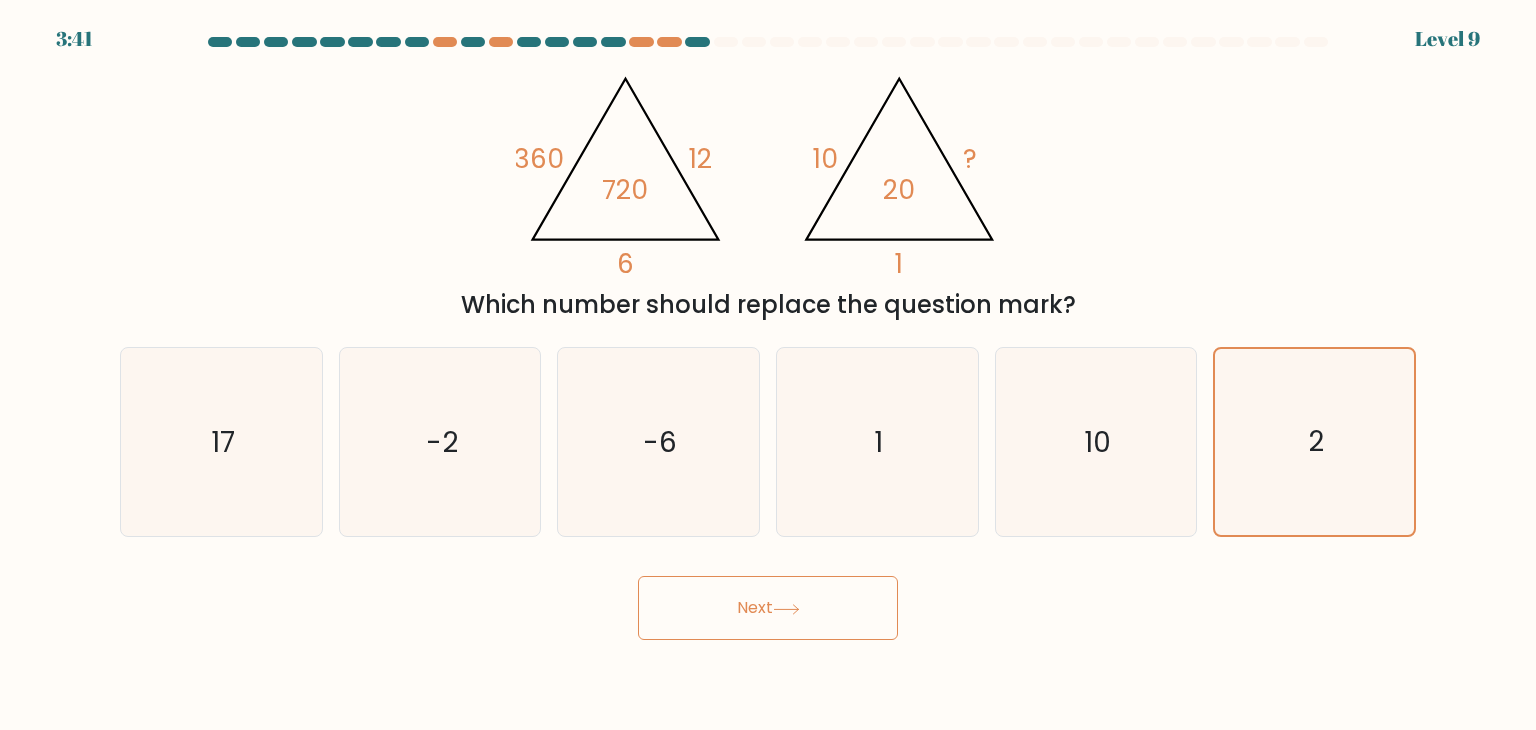 click on "Next" at bounding box center [768, 608] 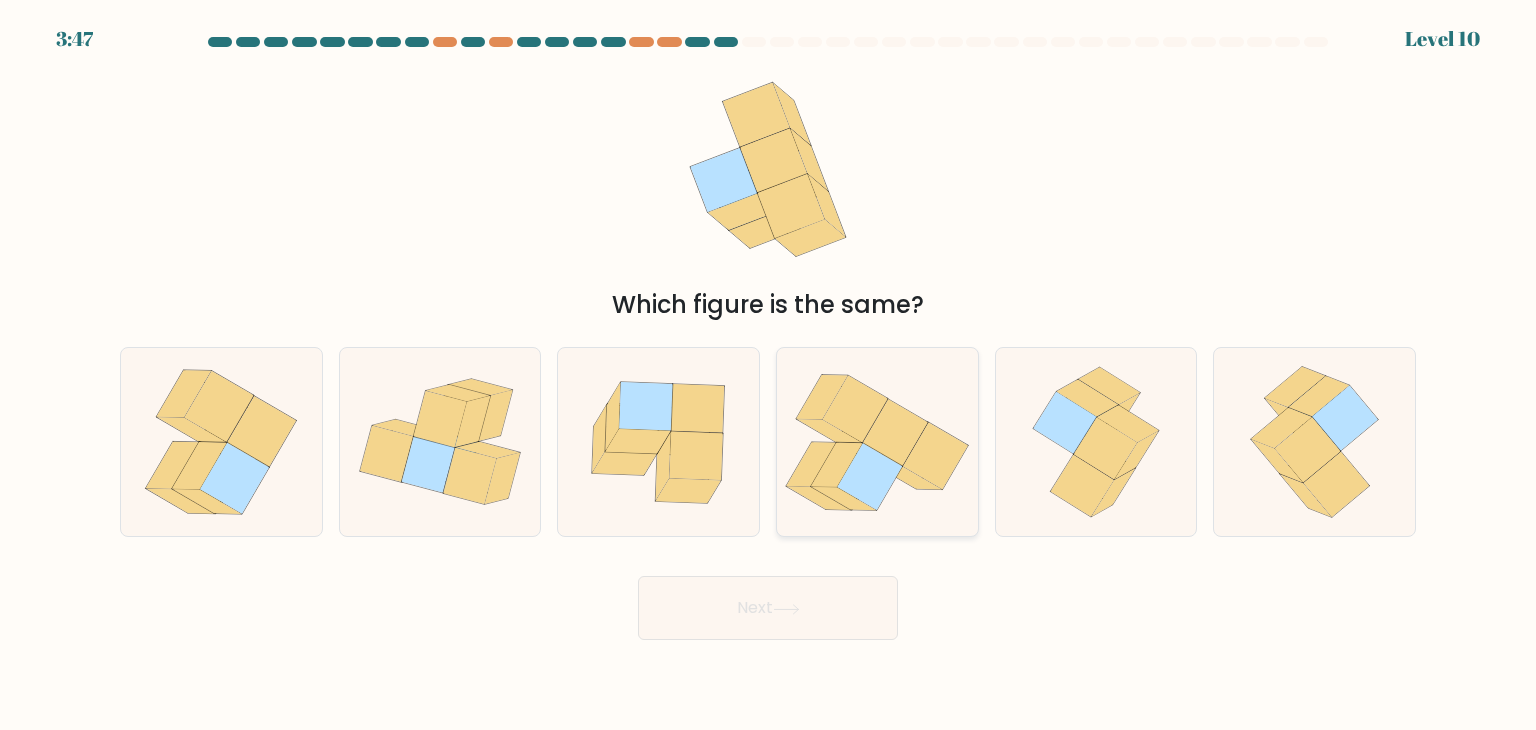 click 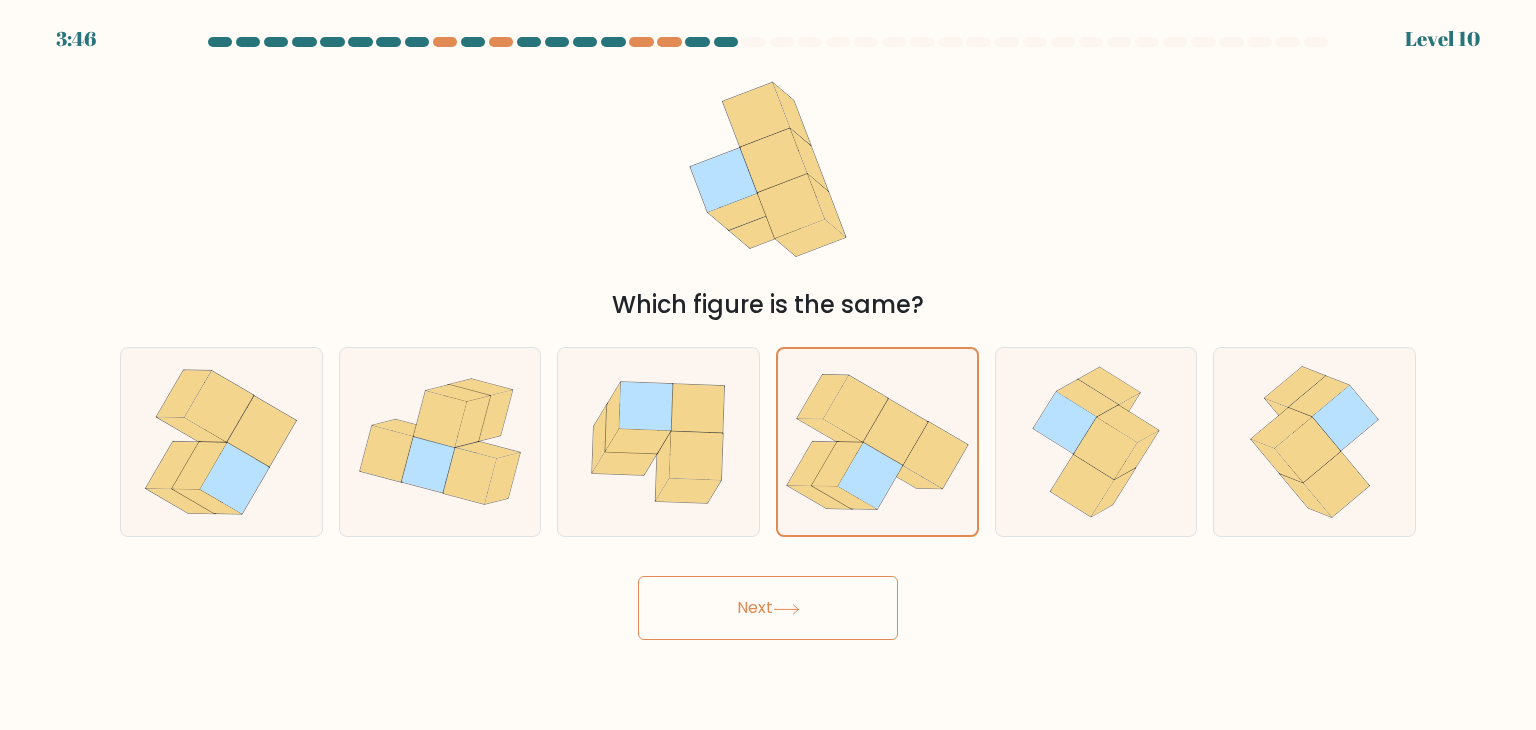 click on "Next" at bounding box center (768, 608) 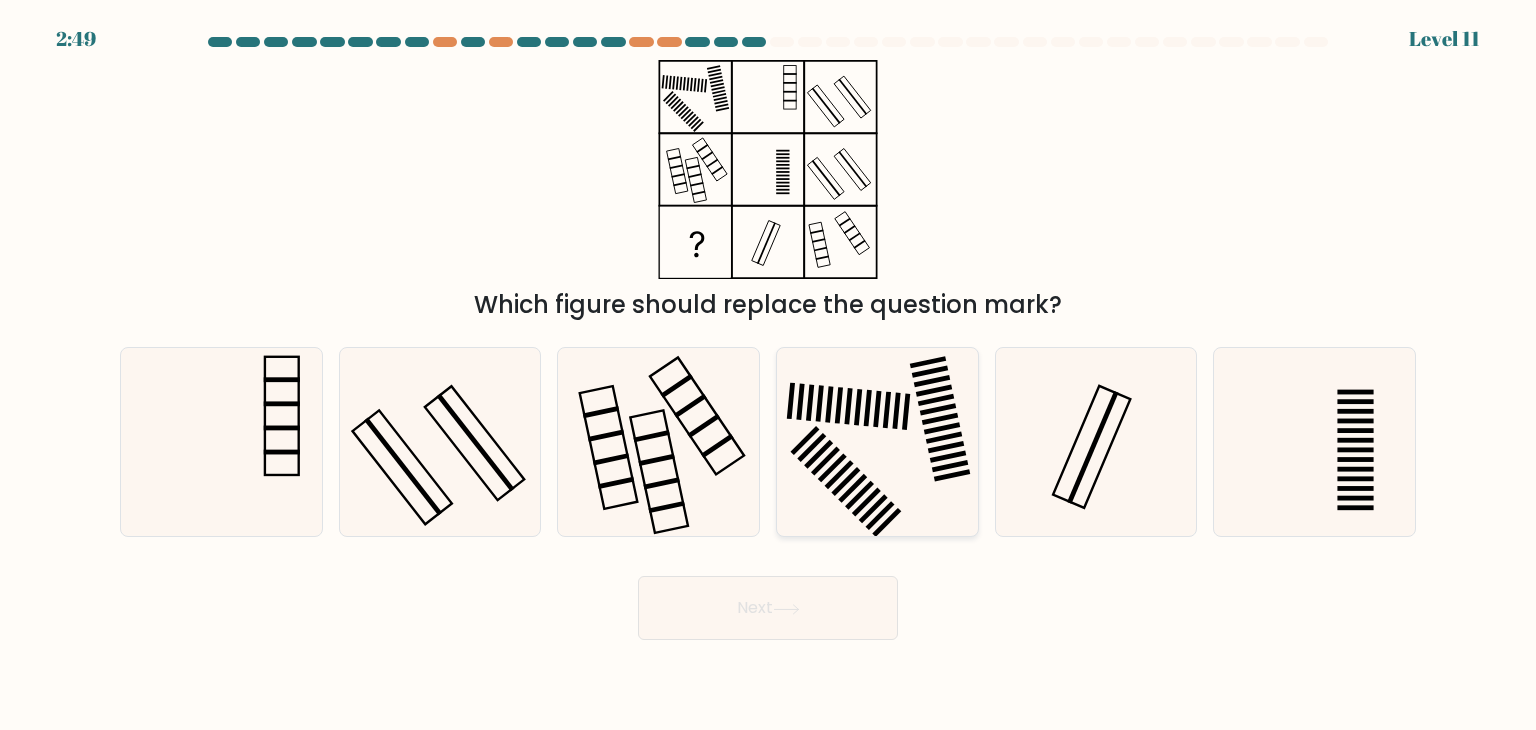 click 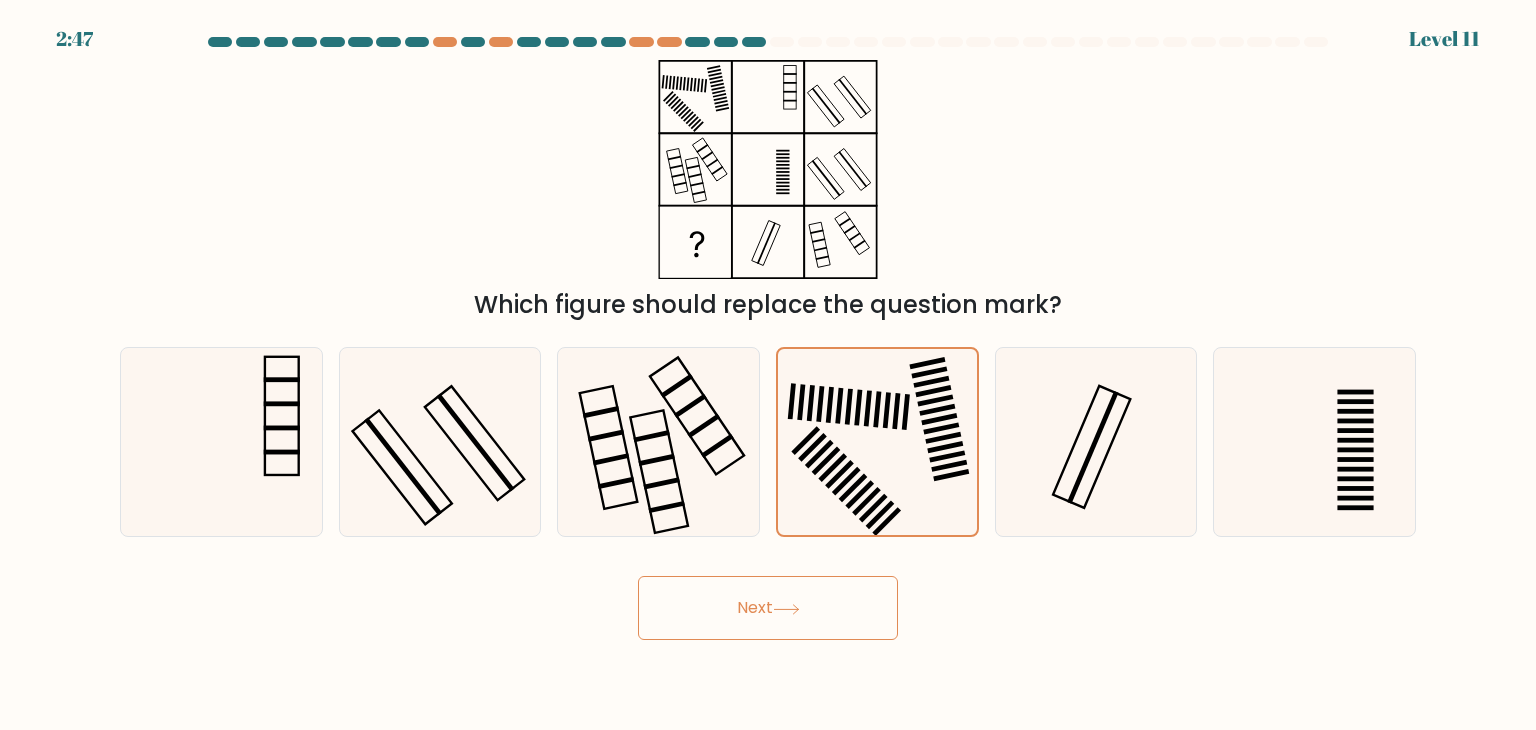 click on "Next" at bounding box center [768, 608] 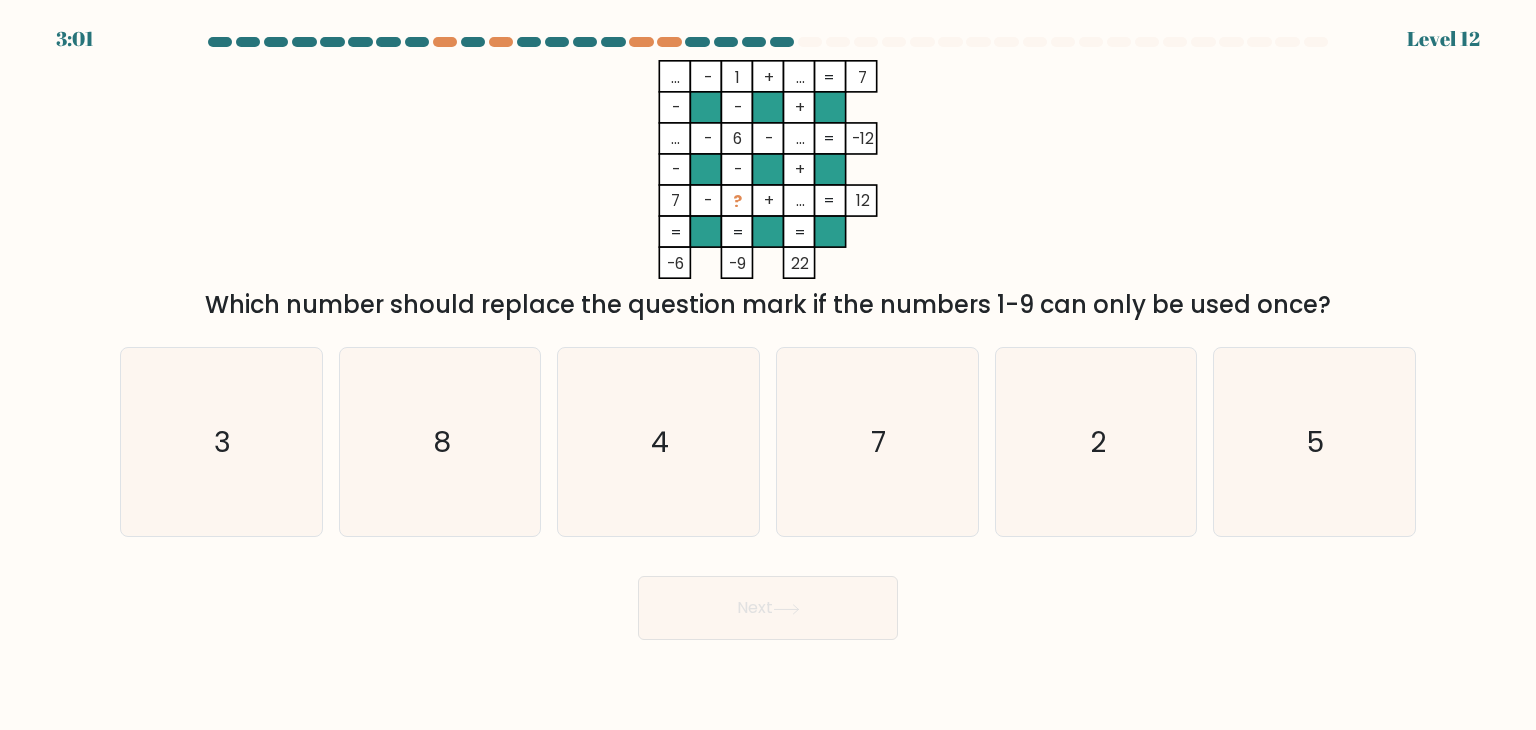 click on "...    -    1    +    ...    7    -    -    +    ...    -    6    -    ...    -12    -    -    +    7    -    ?    +    ...    =   12    =   =   =   =   -6    -9    22    =
Which number should replace the question mark if the numbers 1-9 can only be used once?" at bounding box center (768, 191) 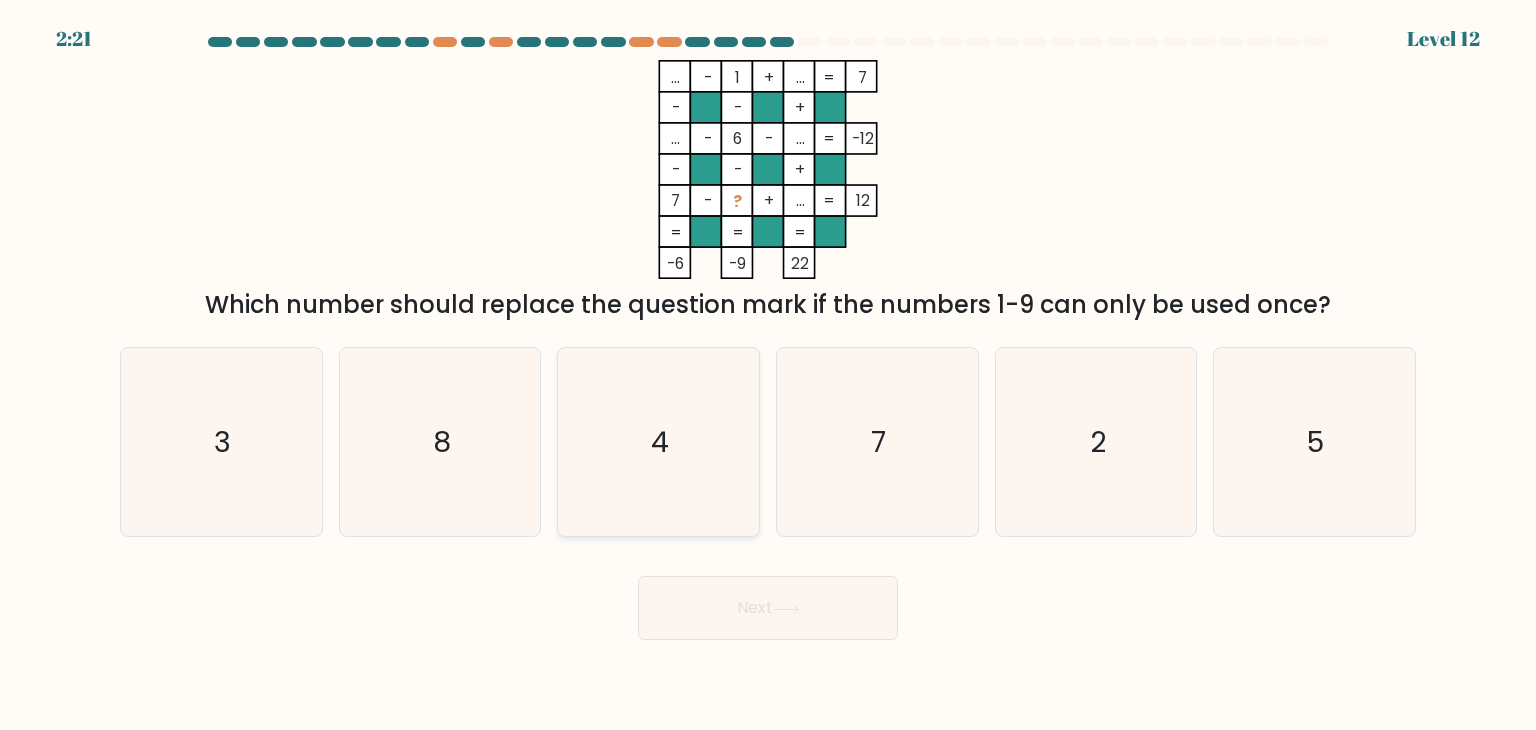 click on "4" 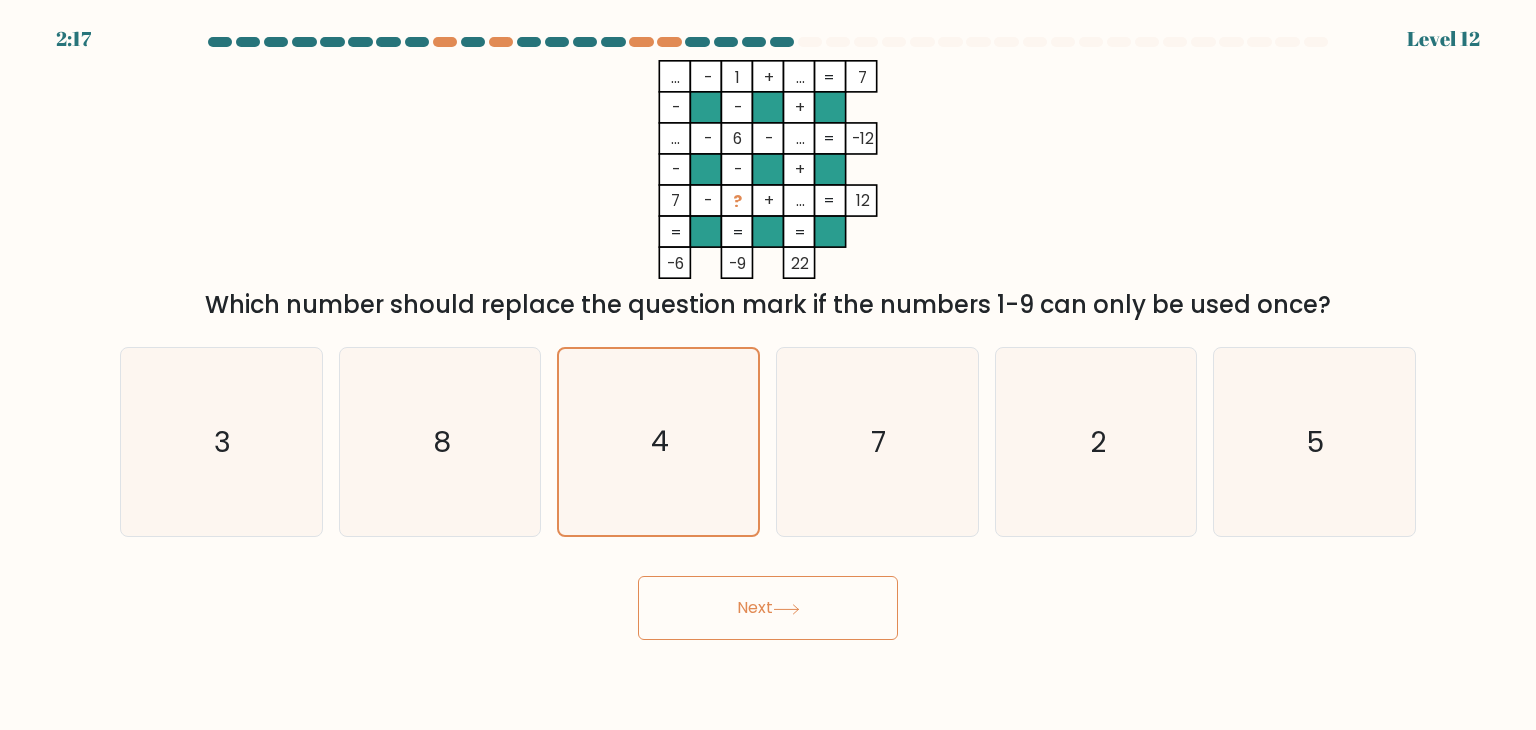 click on "Next" at bounding box center [768, 608] 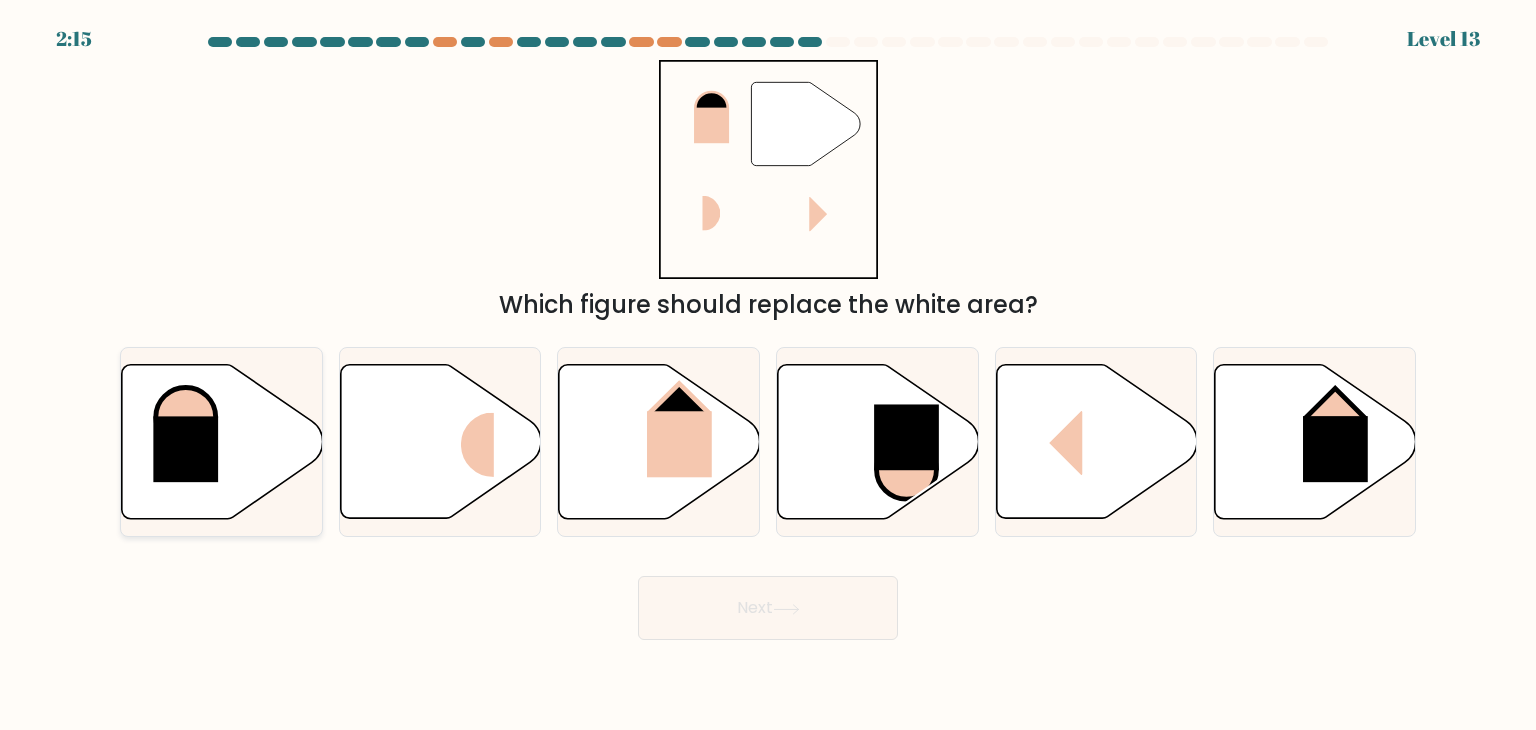 click 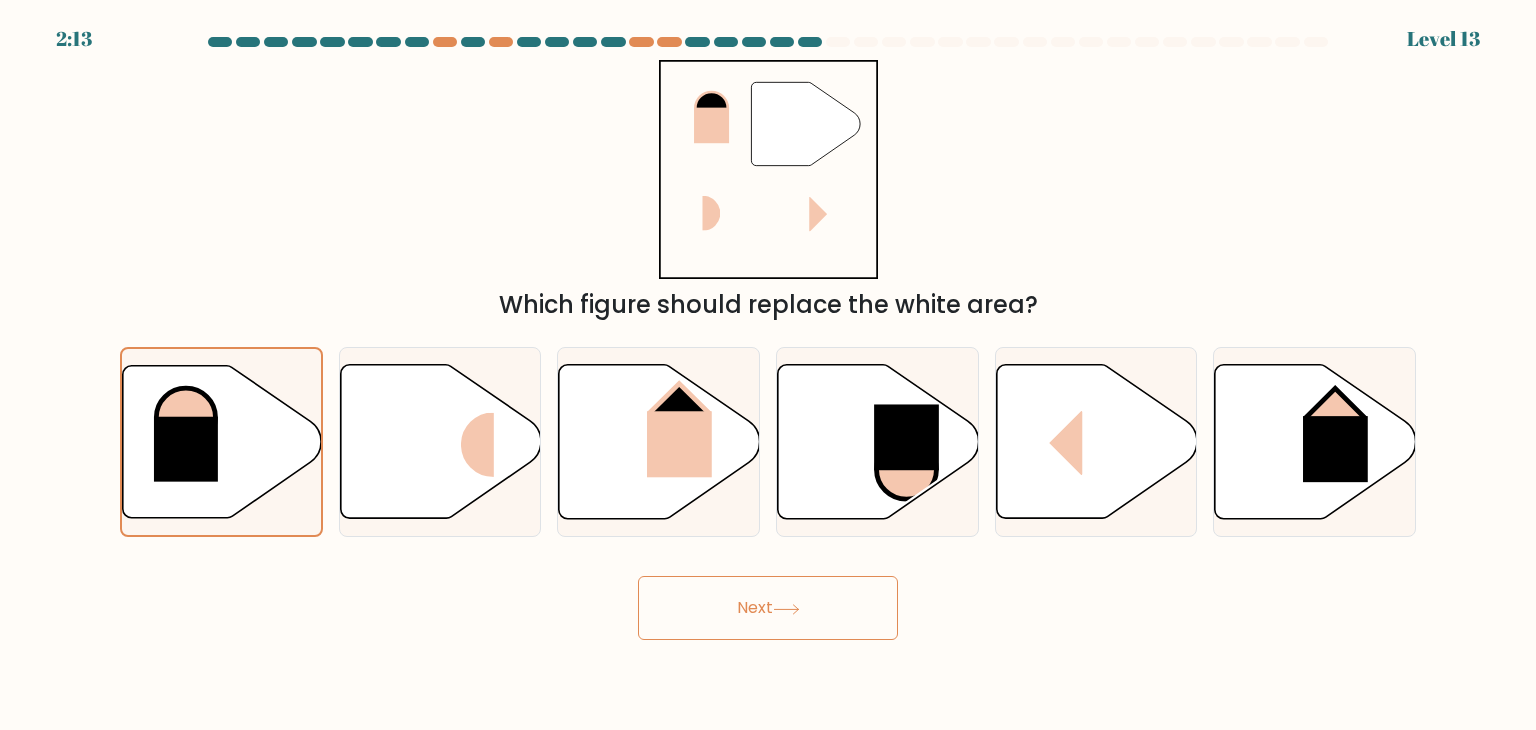 click on "Next" at bounding box center (768, 608) 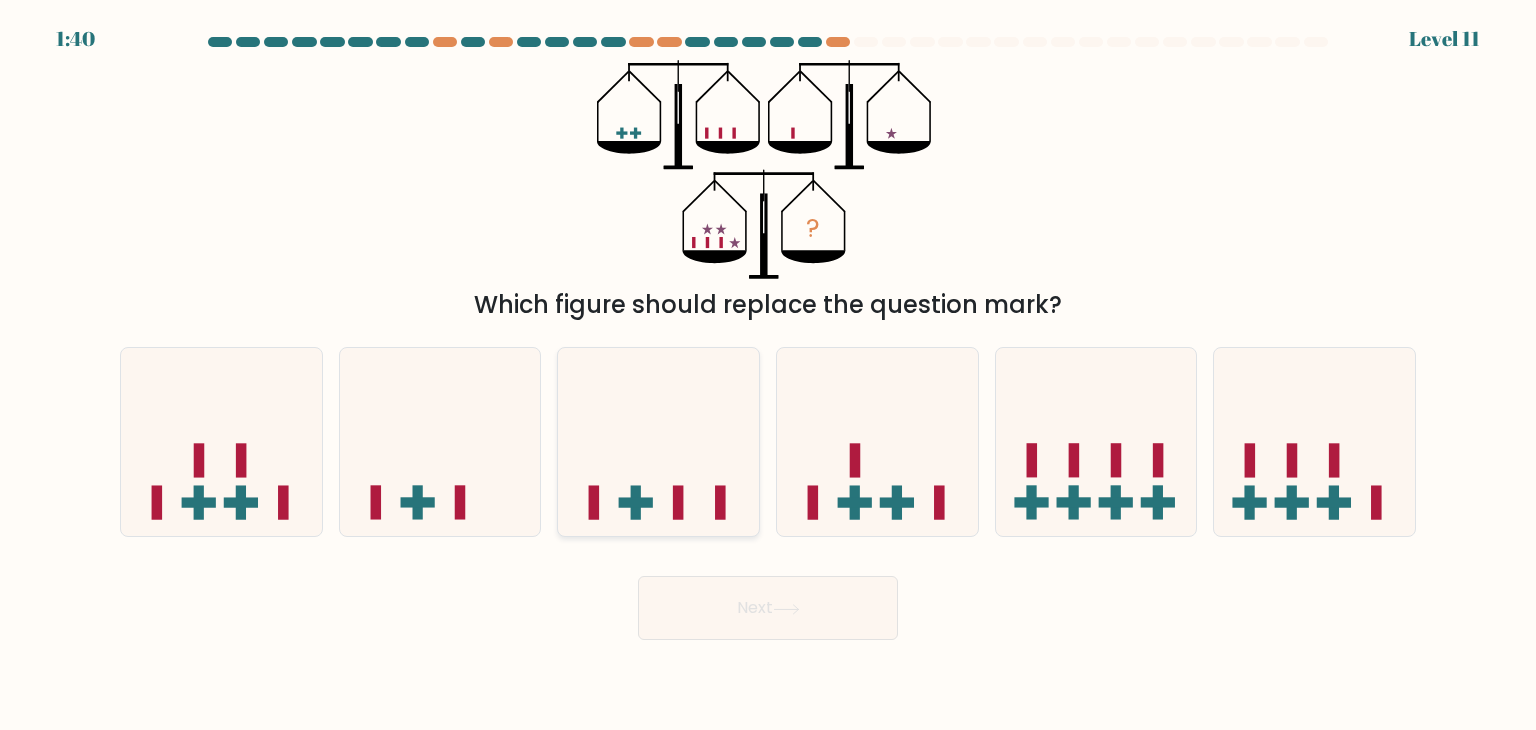 click 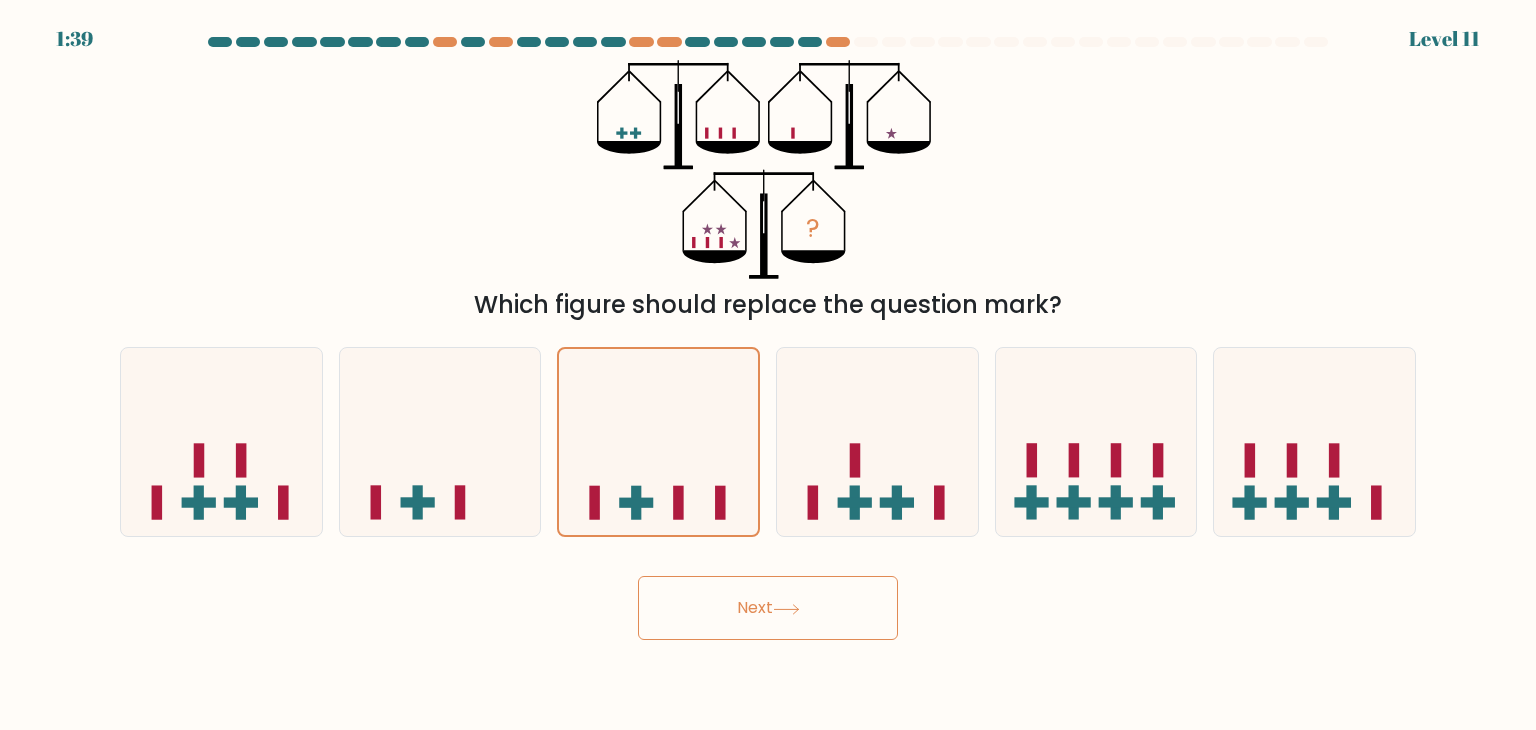 click on "Next" at bounding box center (768, 608) 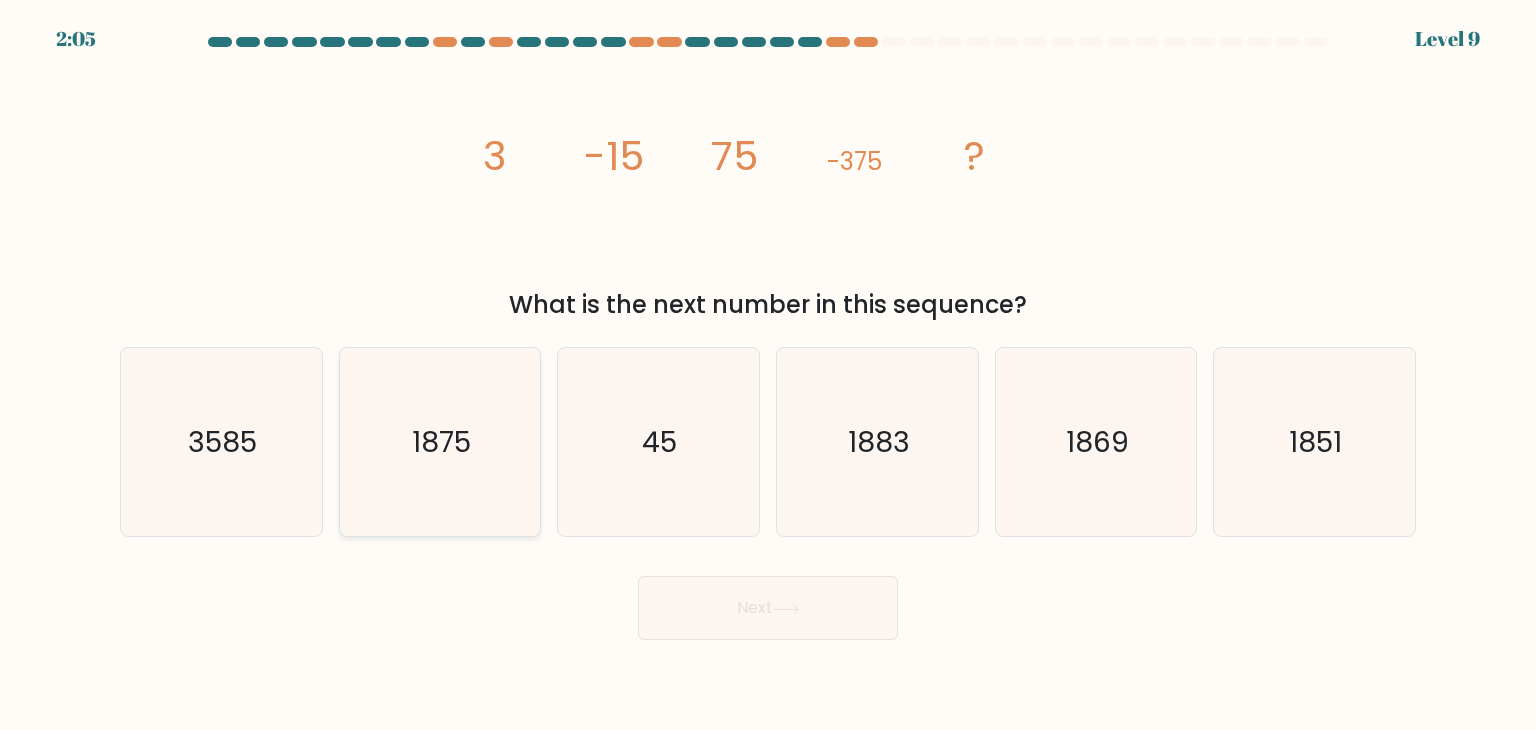 click on "1875" 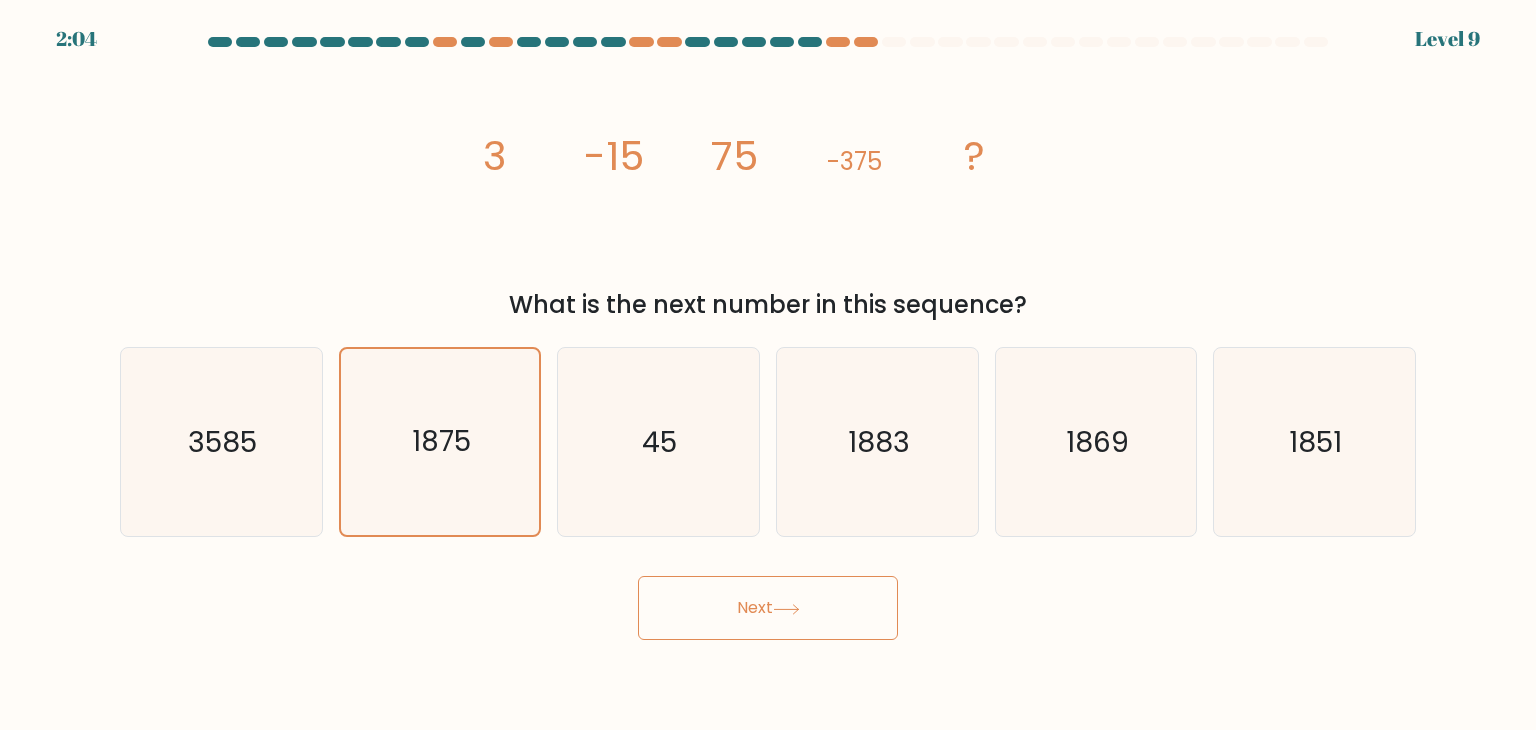 click on "Next" at bounding box center (768, 608) 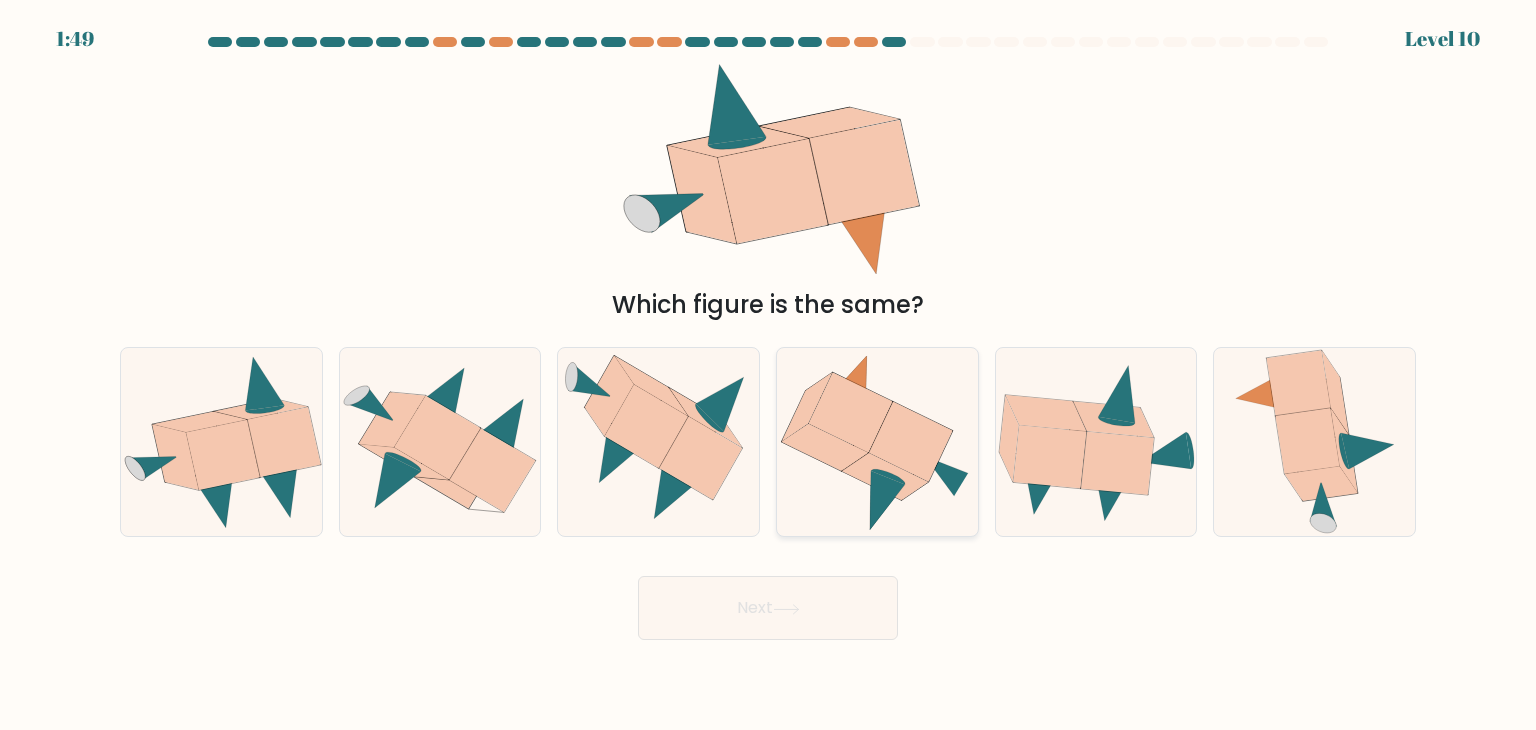 click 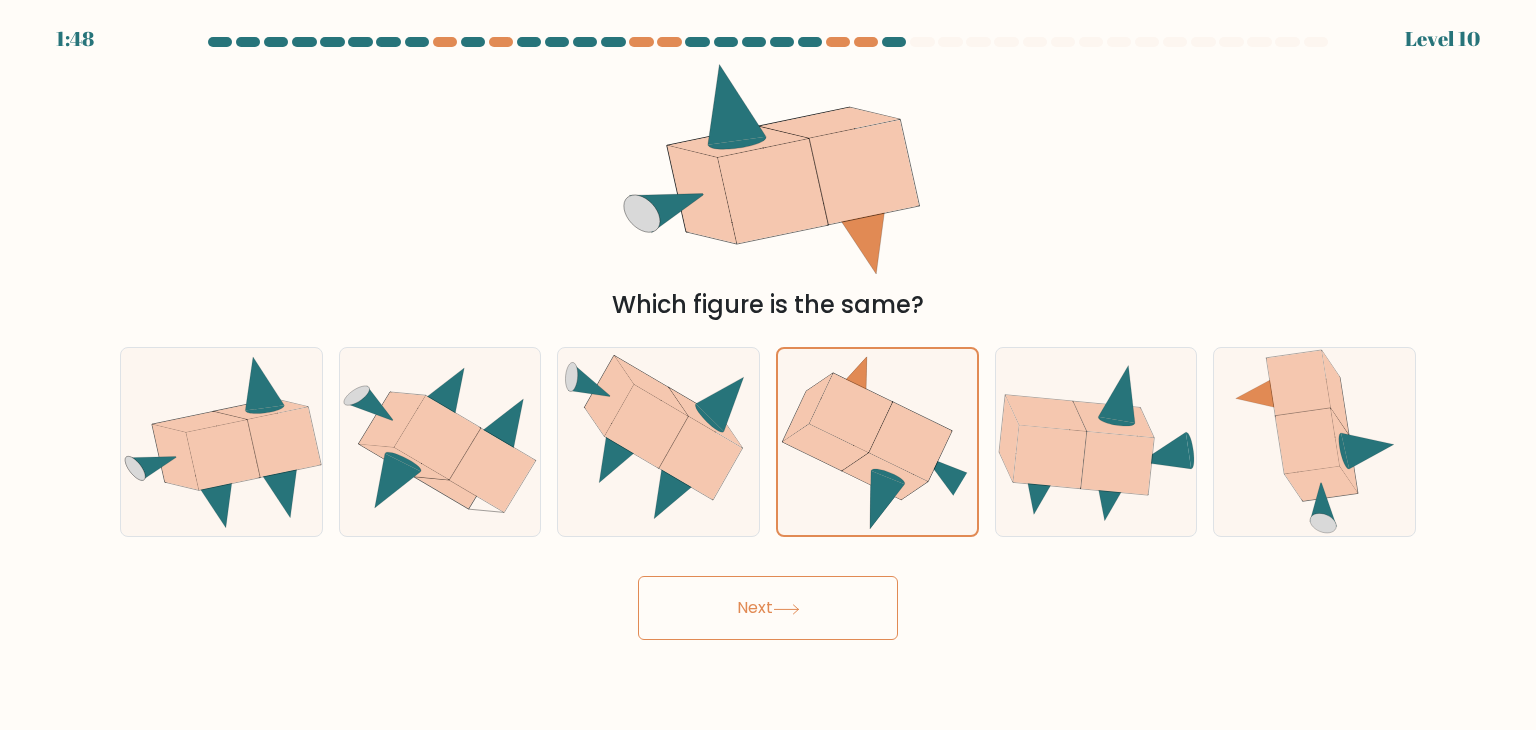 click on "Next" at bounding box center (768, 608) 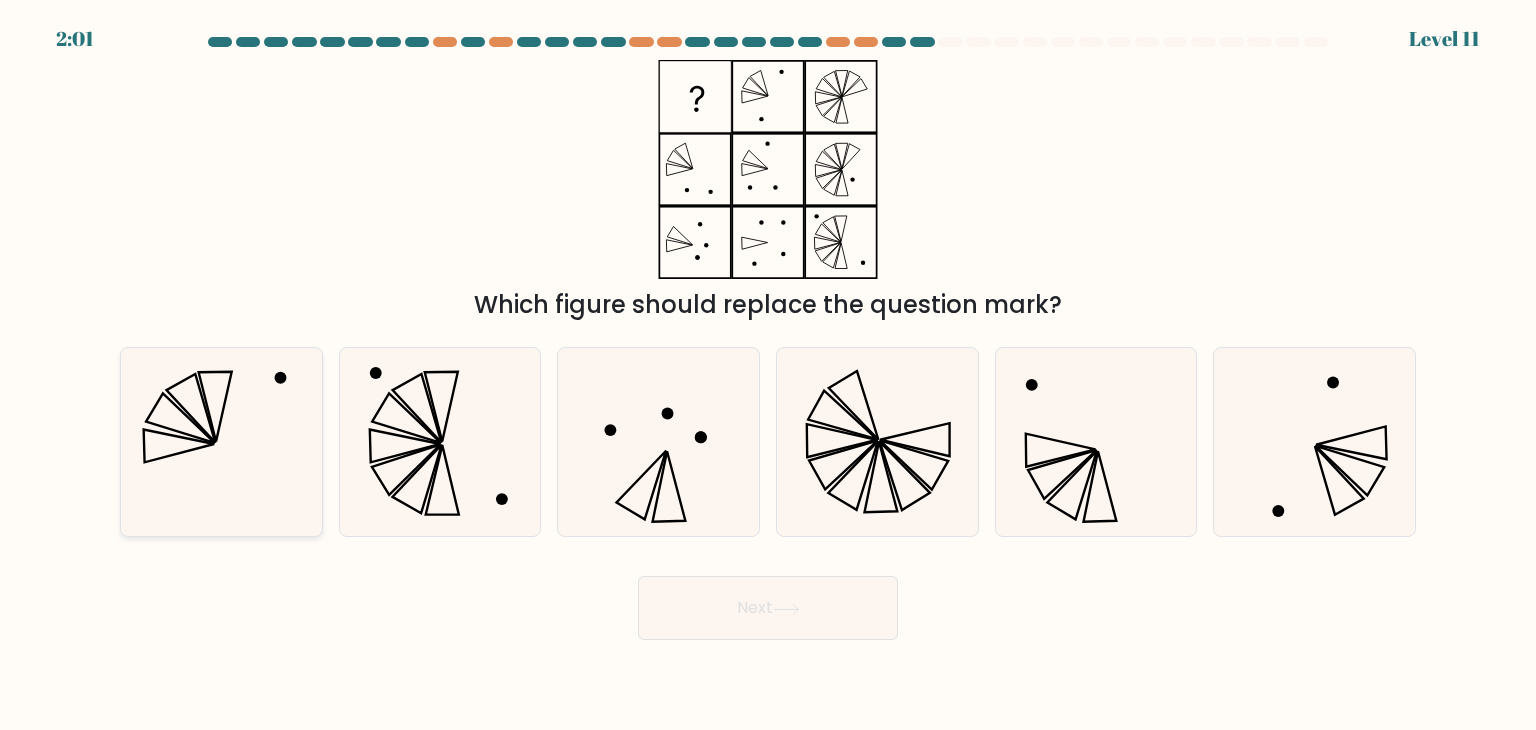 click 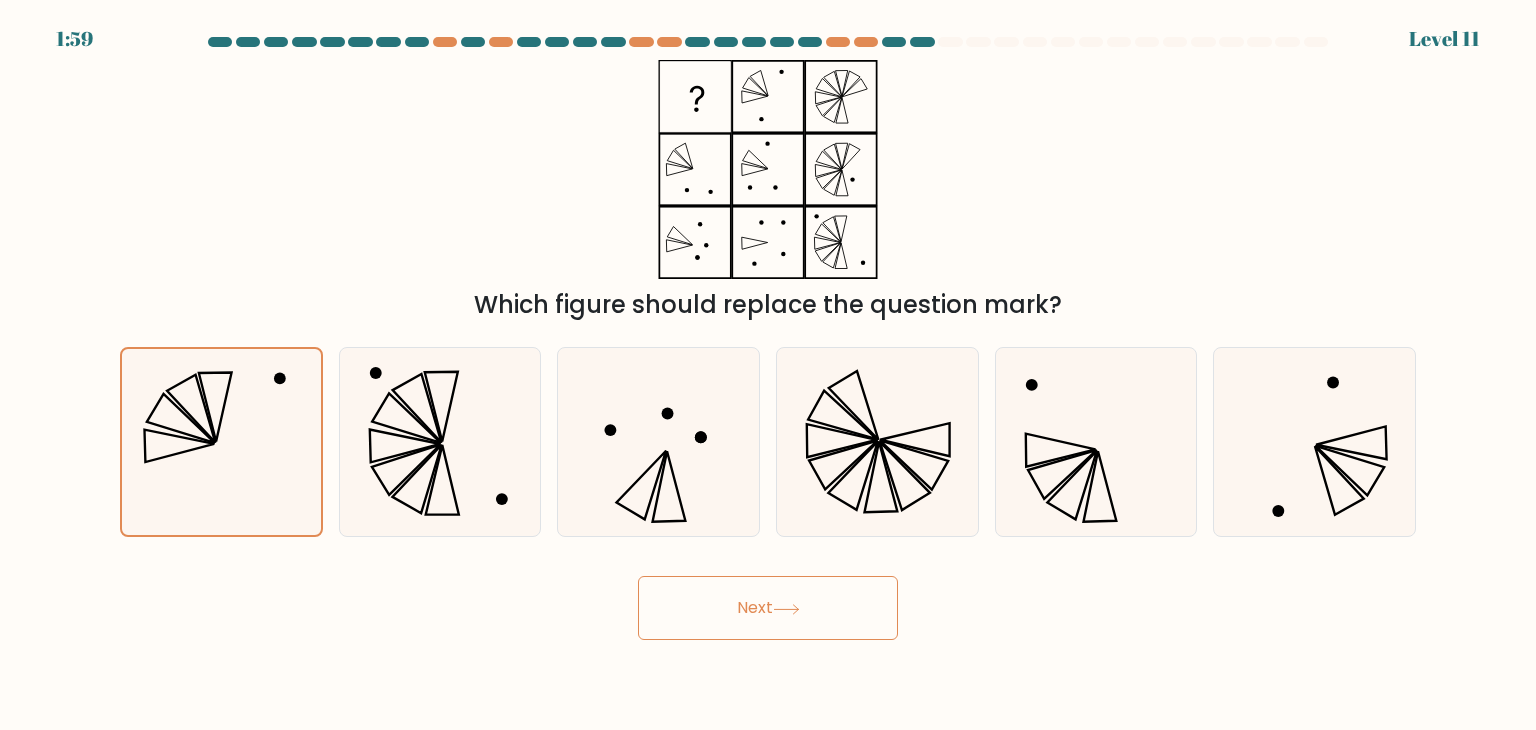 click on "Next" at bounding box center [768, 608] 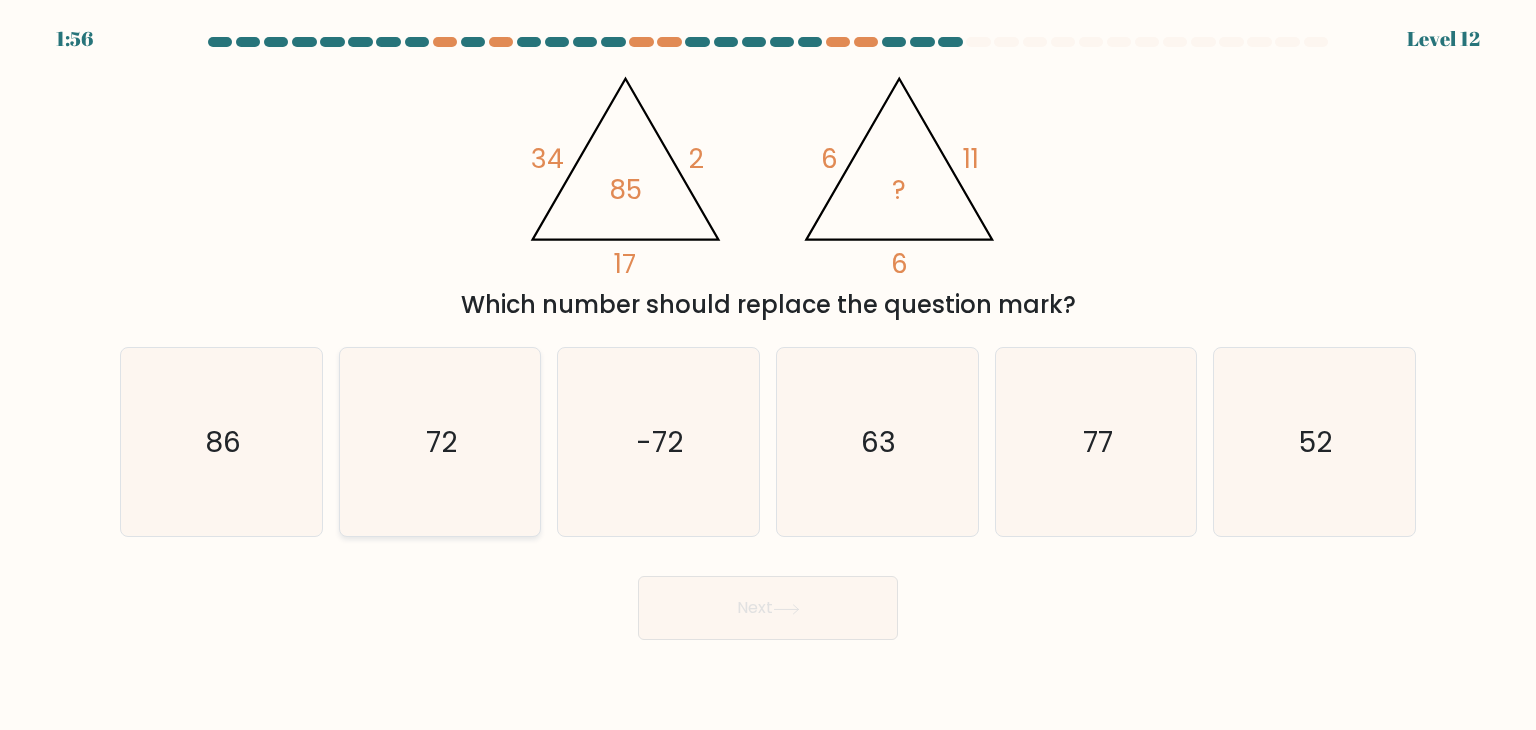 click on "72" 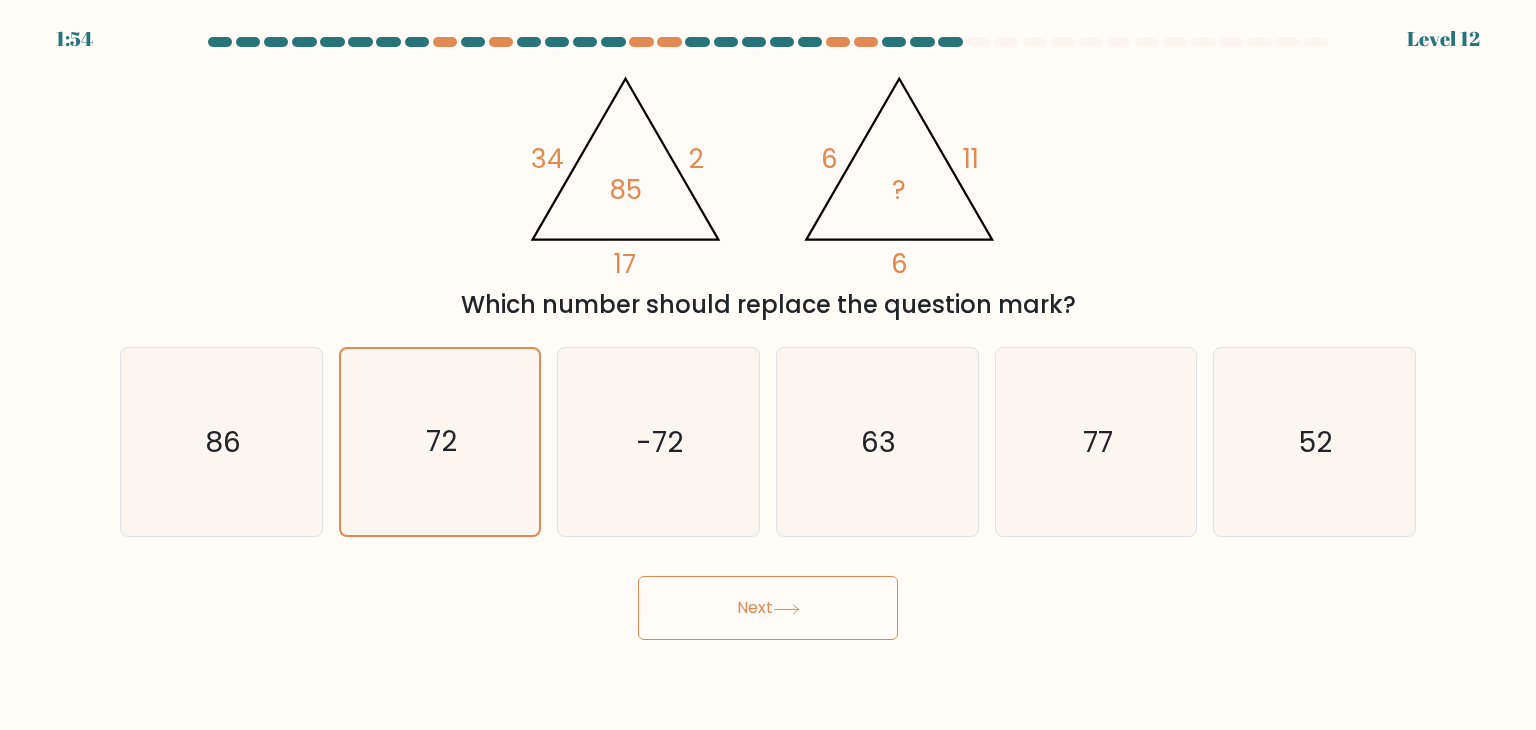 click on "Next" at bounding box center [768, 608] 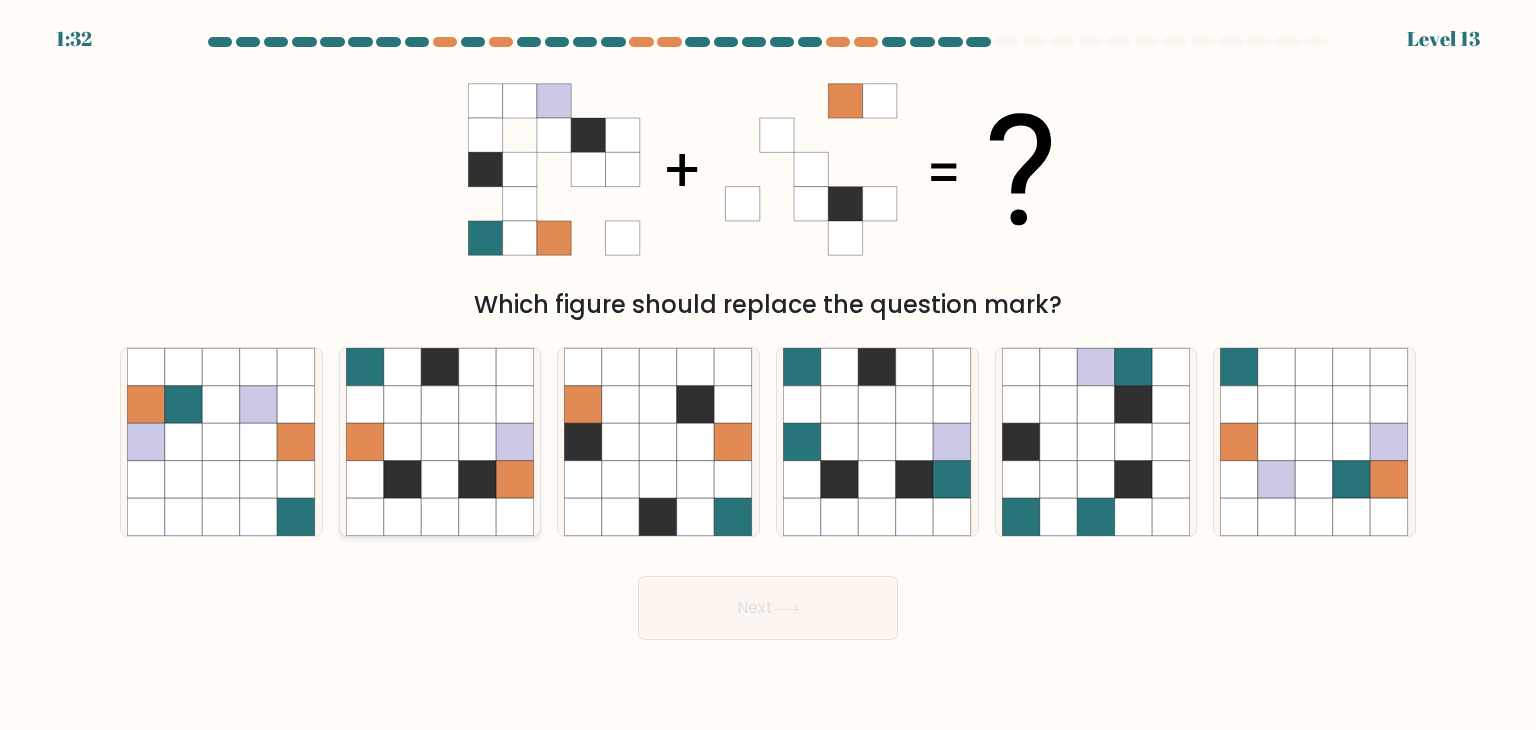 click 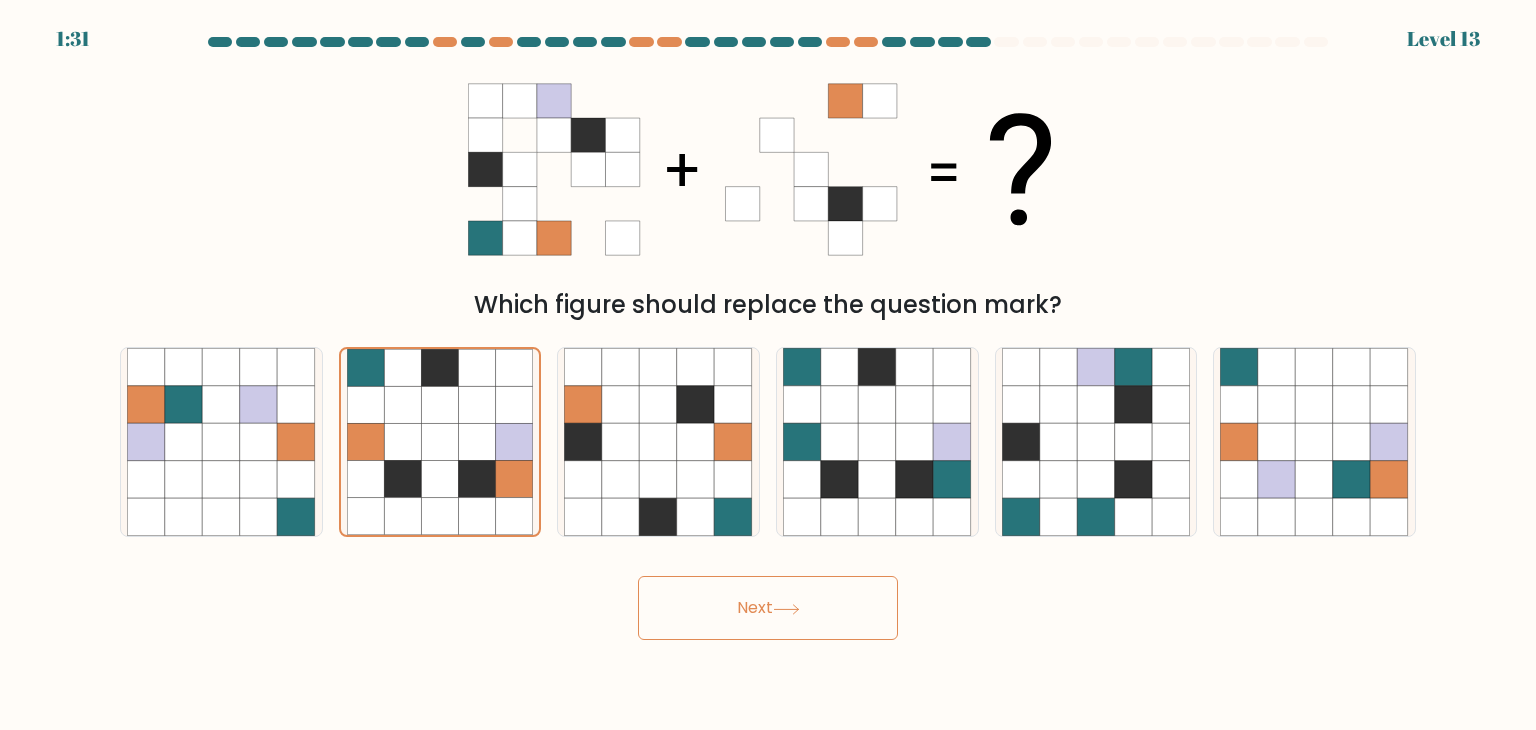 click on "Next" at bounding box center [768, 608] 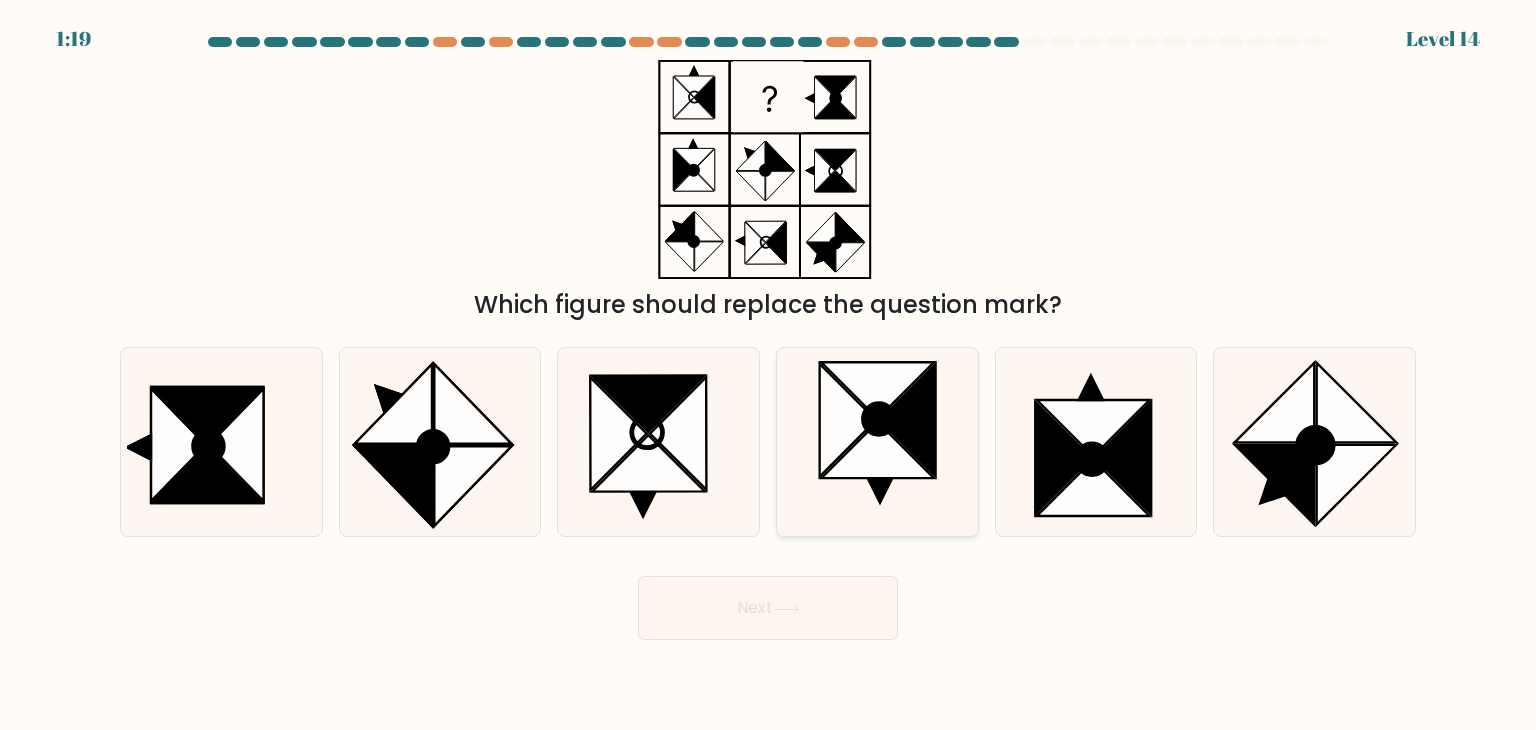 click 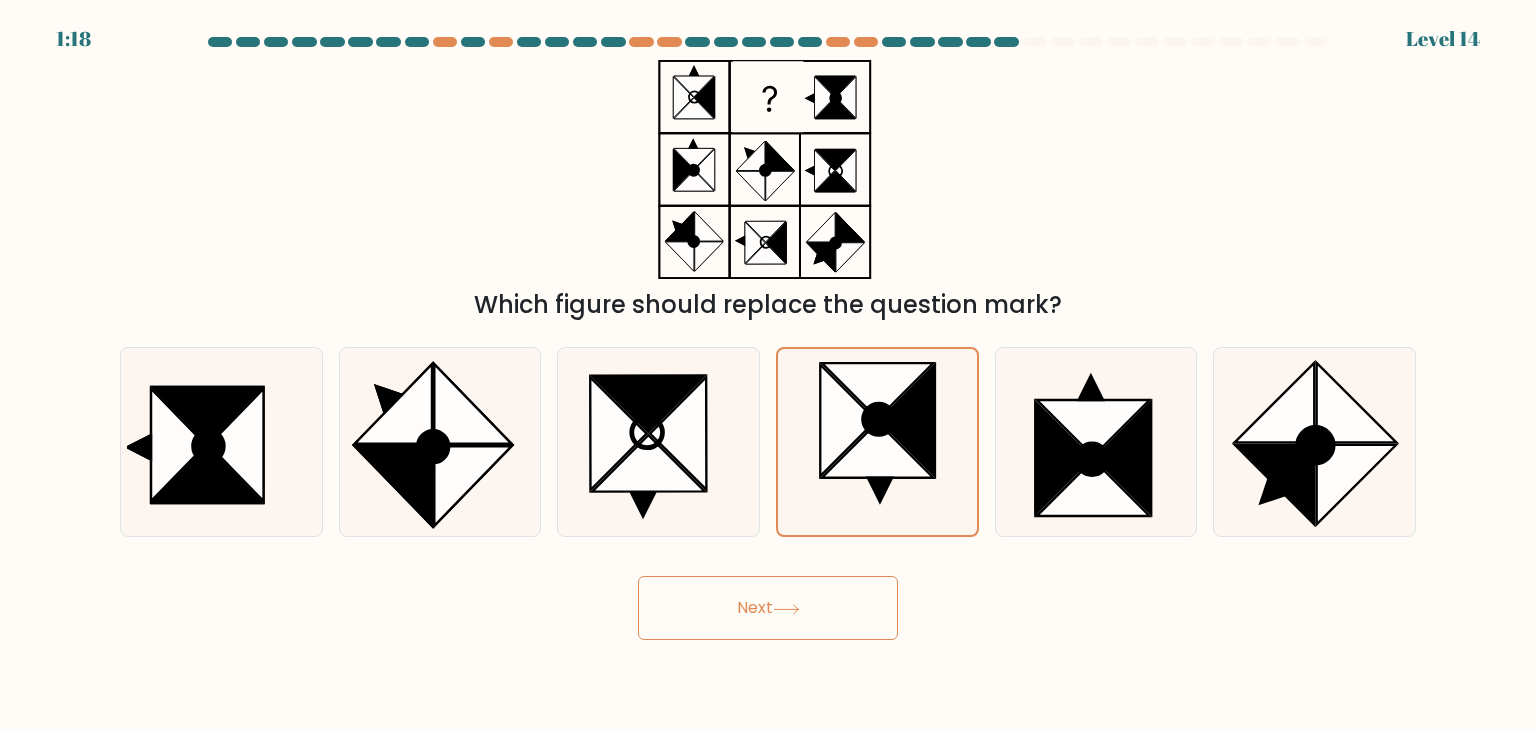 click on "Next" at bounding box center [768, 608] 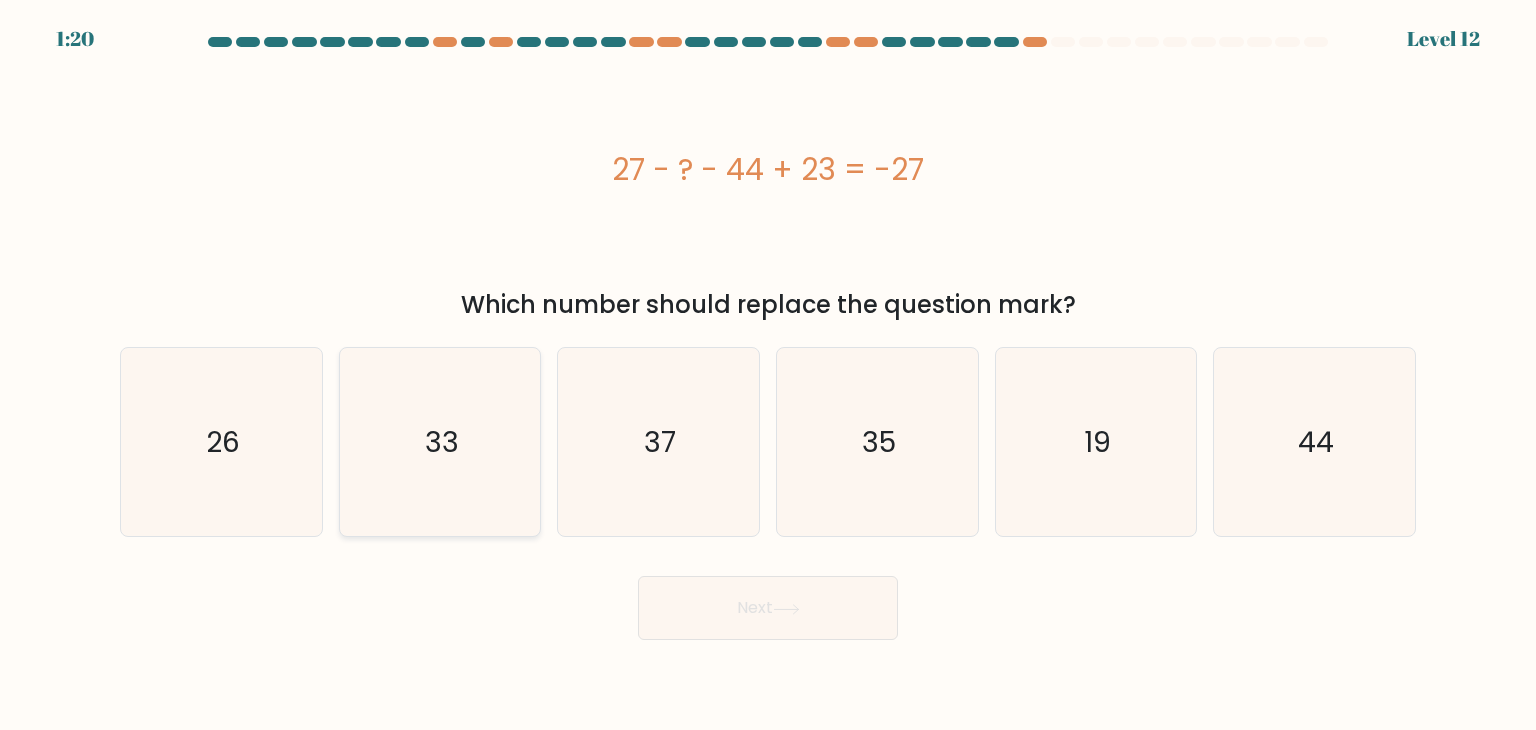 click on "33" 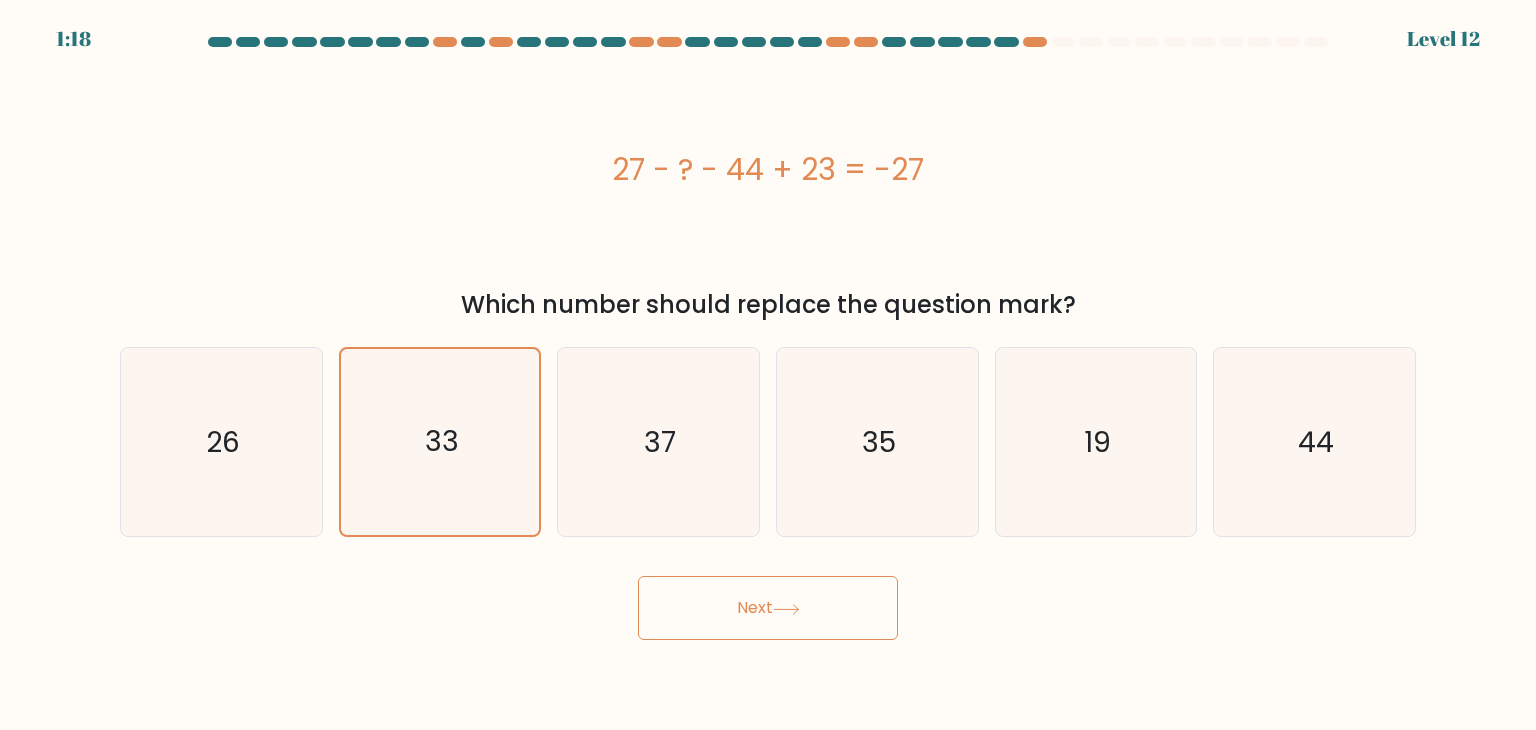 click on "Next" at bounding box center [768, 608] 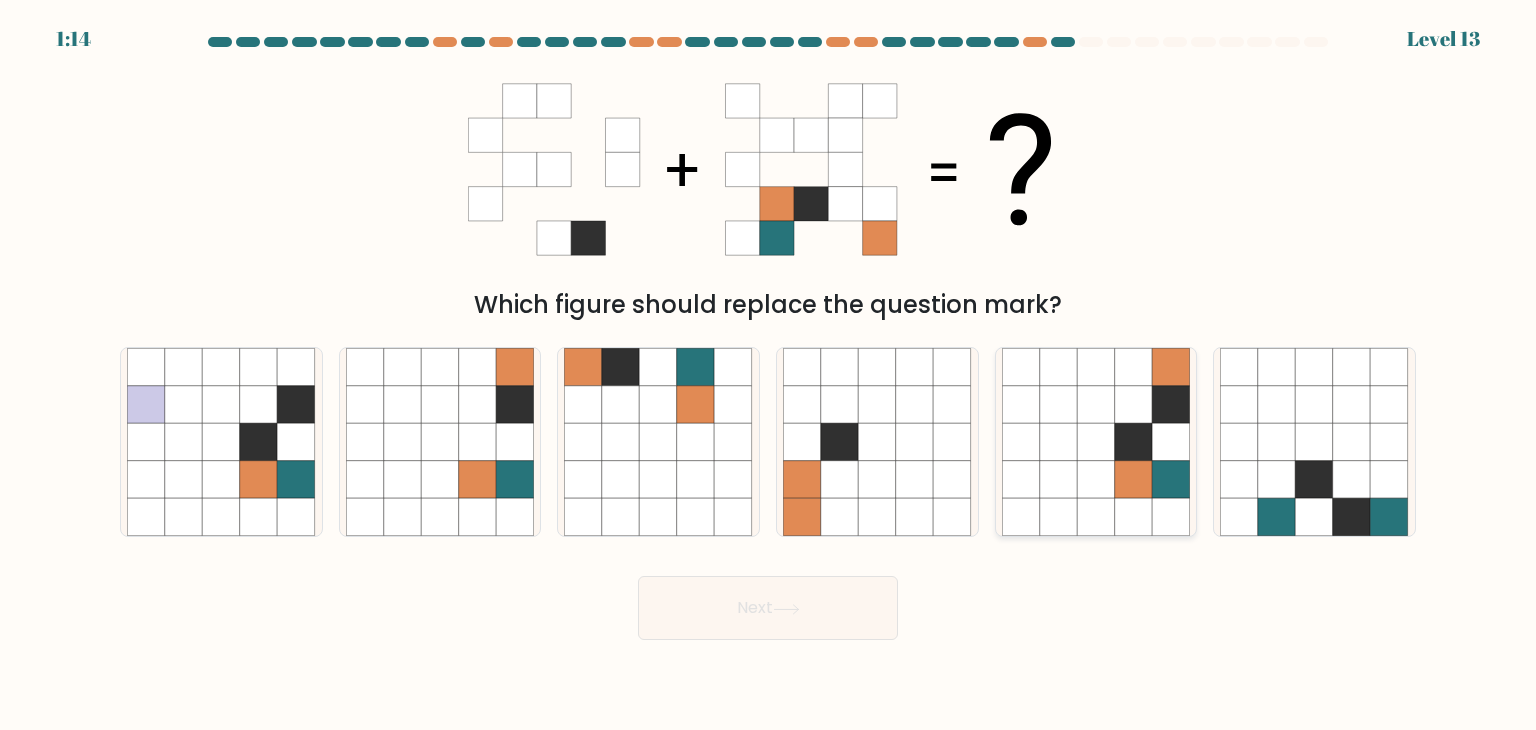 click 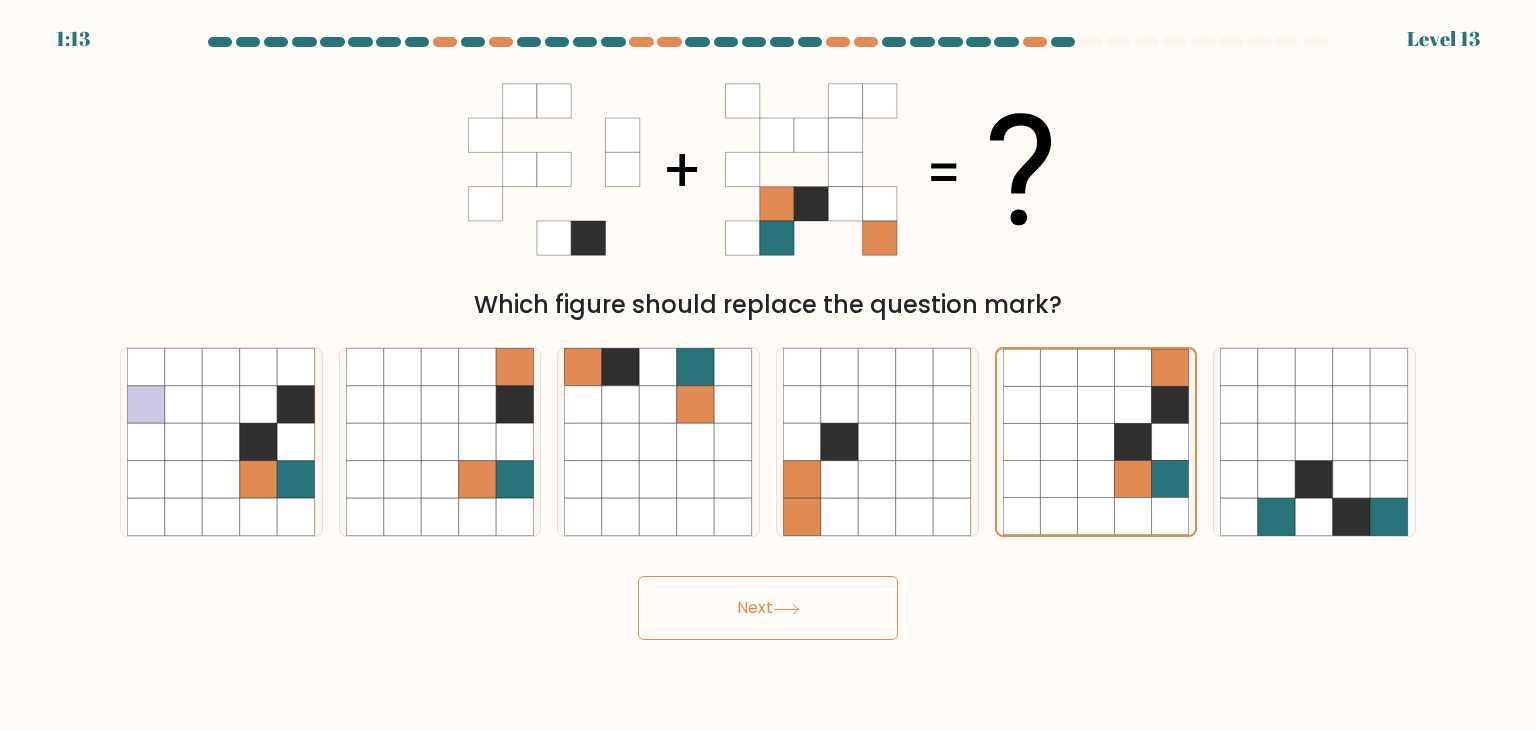 click on "Next" at bounding box center [768, 608] 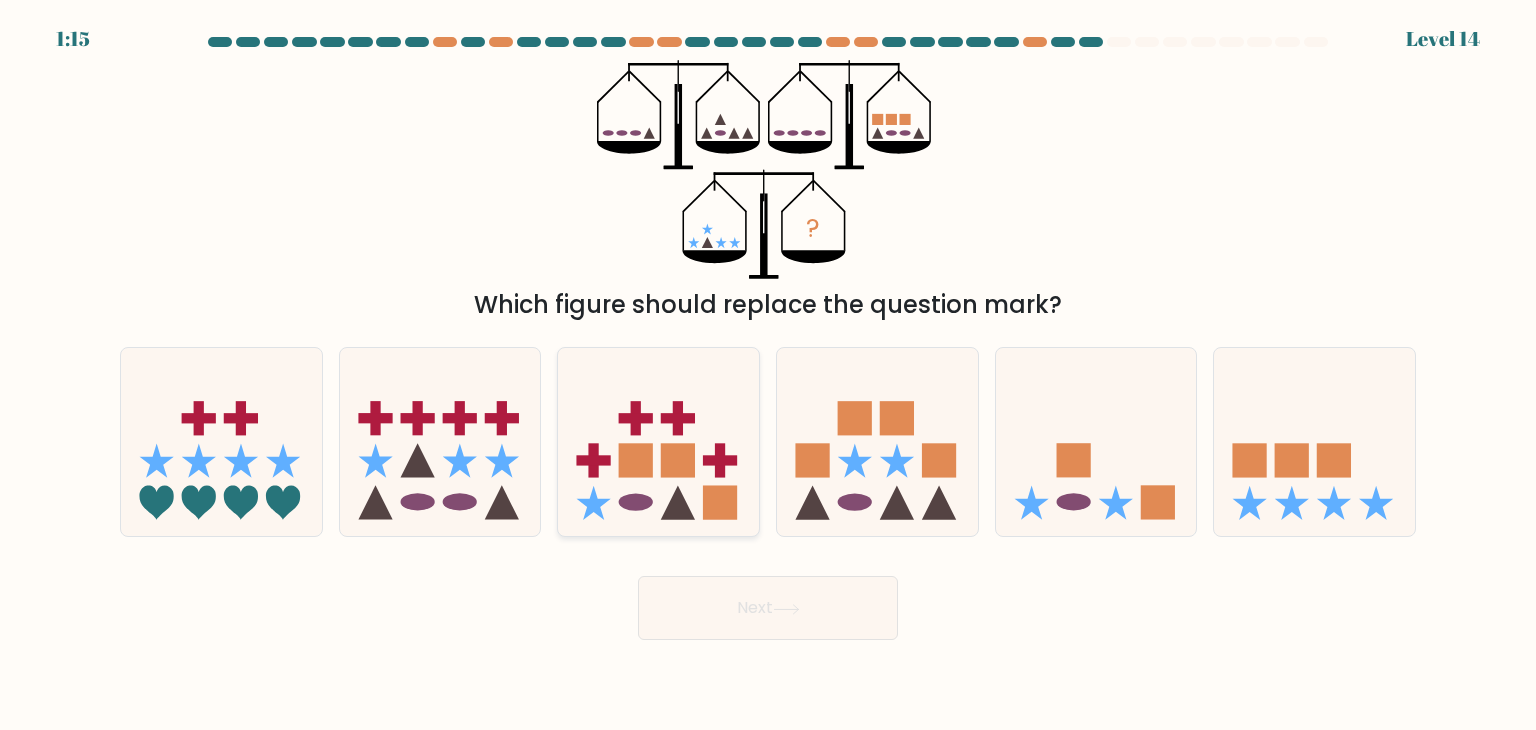 click 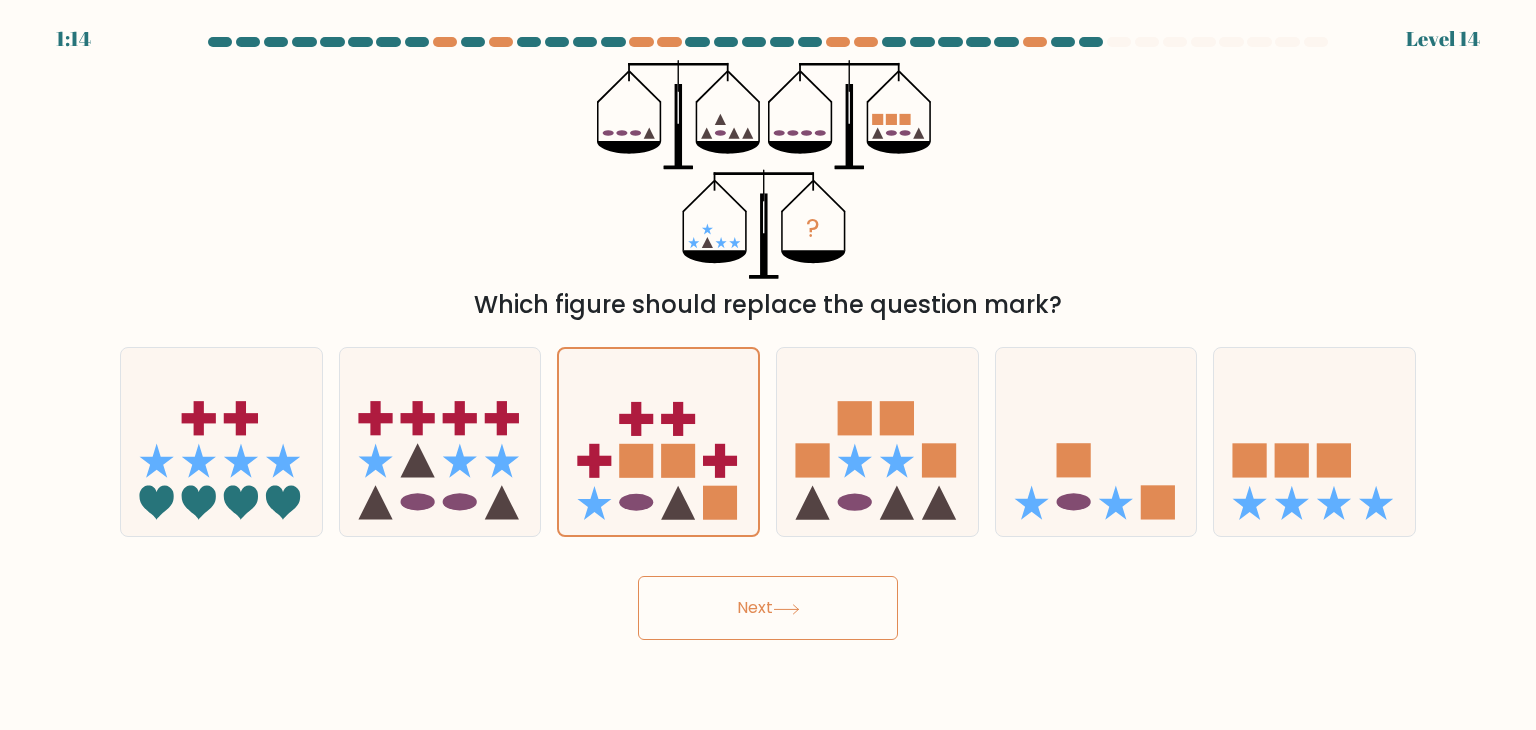 click on "Next" at bounding box center (768, 608) 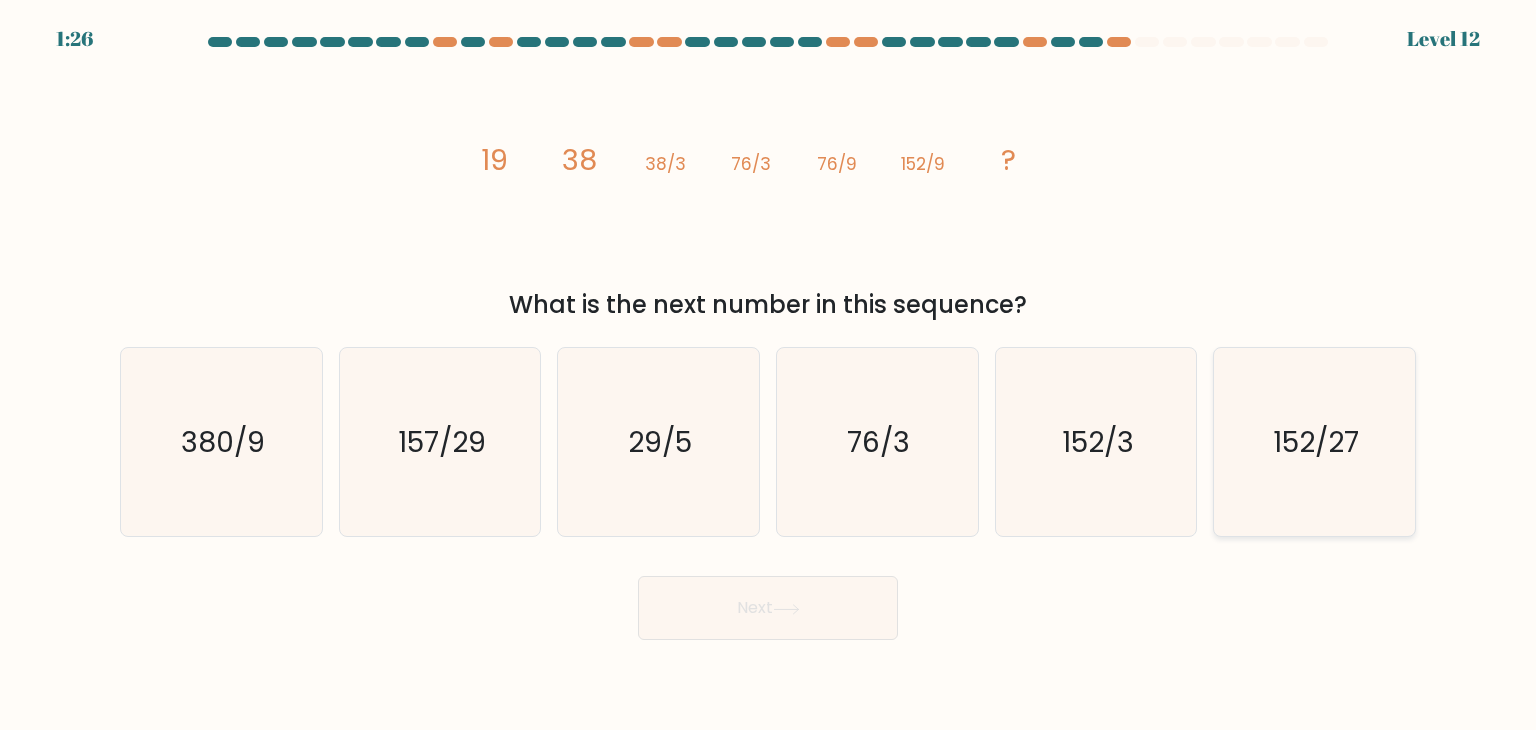click on "152/27" 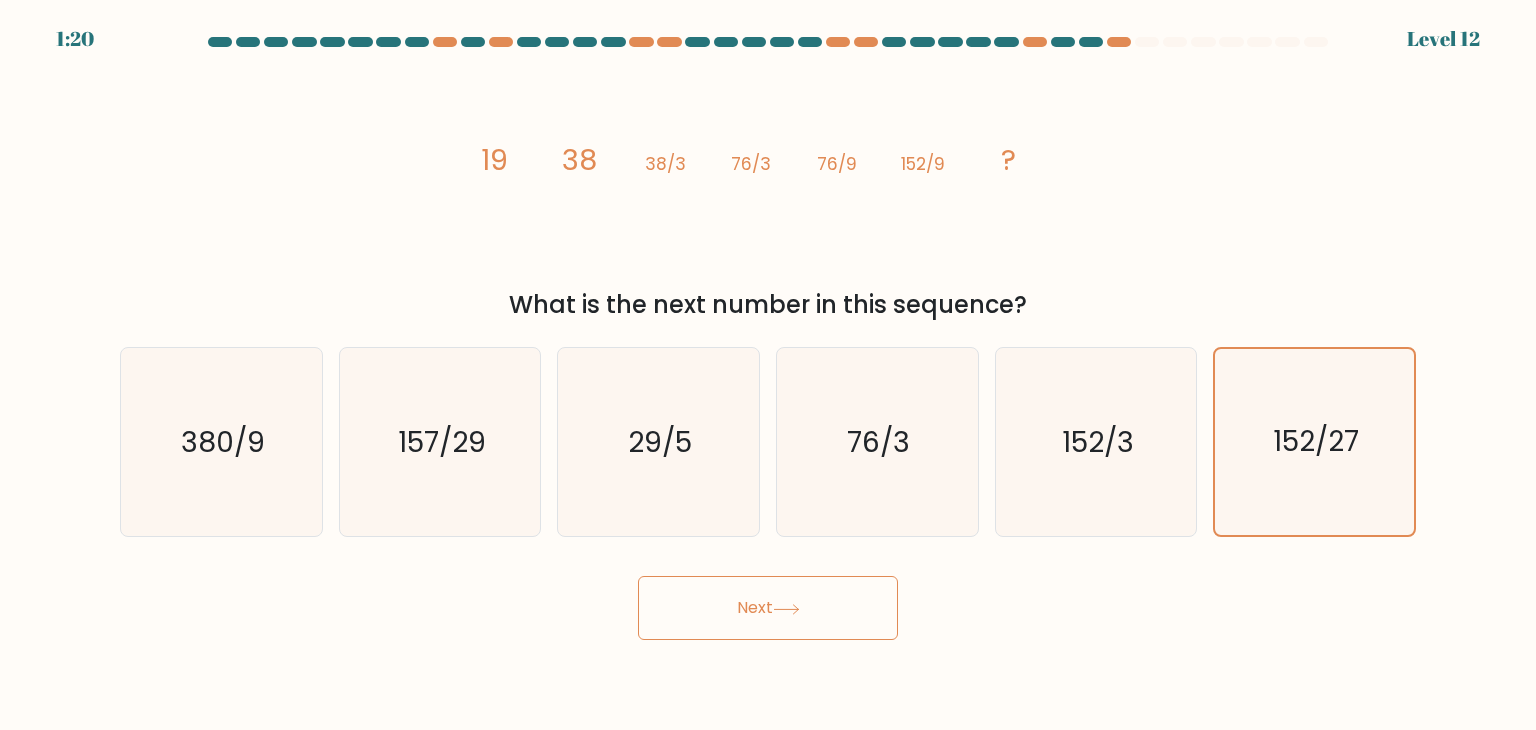 click 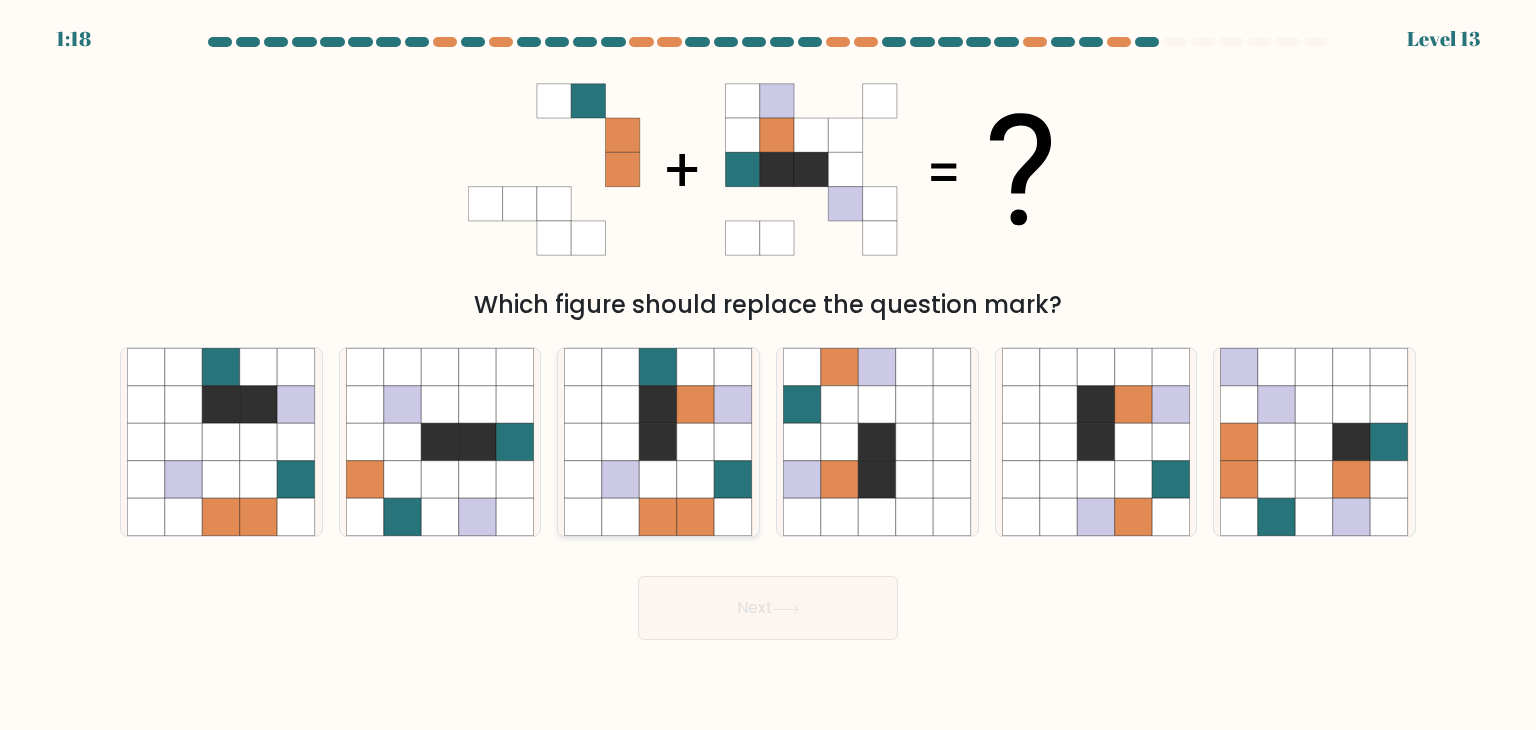 click 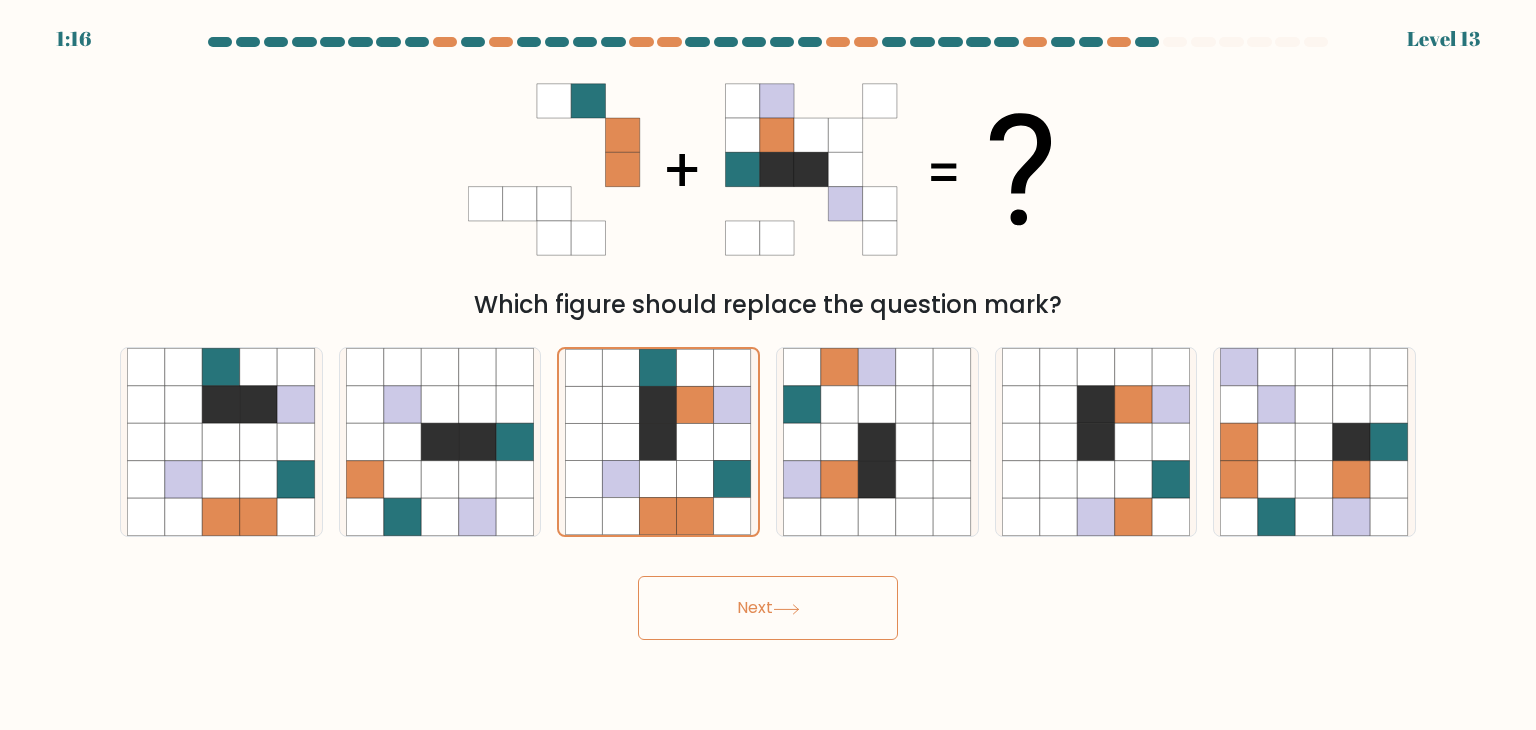 click on "Next" at bounding box center [768, 608] 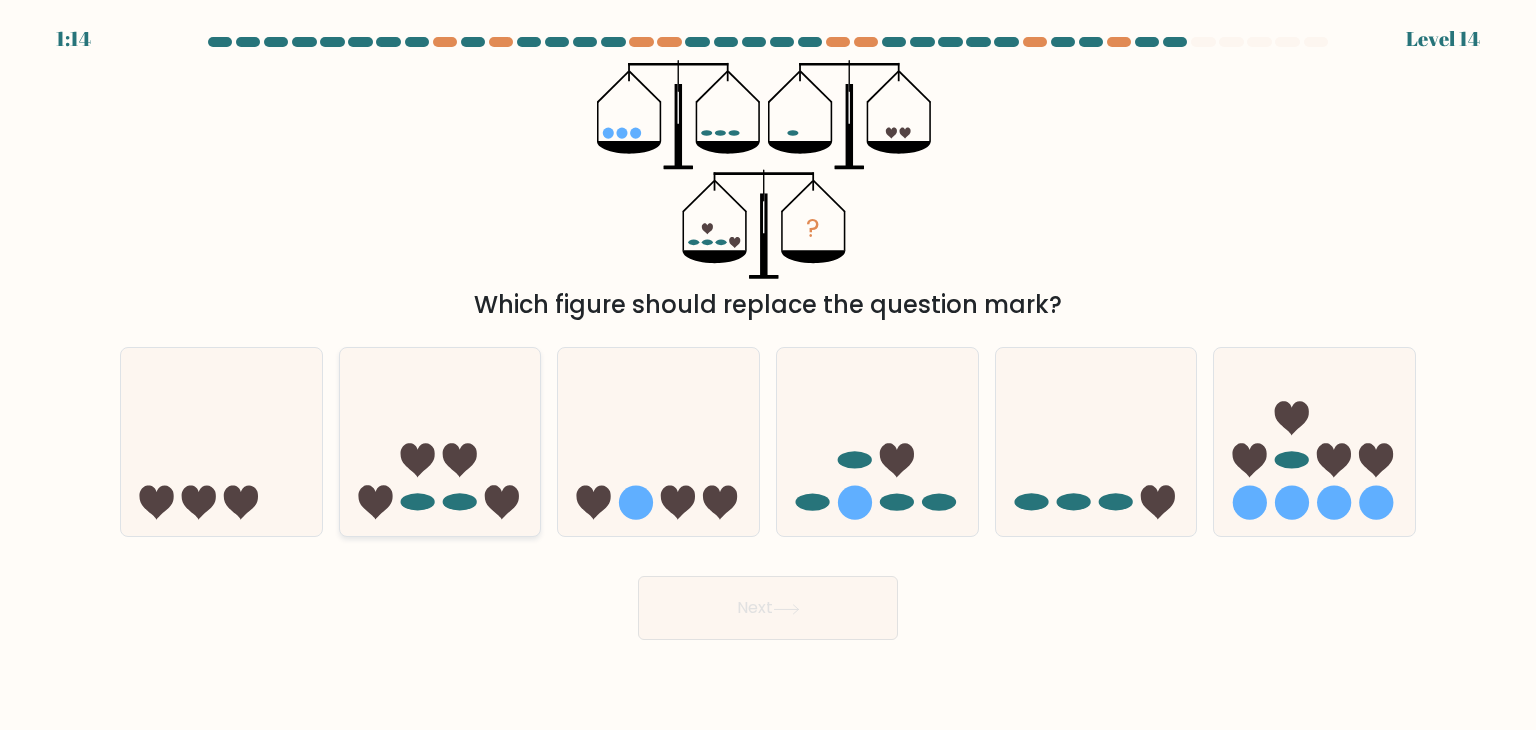 click 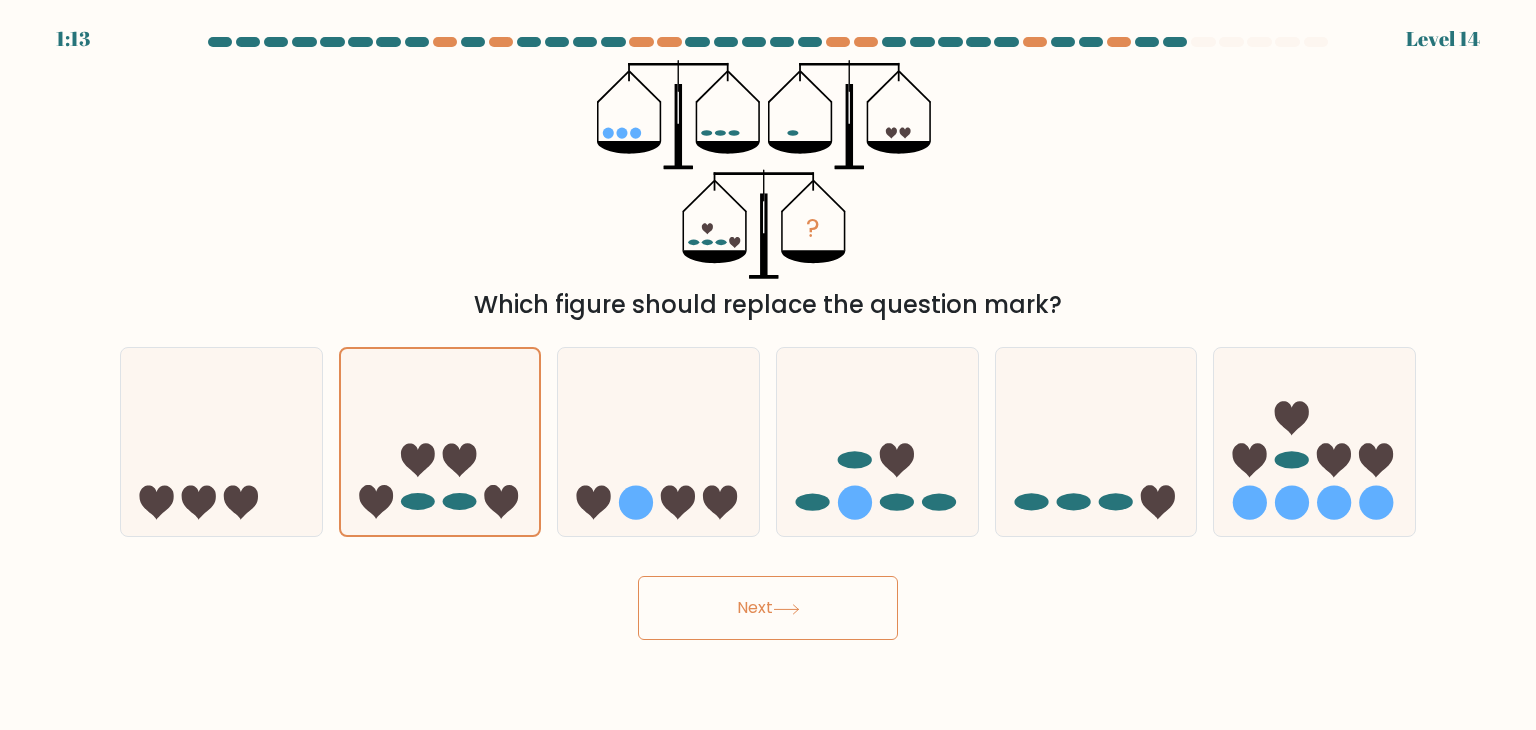 click on "Next" at bounding box center [768, 608] 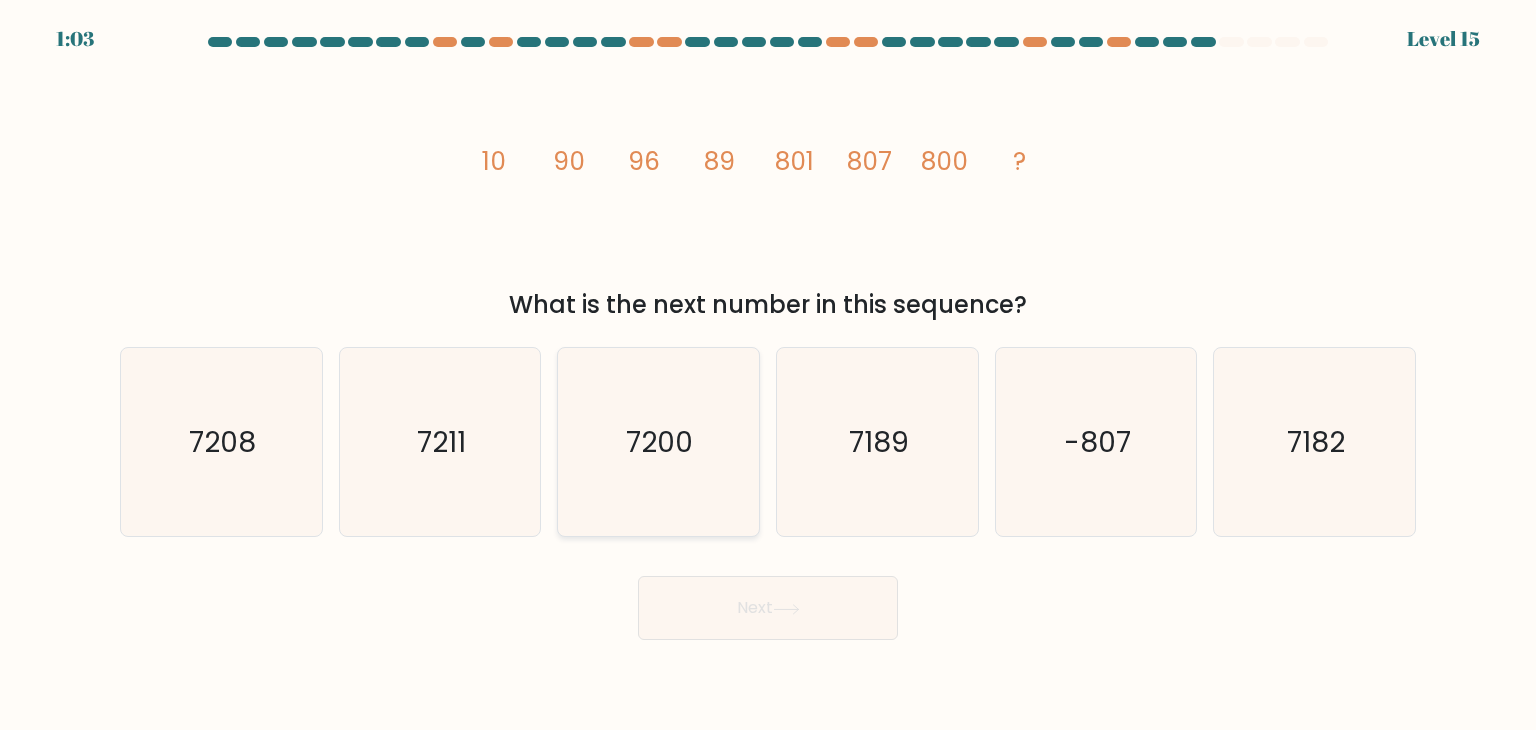 click on "7200" 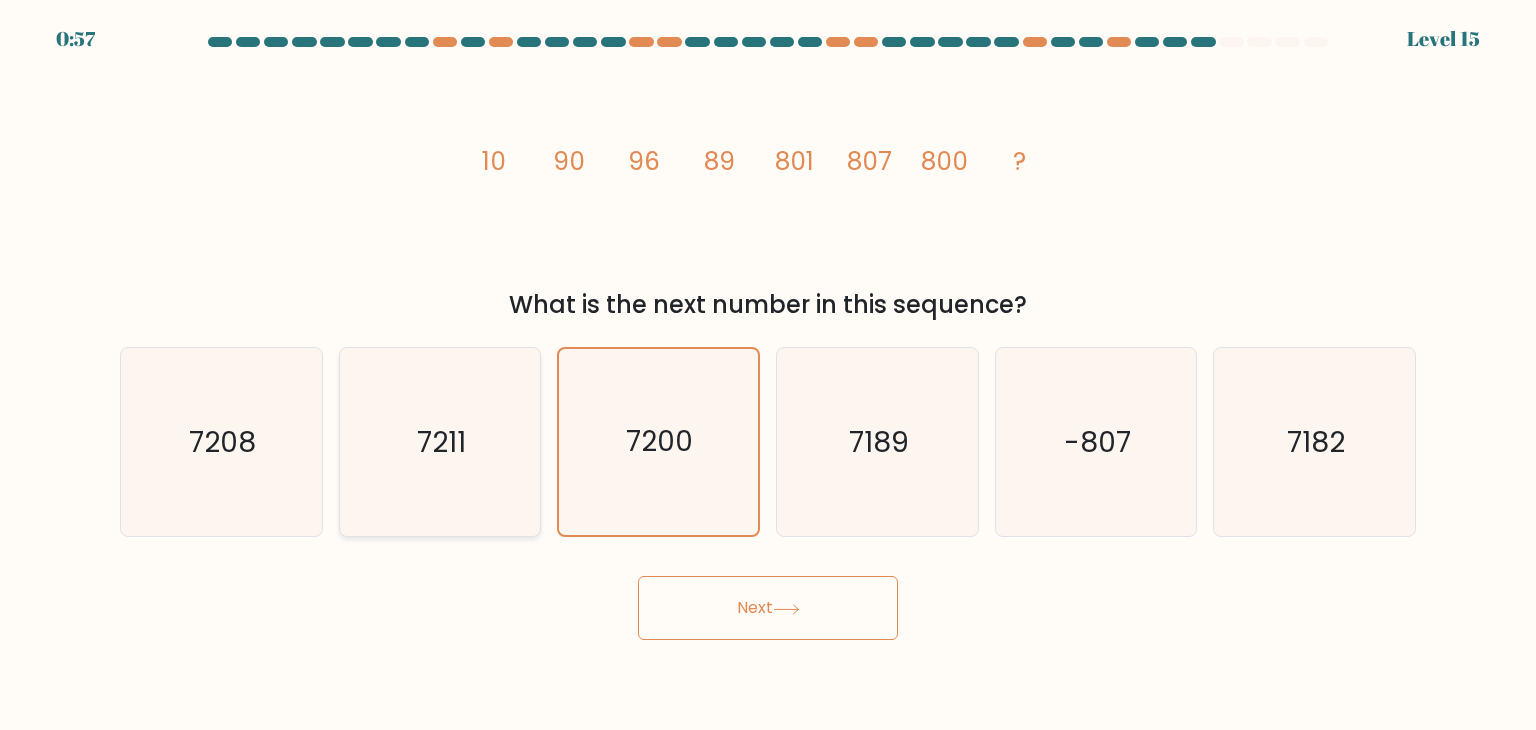 click on "7211" 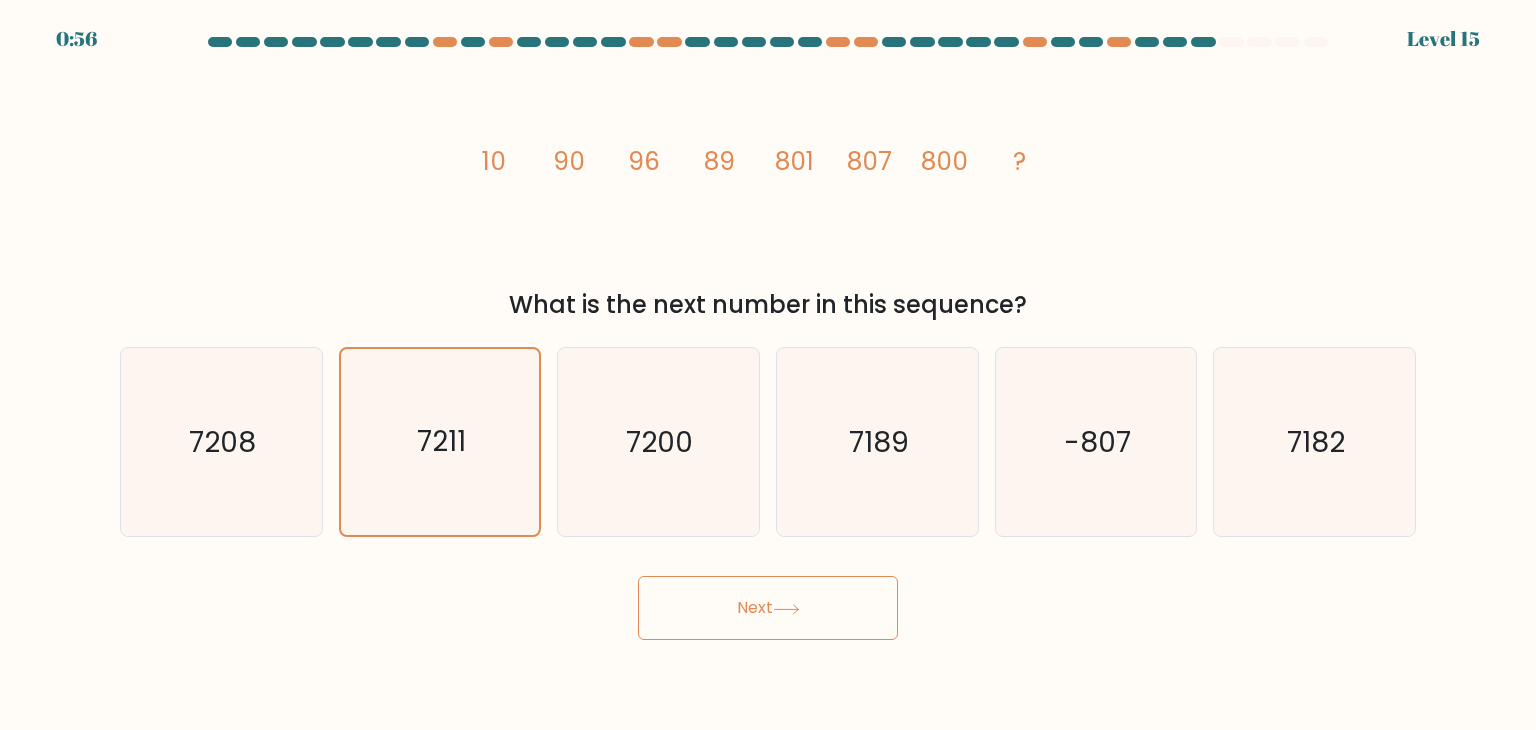 click on "Next" at bounding box center (768, 608) 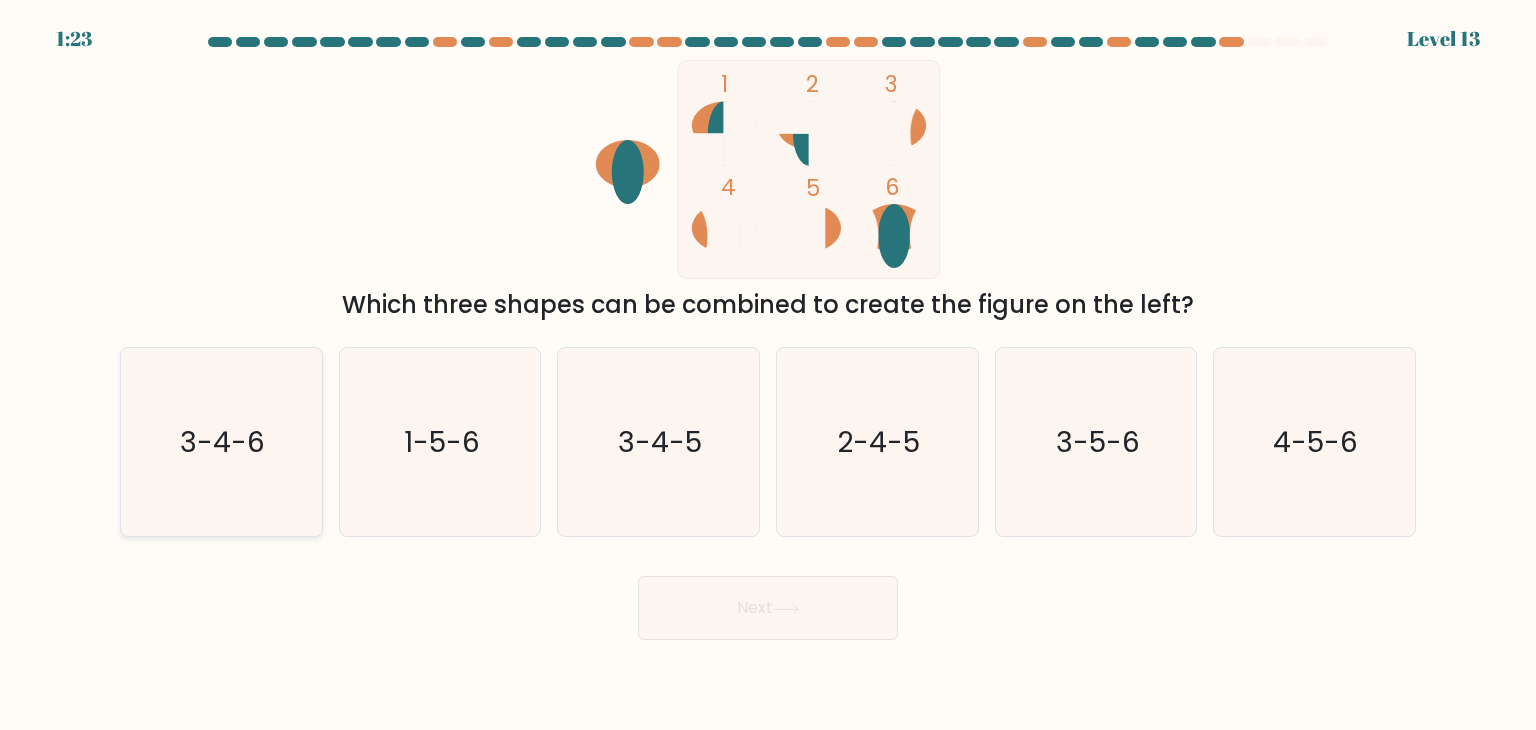 click on "3-4-6" 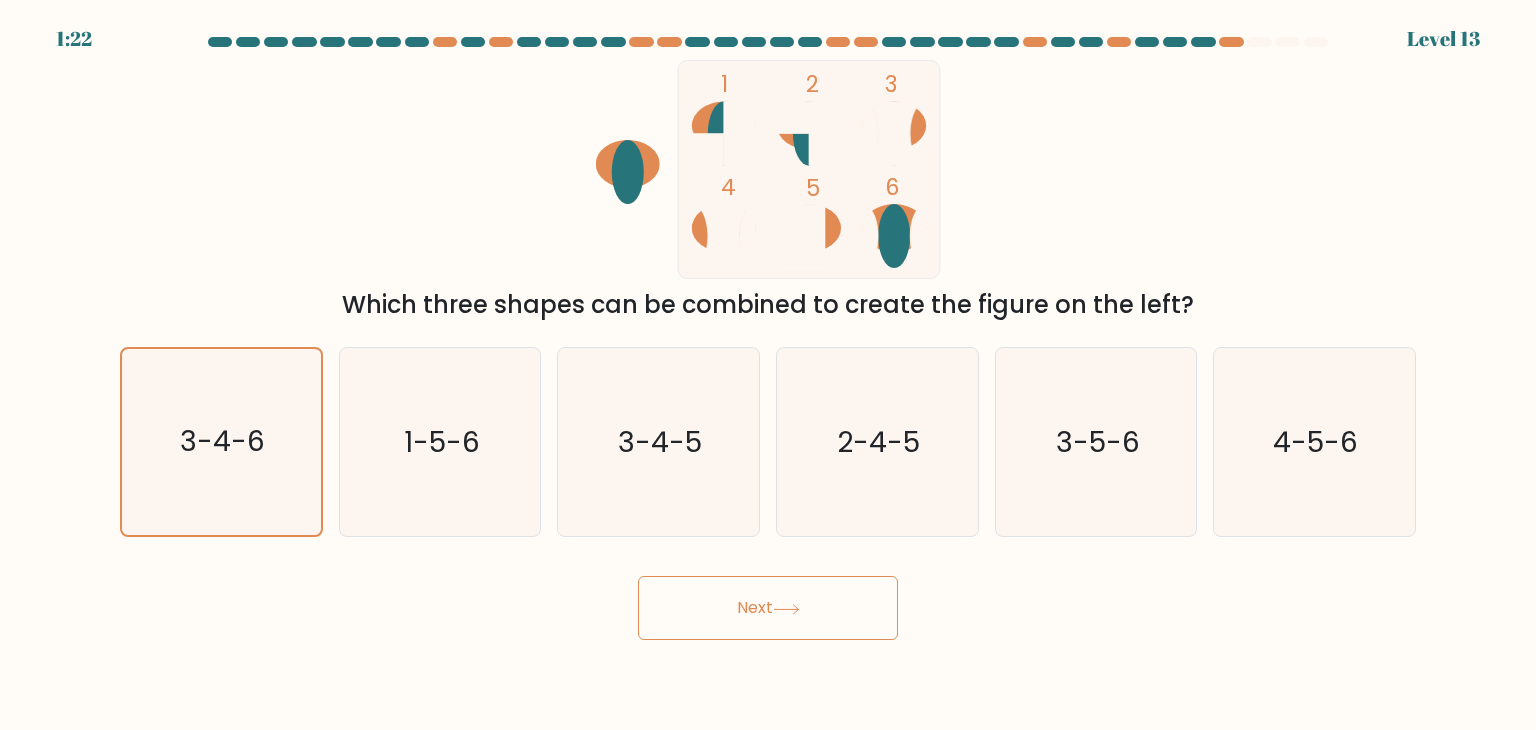 click 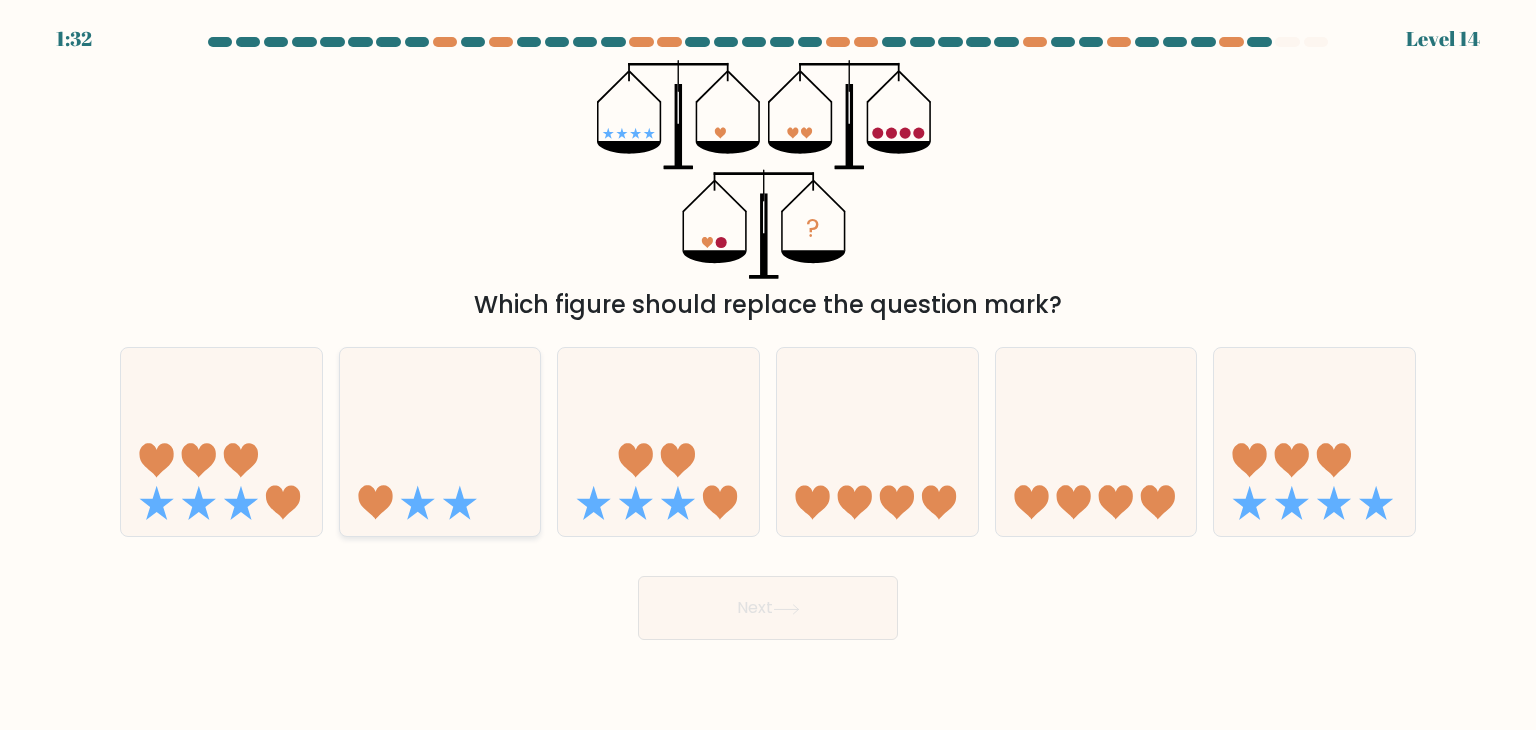 click 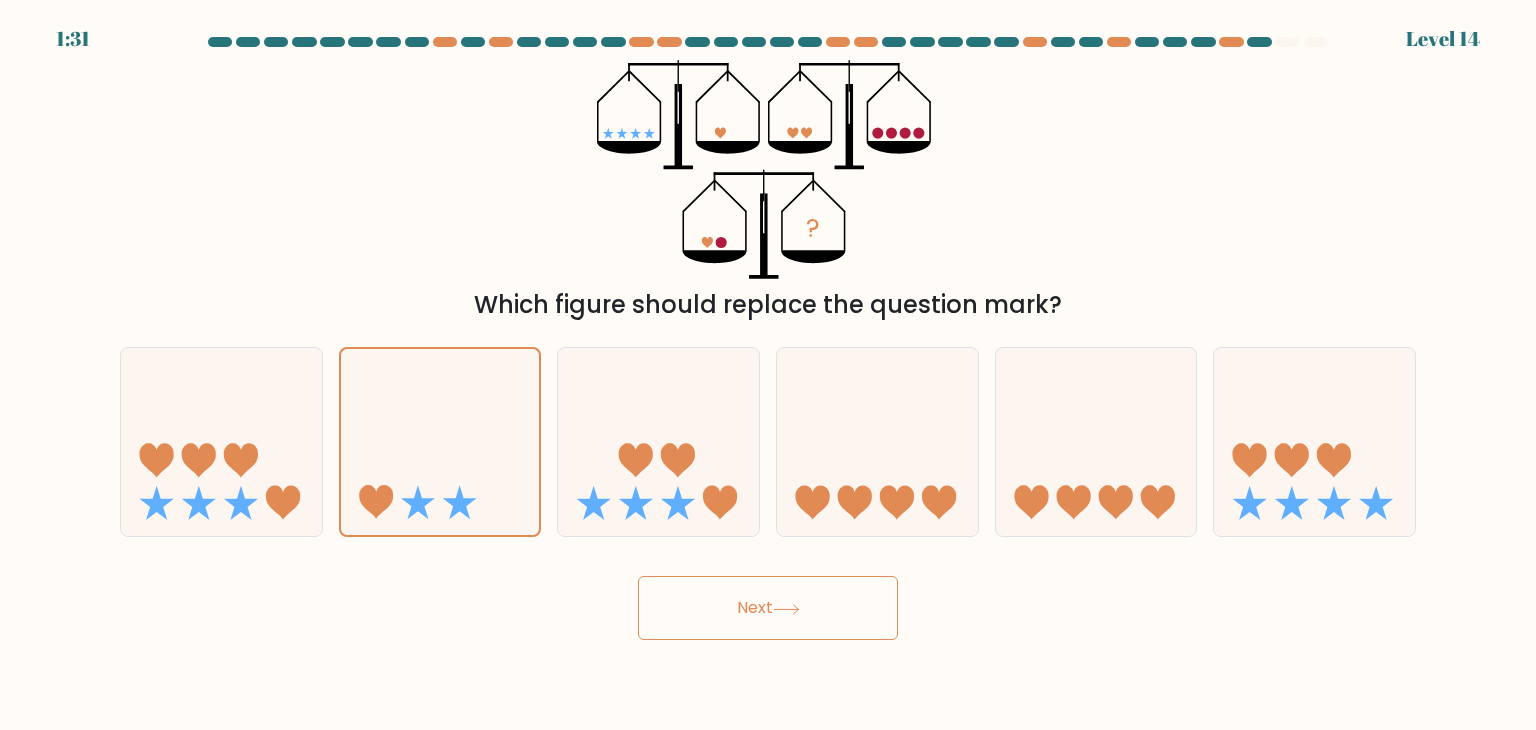 click on "Next" at bounding box center [768, 608] 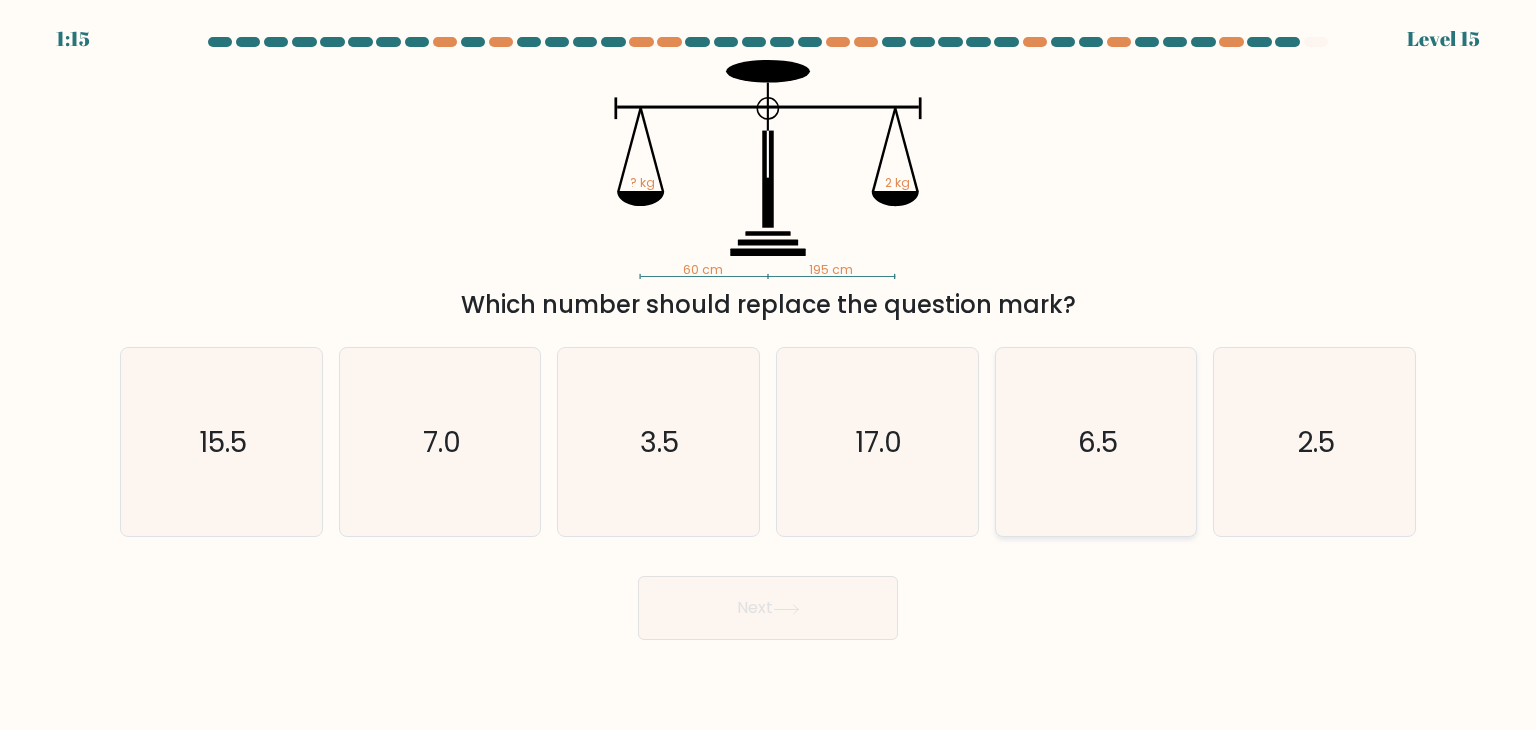click on "6.5" 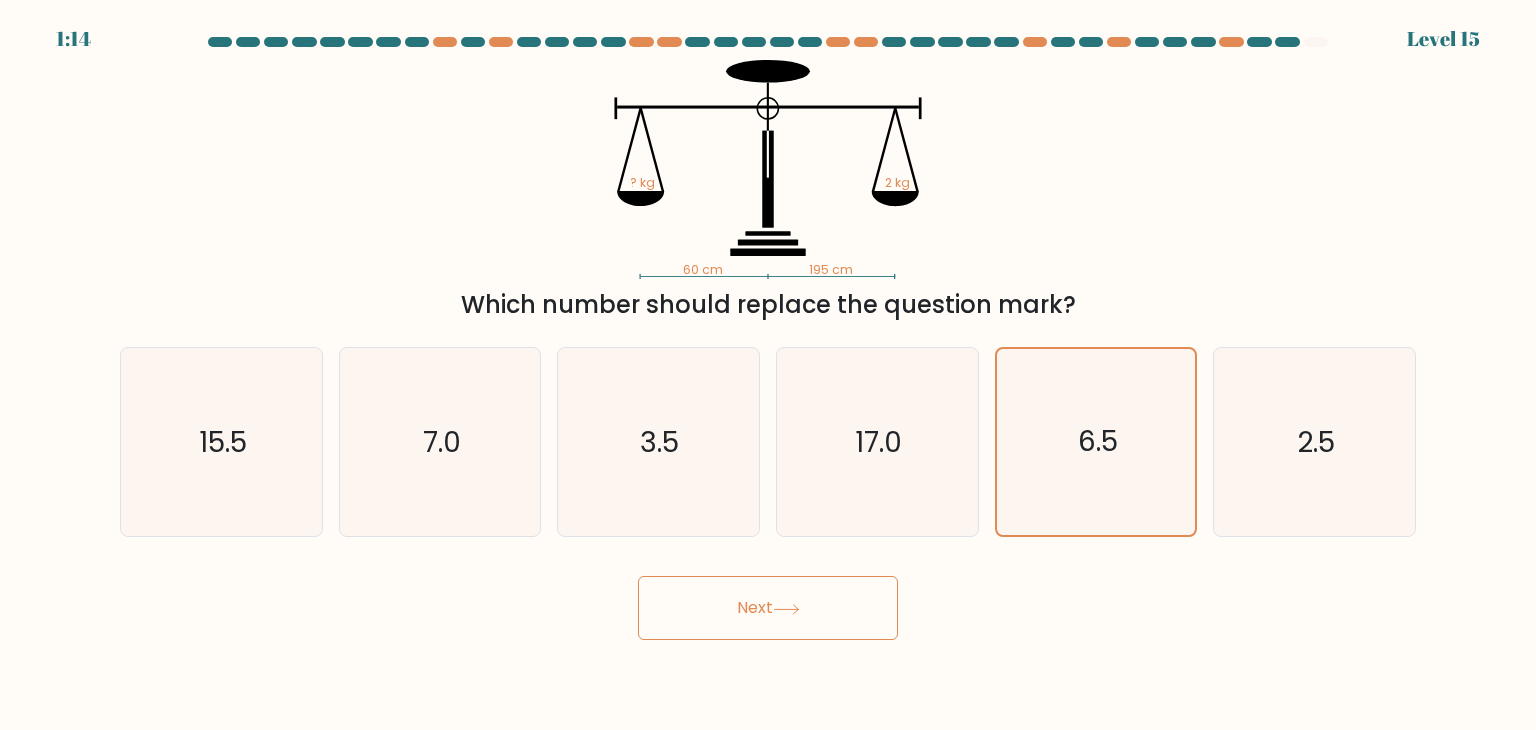click on "Next" at bounding box center (768, 608) 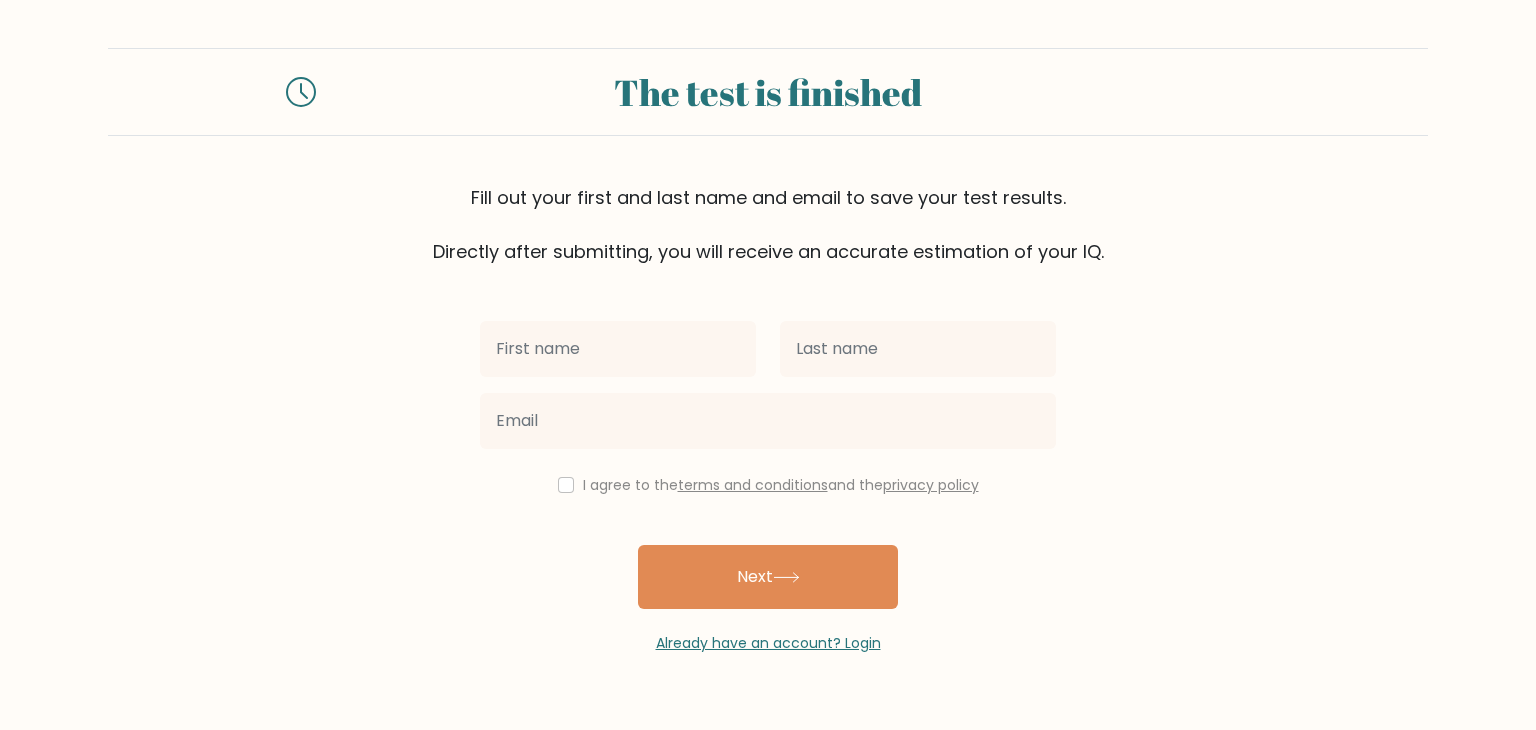 scroll, scrollTop: 0, scrollLeft: 0, axis: both 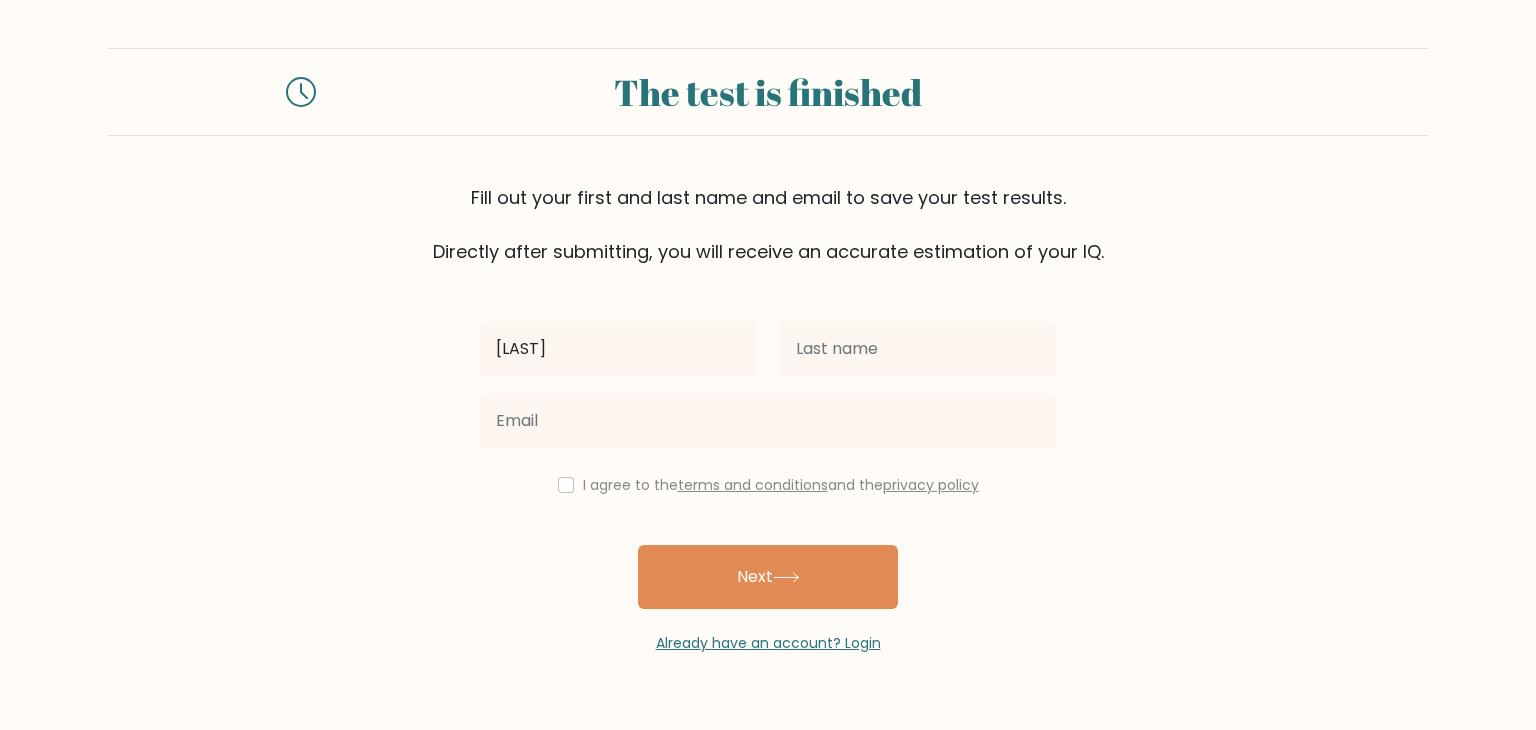 type on "[LAST]" 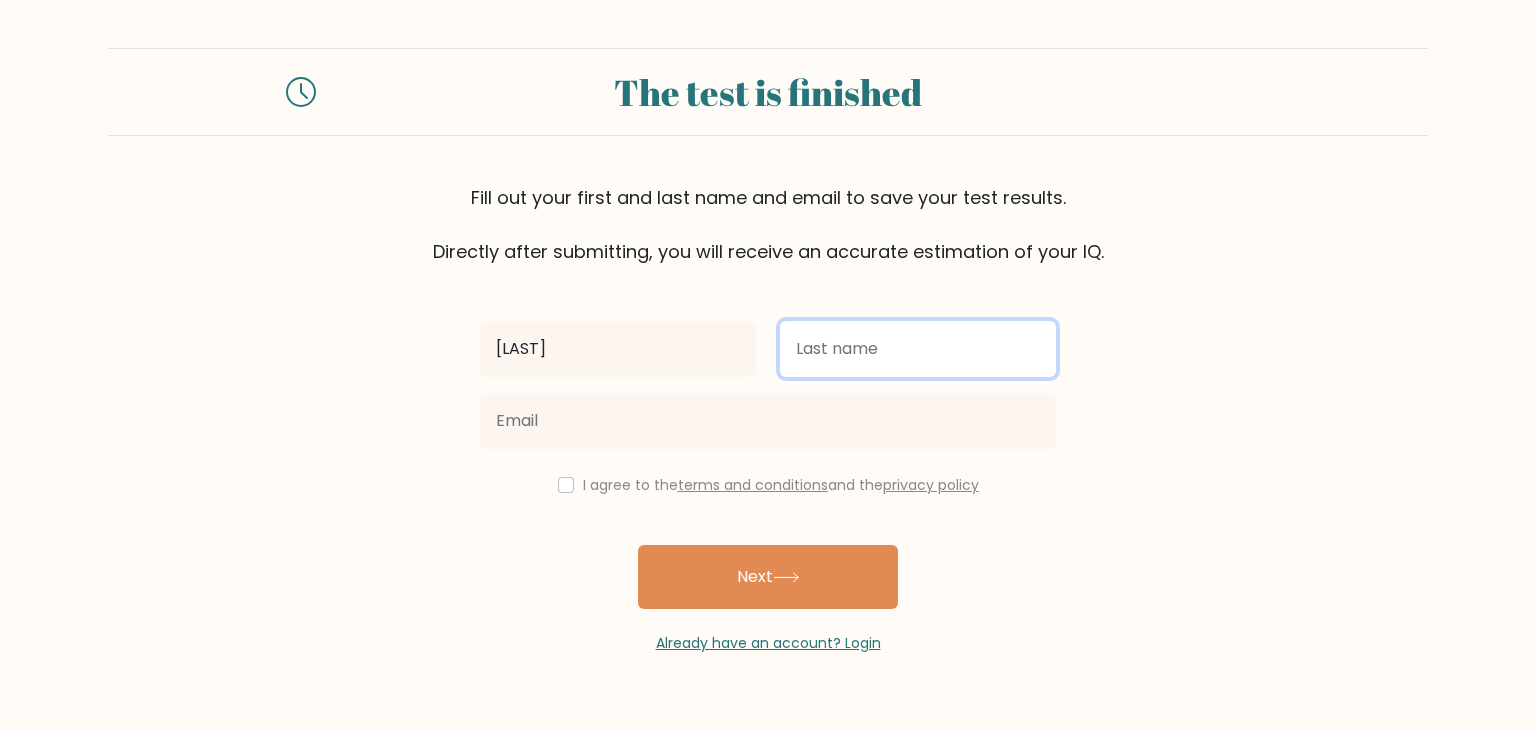 click at bounding box center [918, 349] 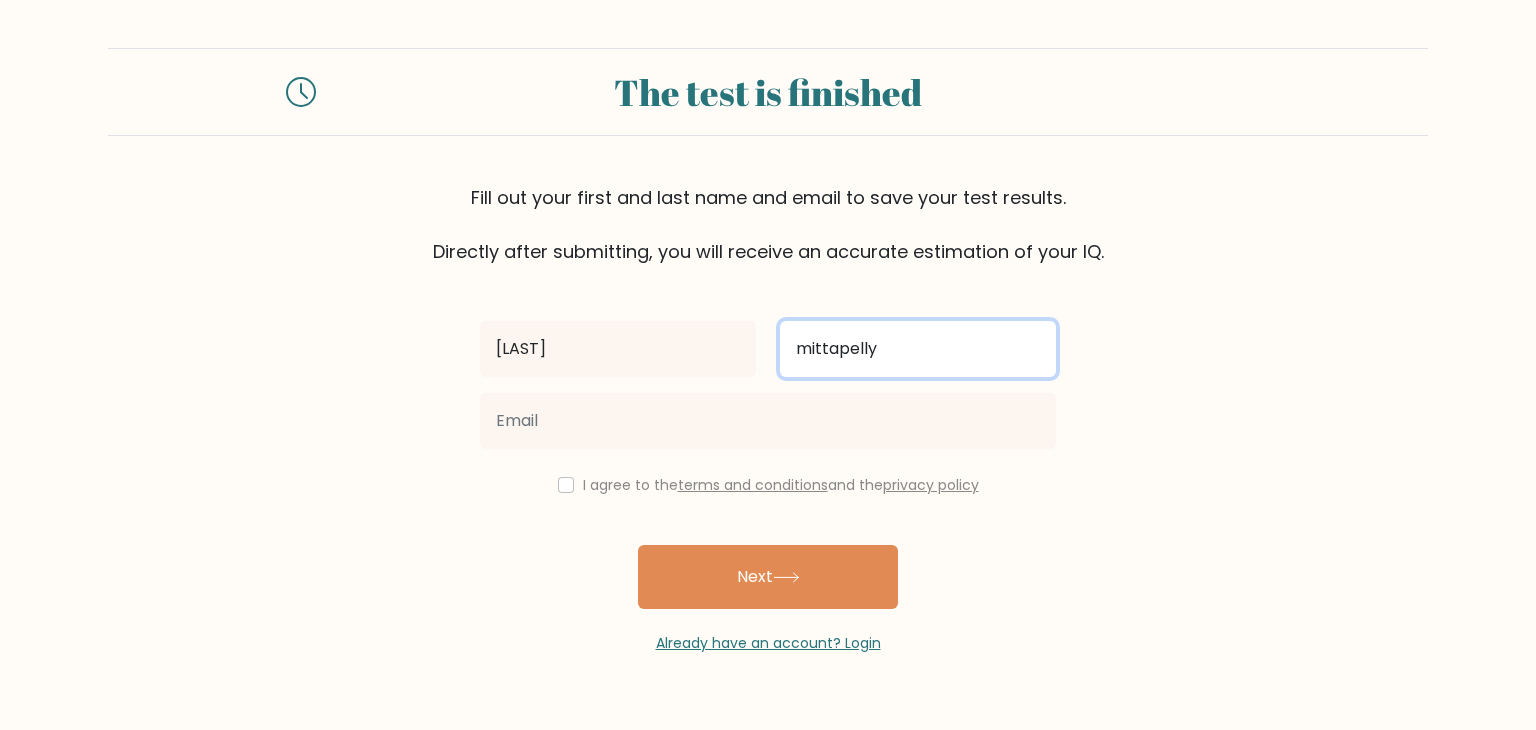 type on "mittapelly" 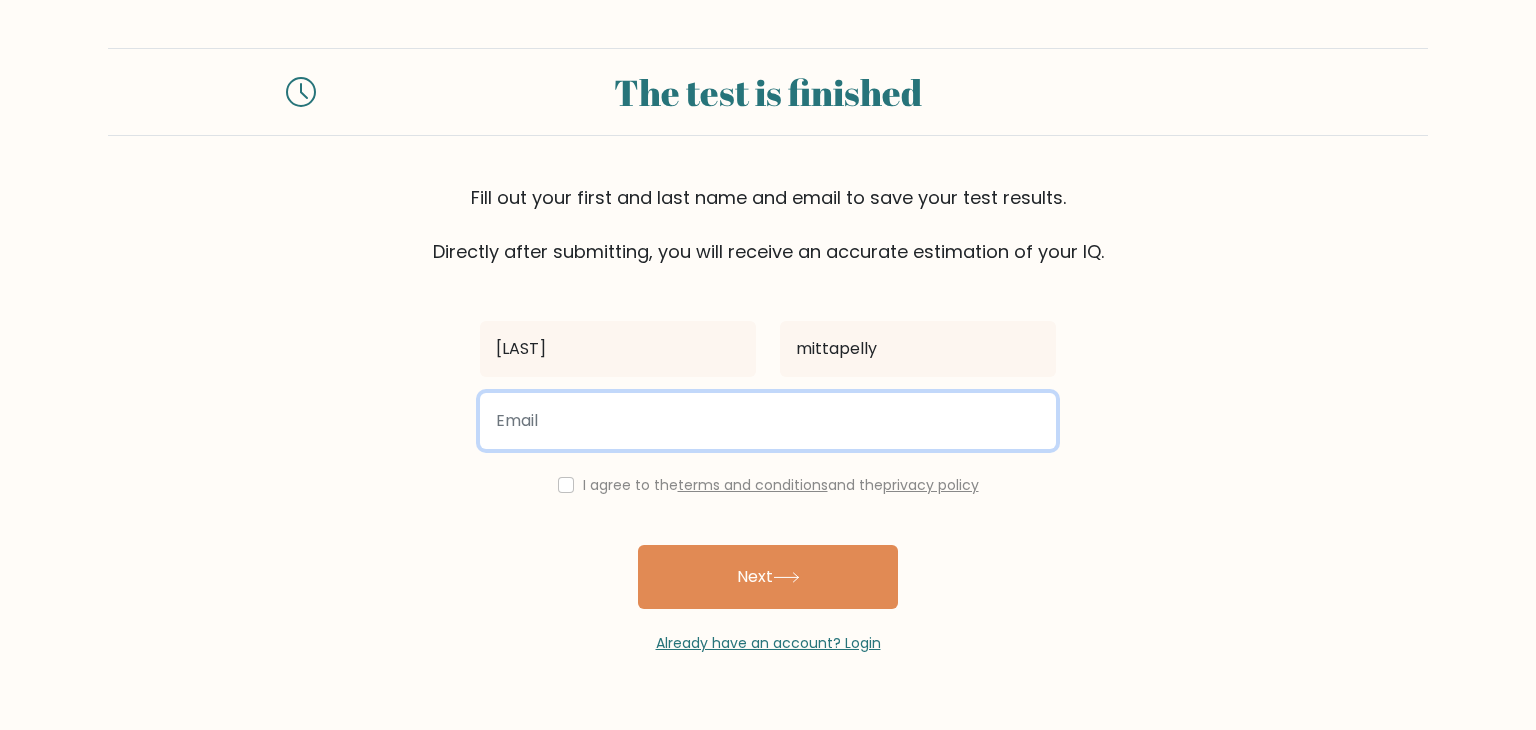 click at bounding box center (768, 421) 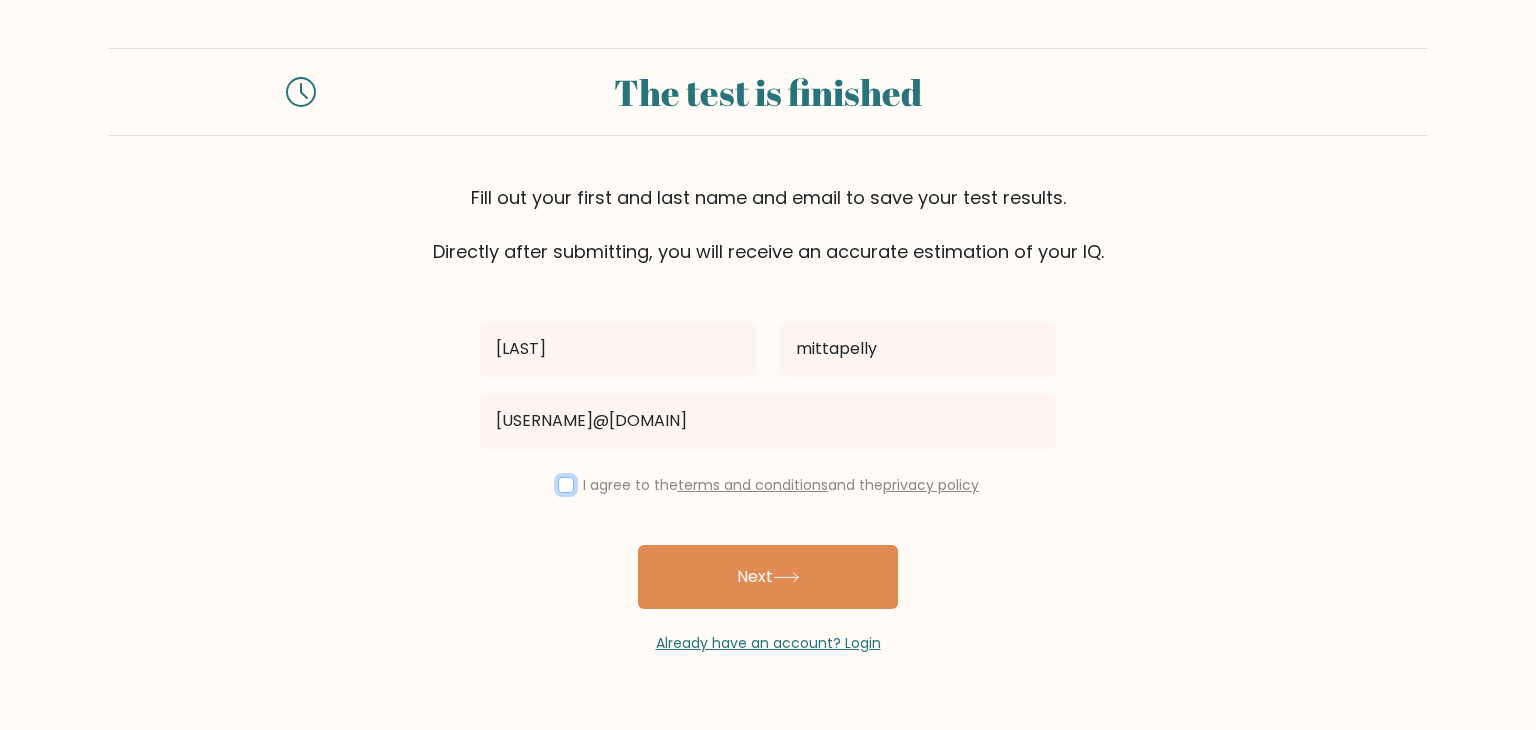 click at bounding box center (566, 485) 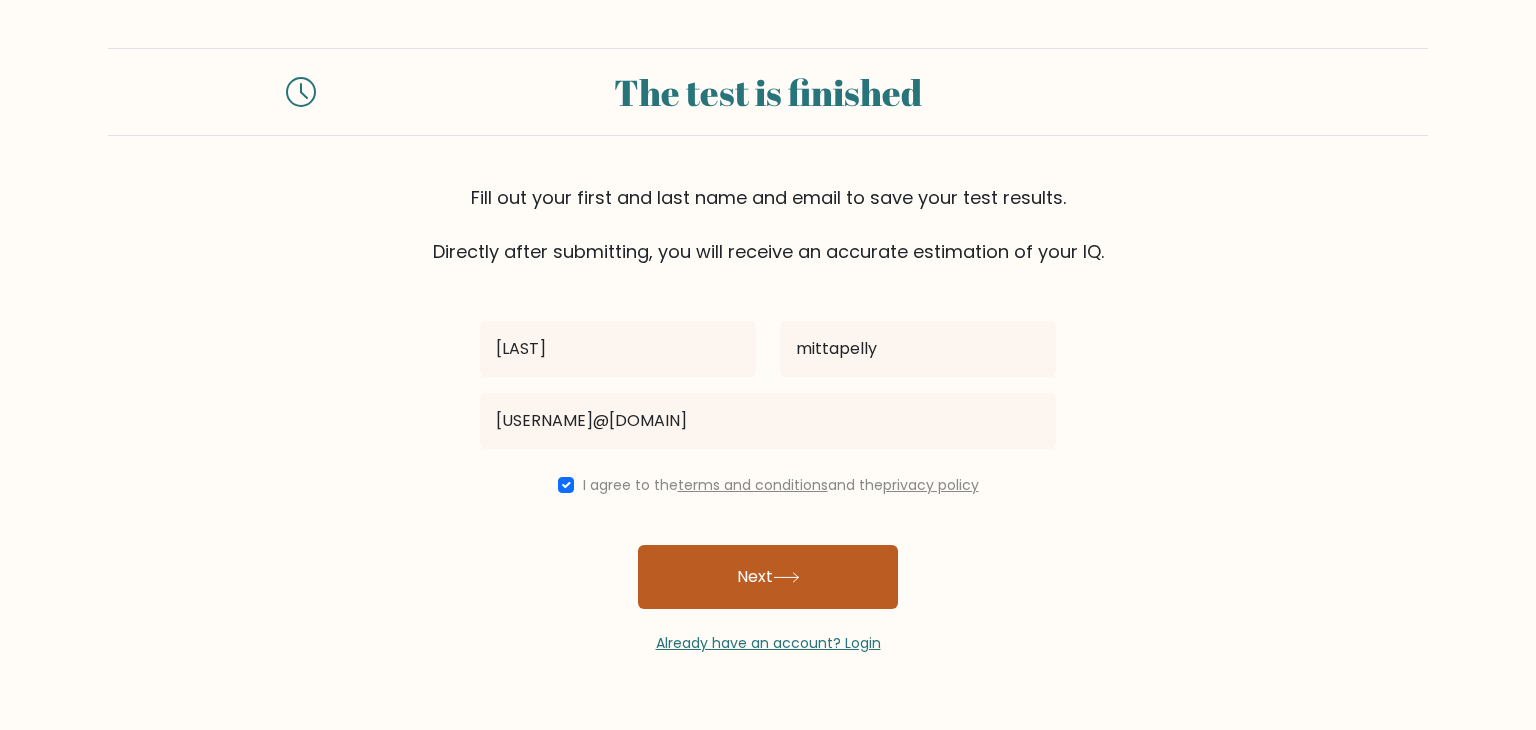 click on "Next" at bounding box center (768, 577) 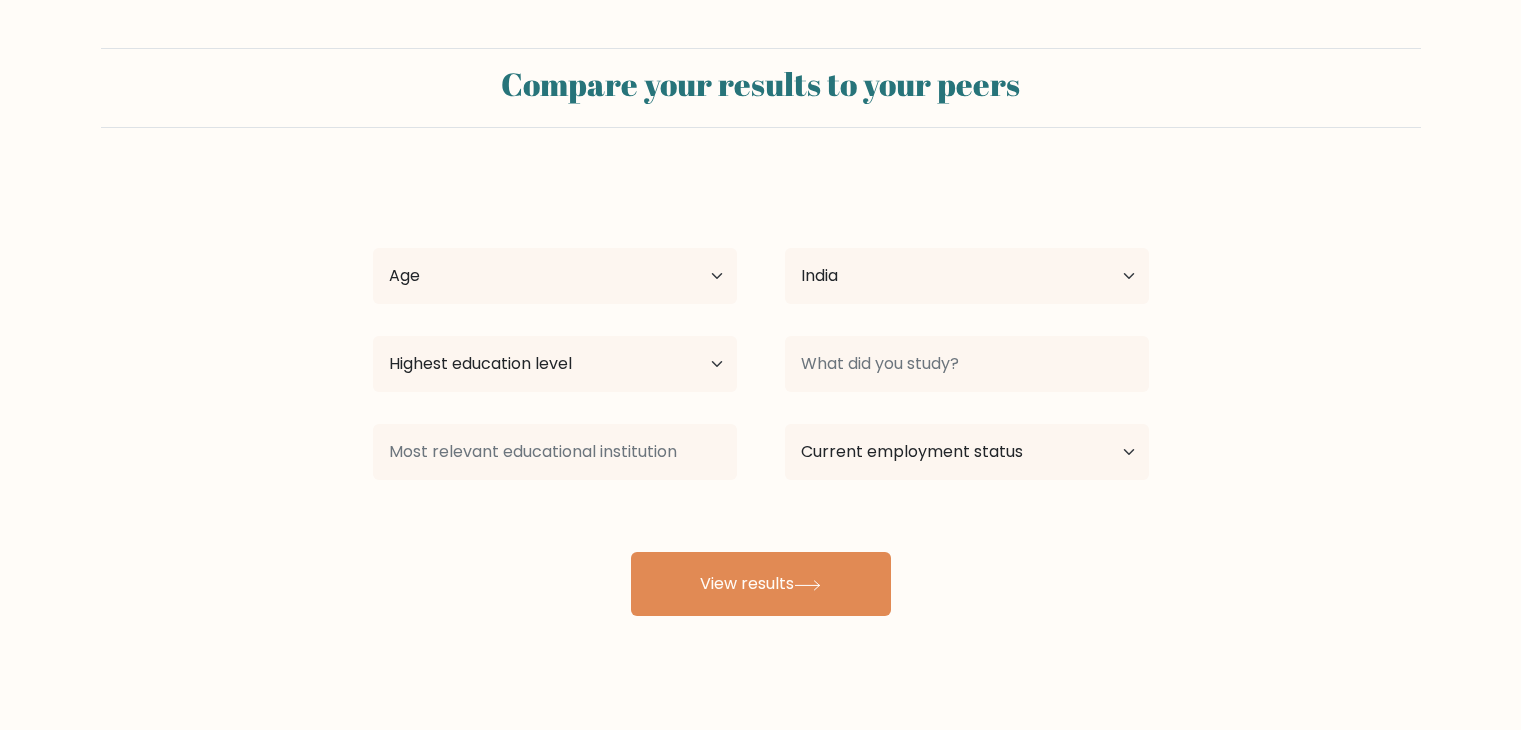 select on "IN" 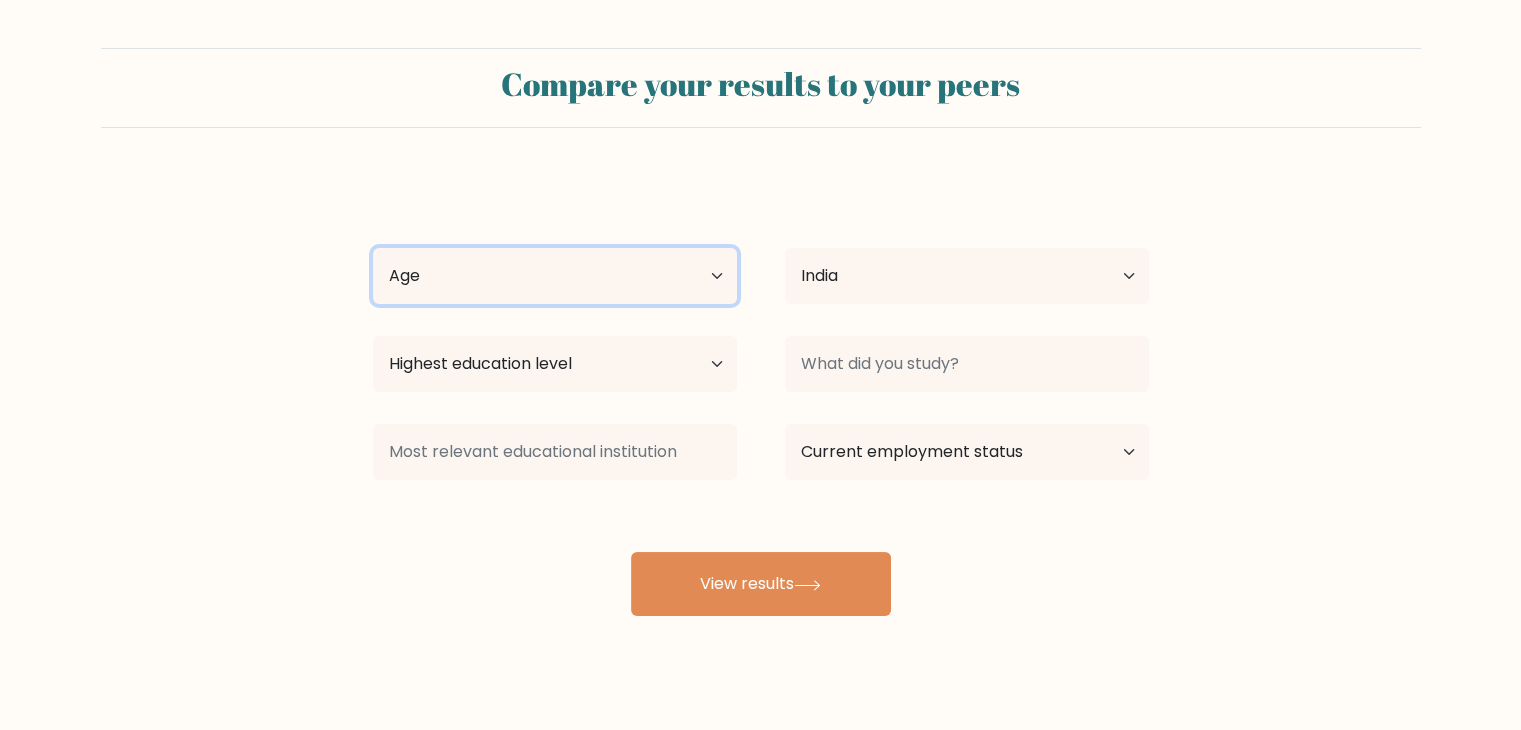 click on "Age
Under 18 years old
18-24 years old
25-34 years old
35-44 years old
45-54 years old
55-64 years old
65 years old and above" at bounding box center (555, 276) 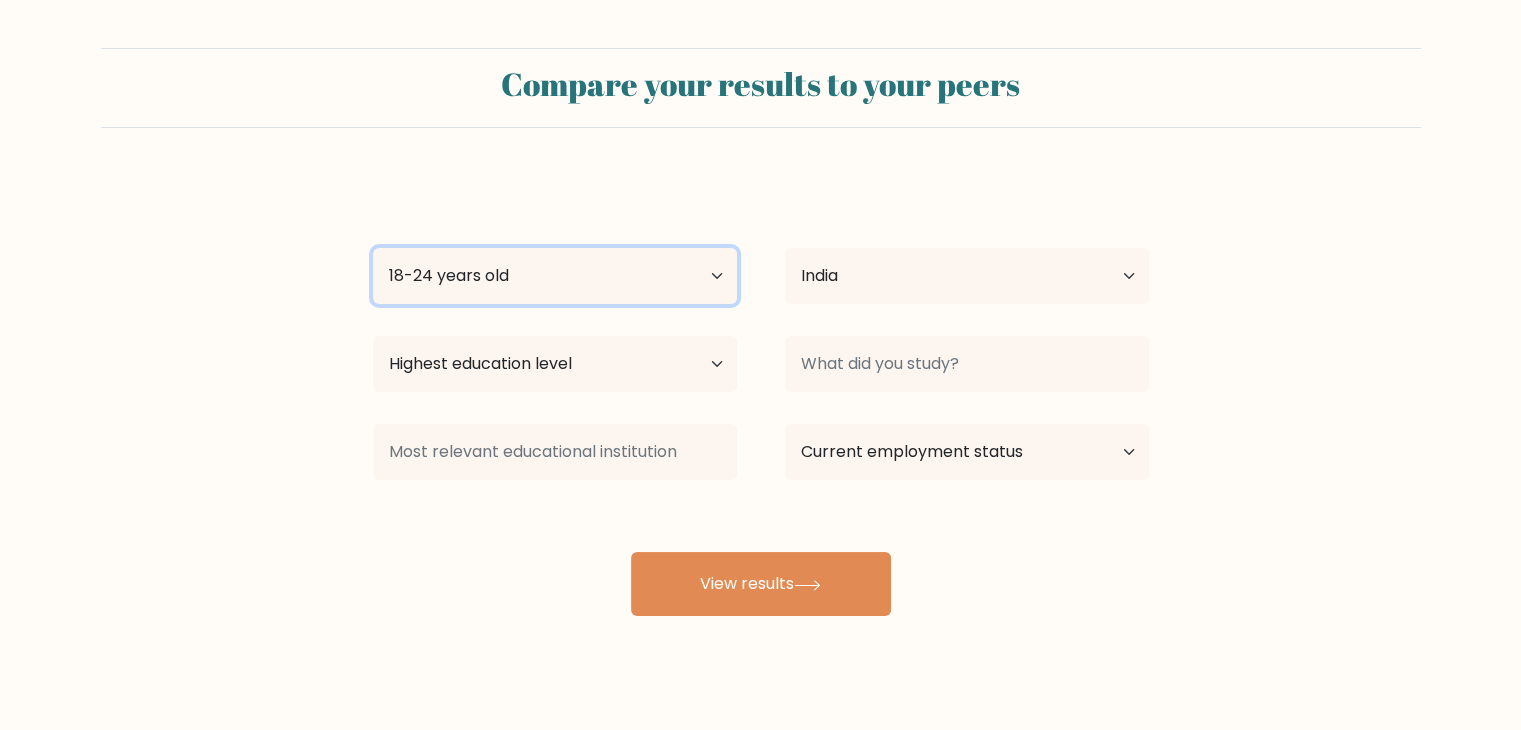 click on "Age
Under 18 years old
18-24 years old
25-34 years old
35-44 years old
45-54 years old
55-64 years old
65 years old and above" at bounding box center (555, 276) 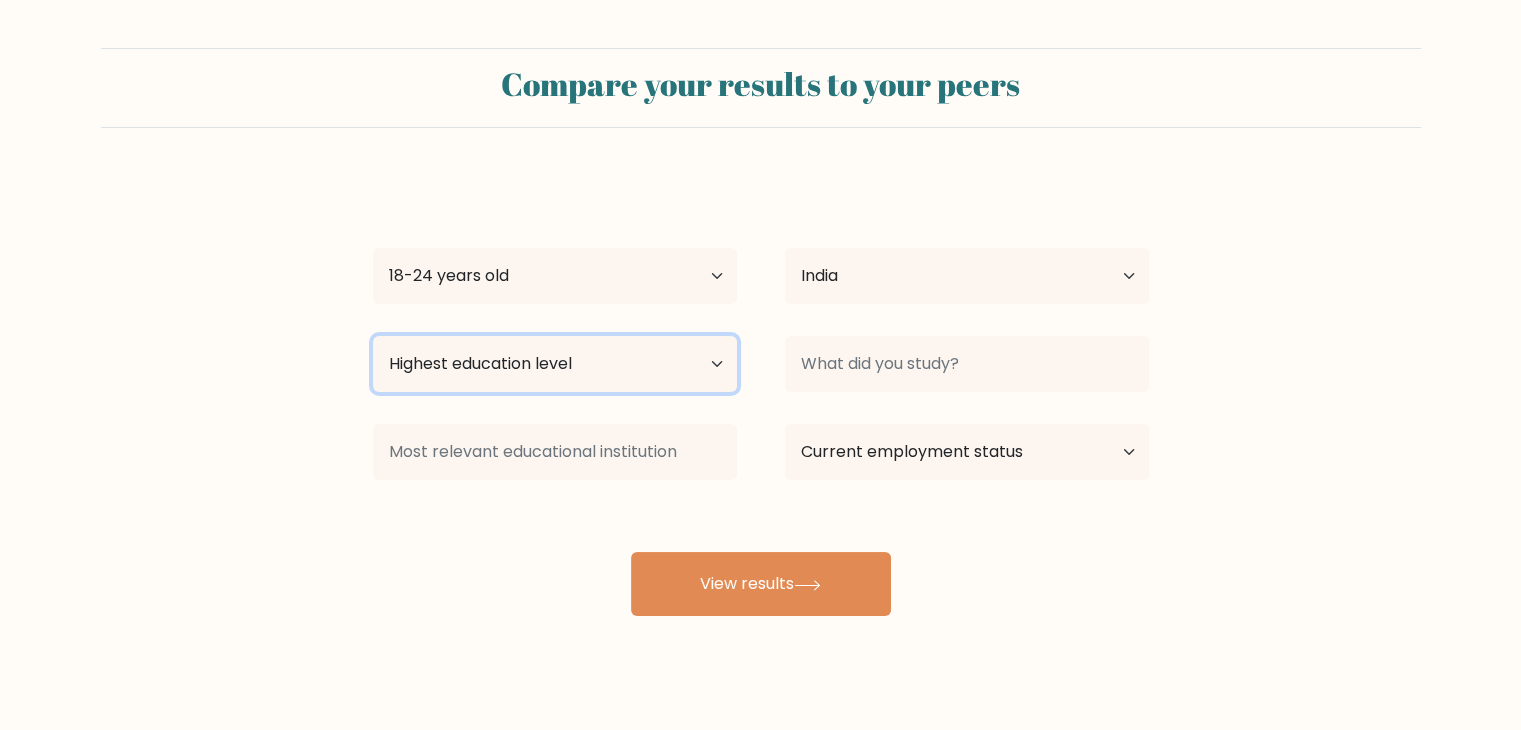 click on "Highest education level
No schooling
Primary
Lower Secondary
Upper Secondary
Occupation Specific
Bachelor's degree
Master's degree
Doctoral degree" at bounding box center (555, 364) 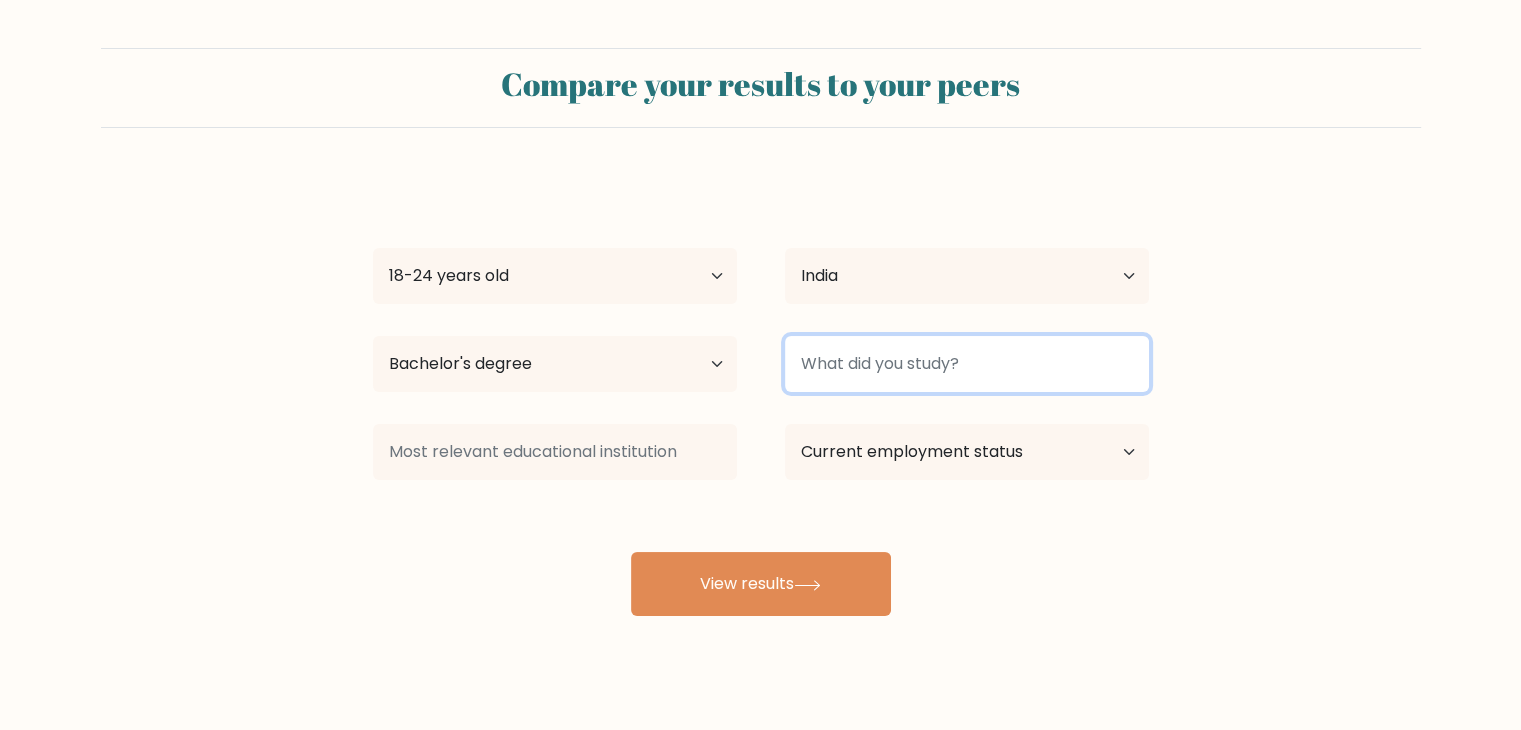 click at bounding box center (967, 364) 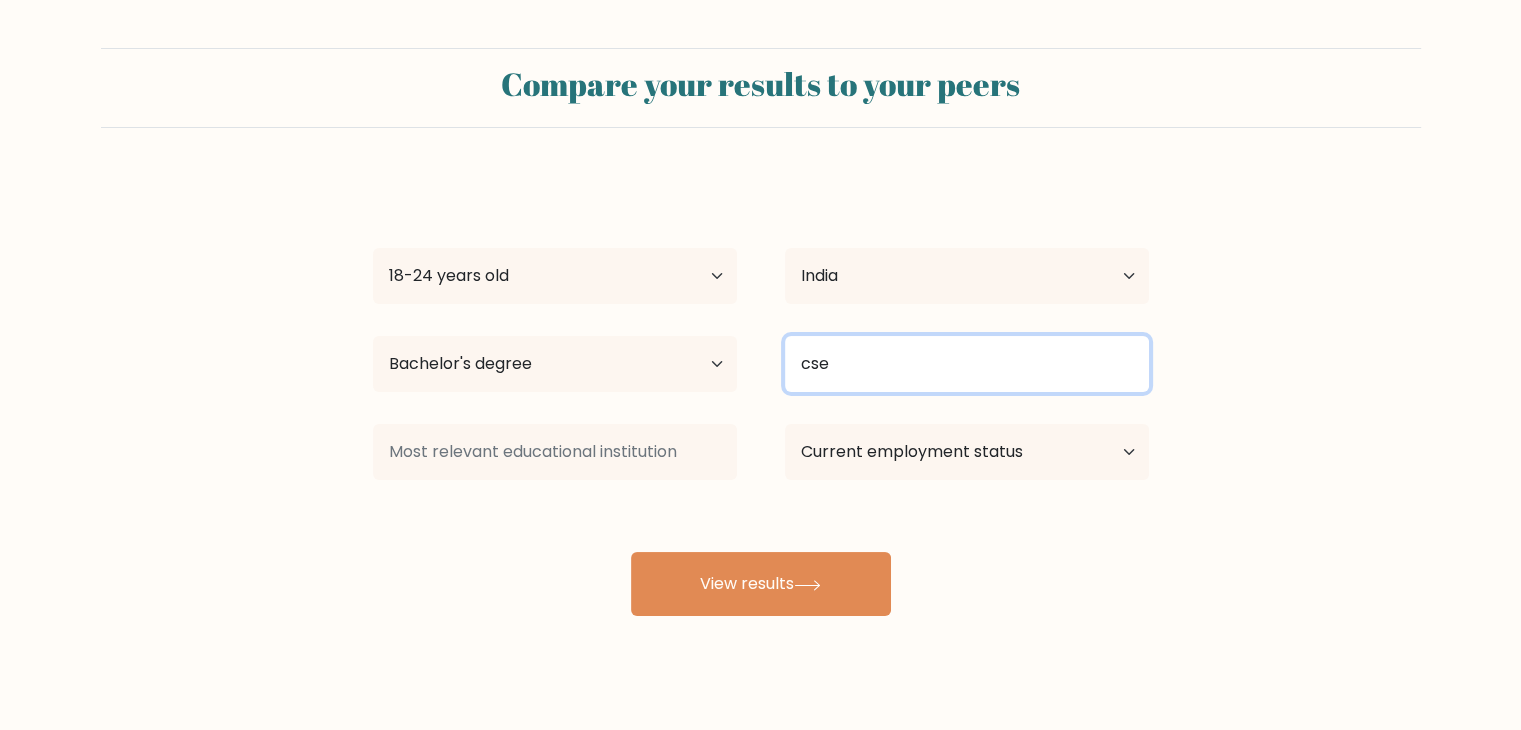 type on "cse" 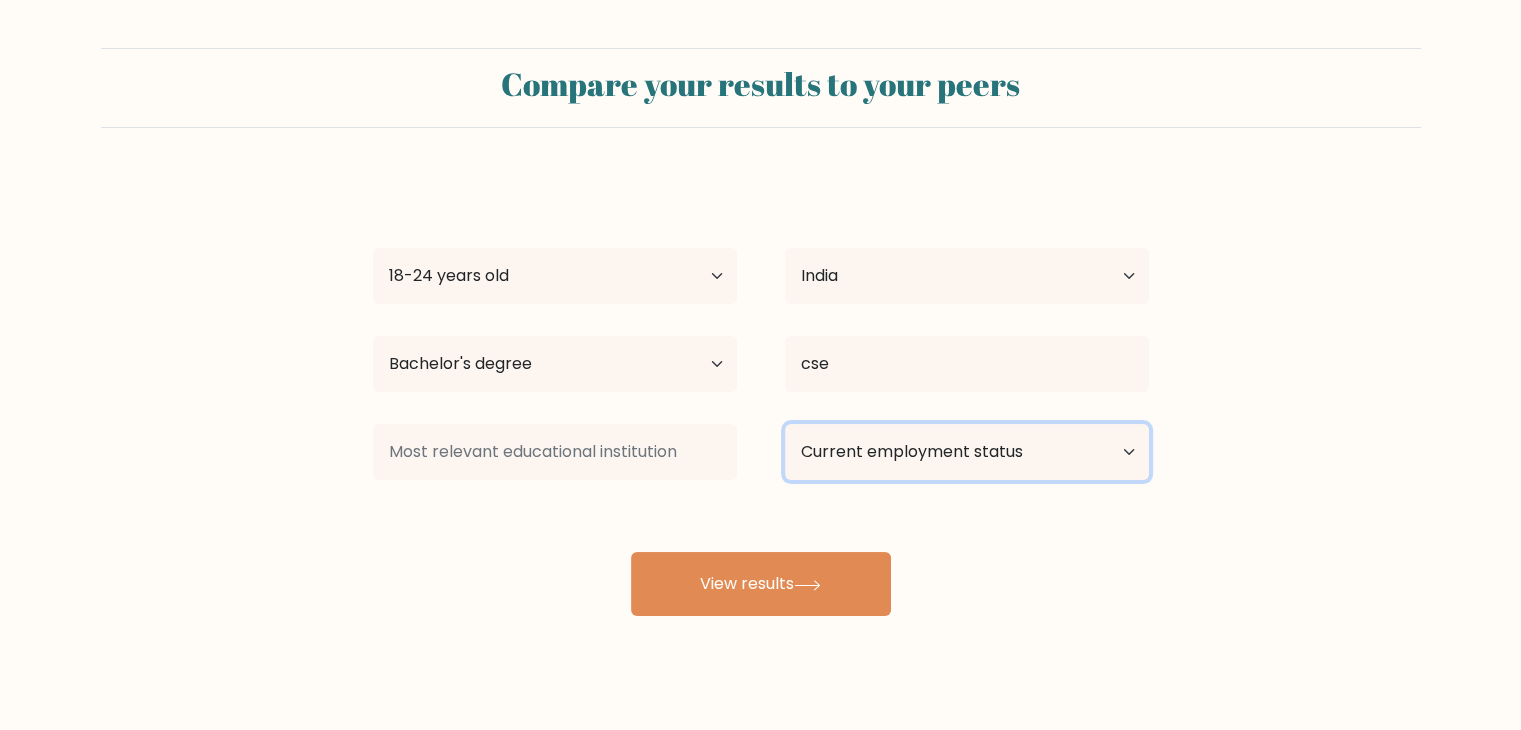 click on "Current employment status
Employed
Student
Retired
Other / prefer not to answer" at bounding box center [967, 452] 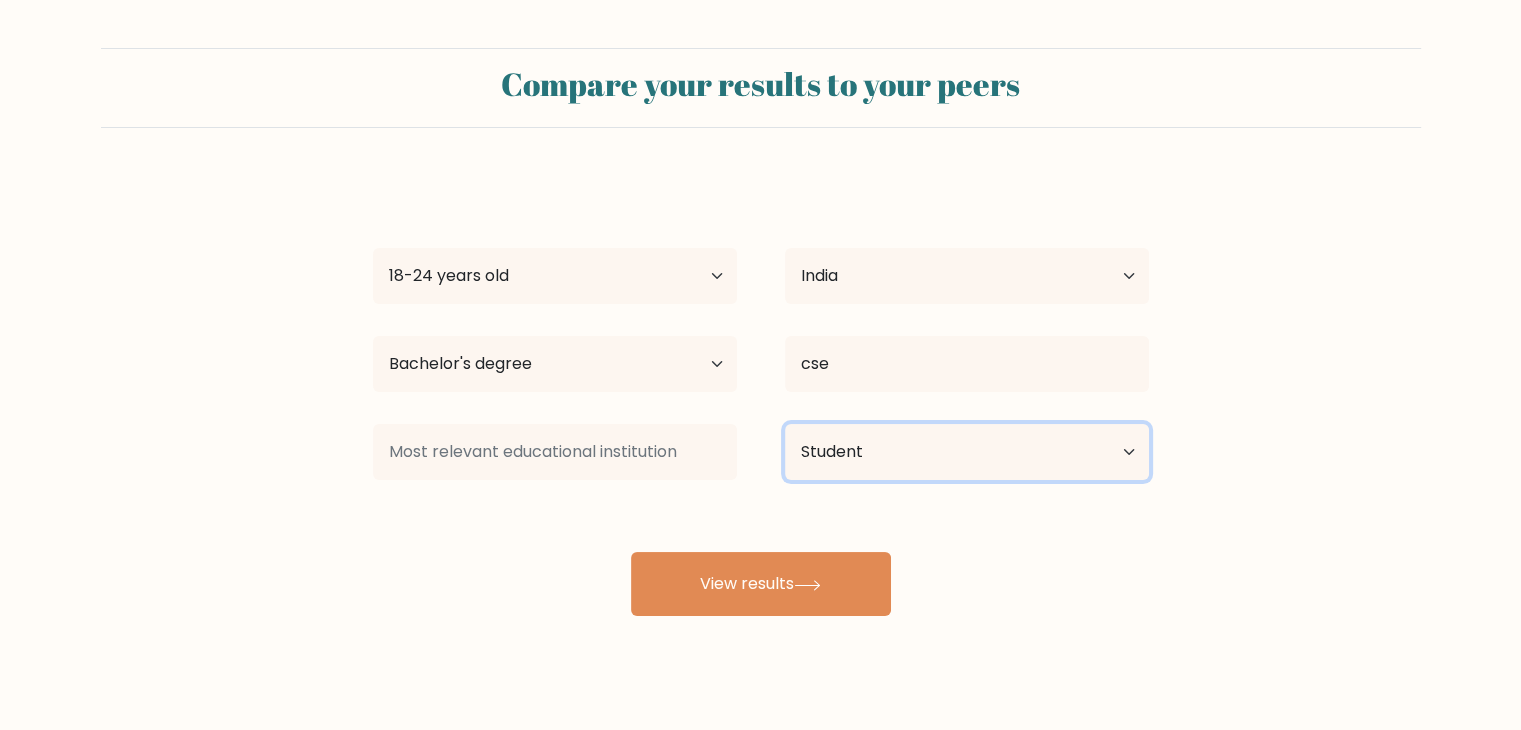 click on "Current employment status
Employed
Student
Retired
Other / prefer not to answer" at bounding box center [967, 452] 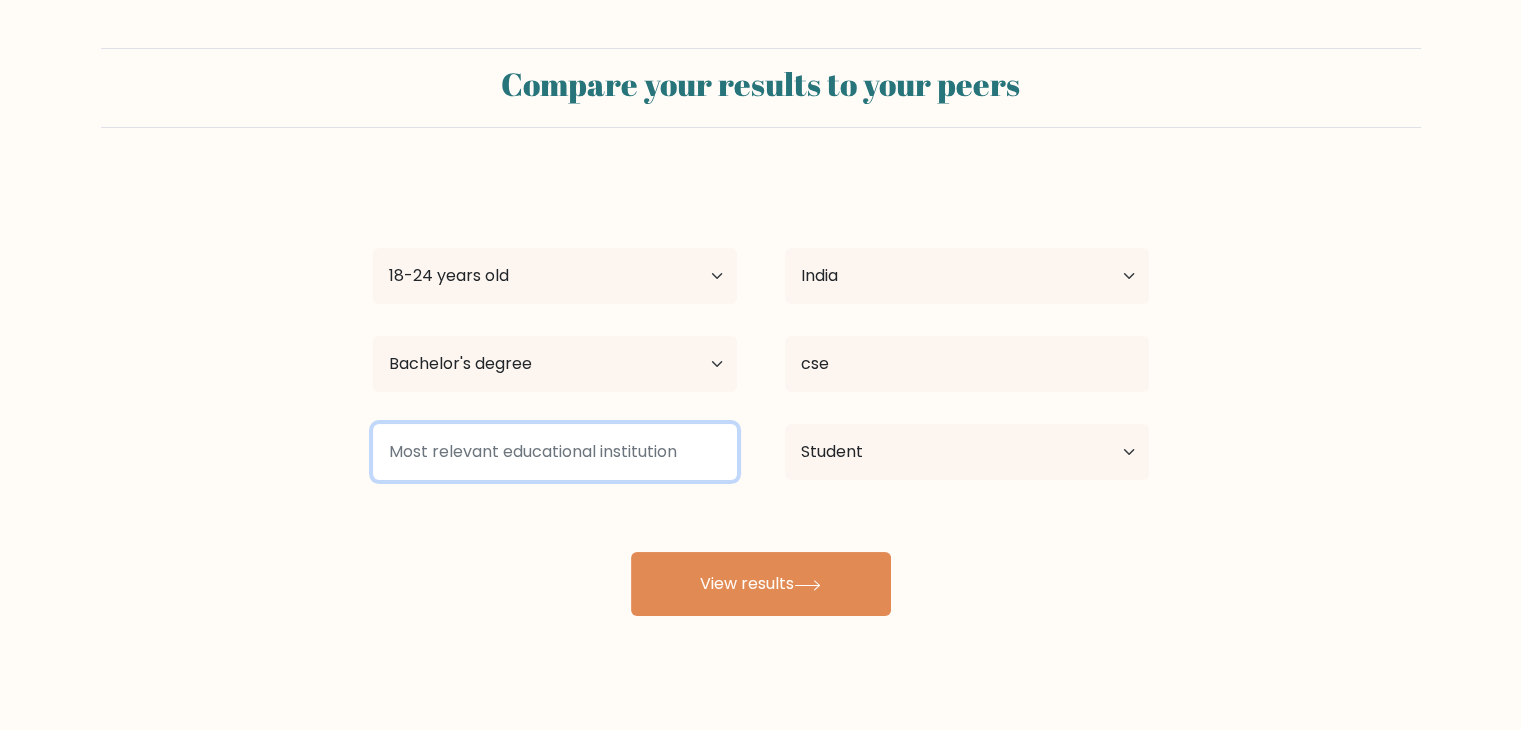 click at bounding box center [555, 452] 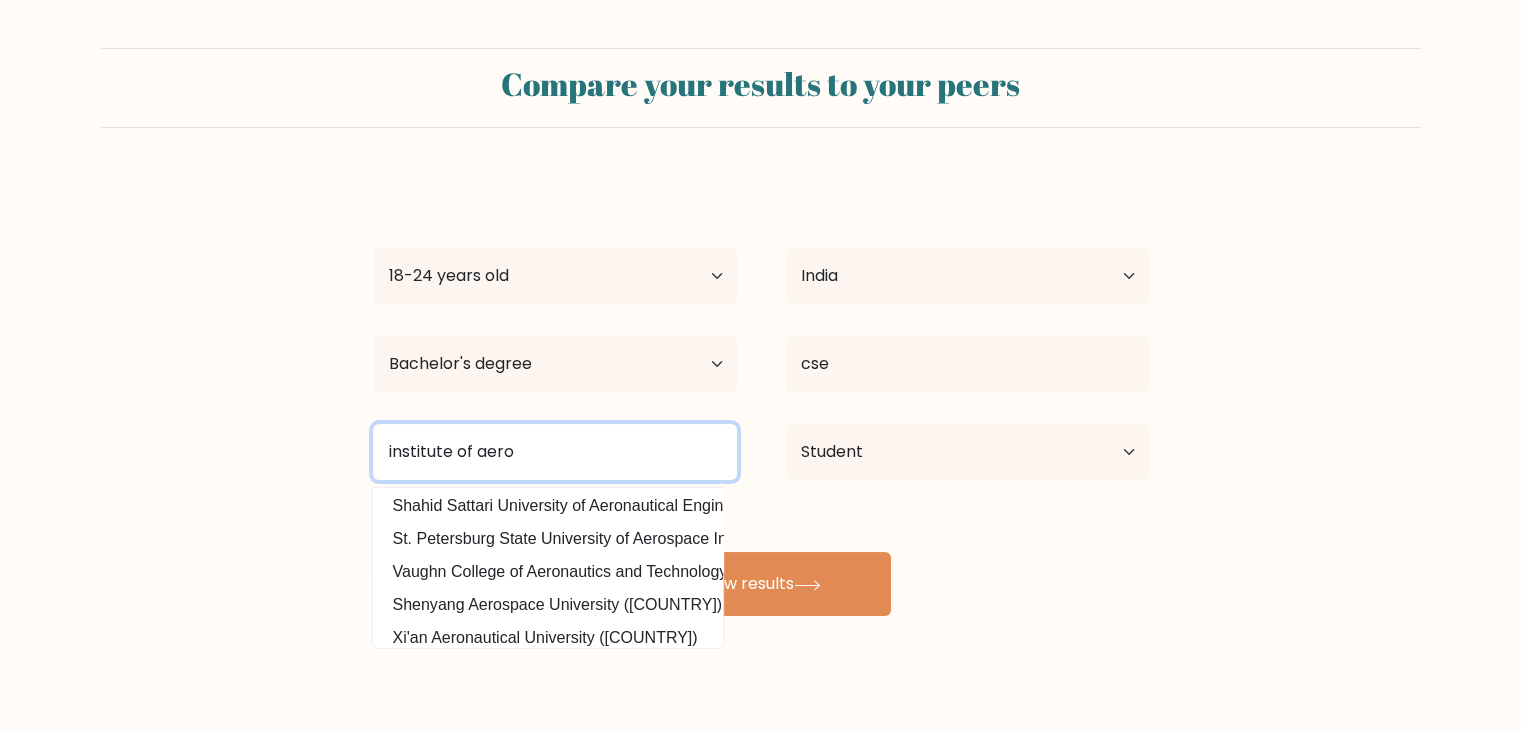 scroll, scrollTop: 0, scrollLeft: 0, axis: both 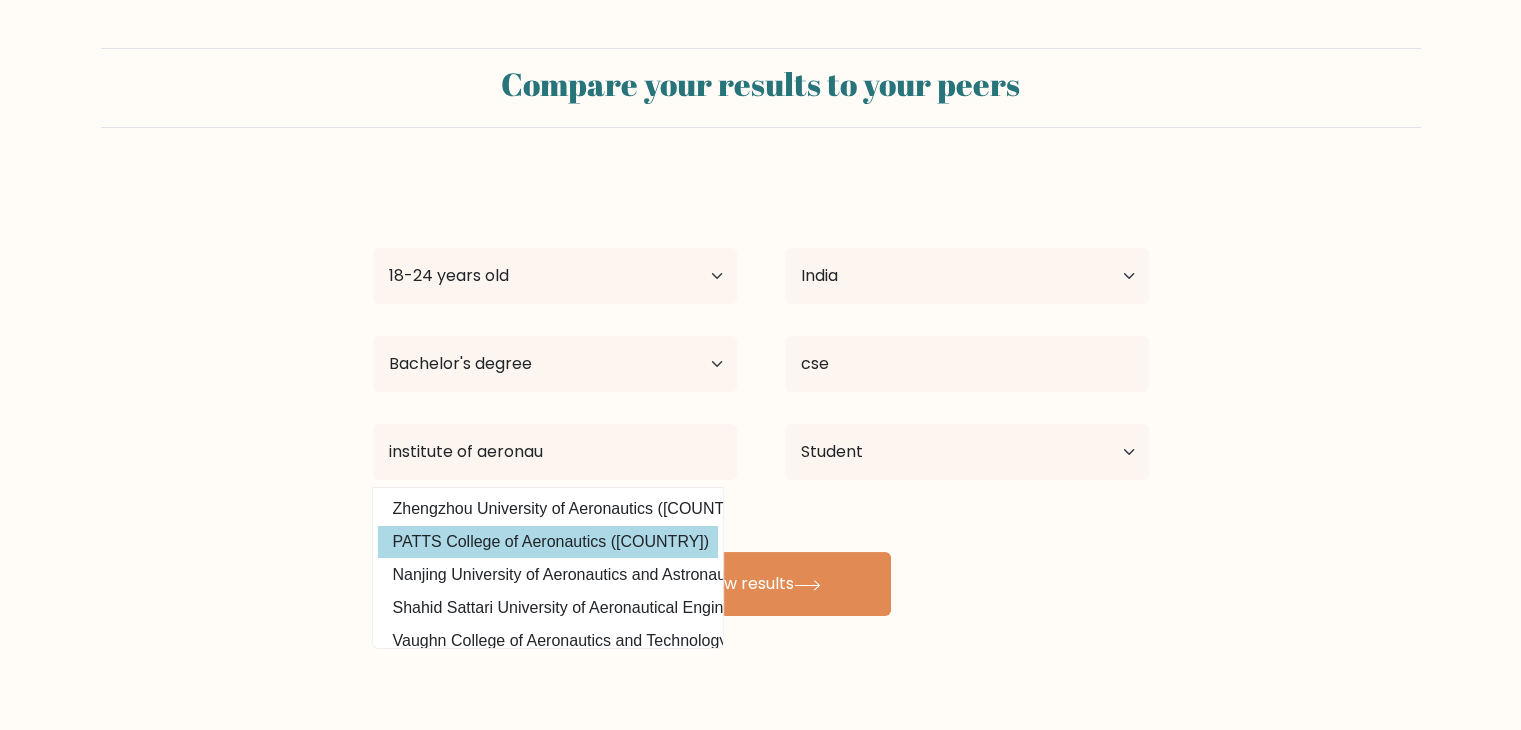 click on "bharadwaj
mittapelly
Age
Under 18 years old
18-24 years old
25-34 years old
35-44 years old
45-54 years old
55-64 years old
65 years old and above
Country
Afghanistan
Albania
Algeria
American Samoa
Andorra
Angola
Anguilla
Antarctica
Antigua and Barbuda
Argentina
Armenia
Aruba
Australia
Austria
Azerbaijan
Bahamas
Bahrain
Bangladesh
Barbados
Belarus
Belgium
Belize
Benin
Bermuda
Bhutan
Bolivia
Bonaire, Sint Eustatius and Saba
Bosnia and Herzegovina
Botswana
Bouvet Island
Brazil
cse" at bounding box center [761, 396] 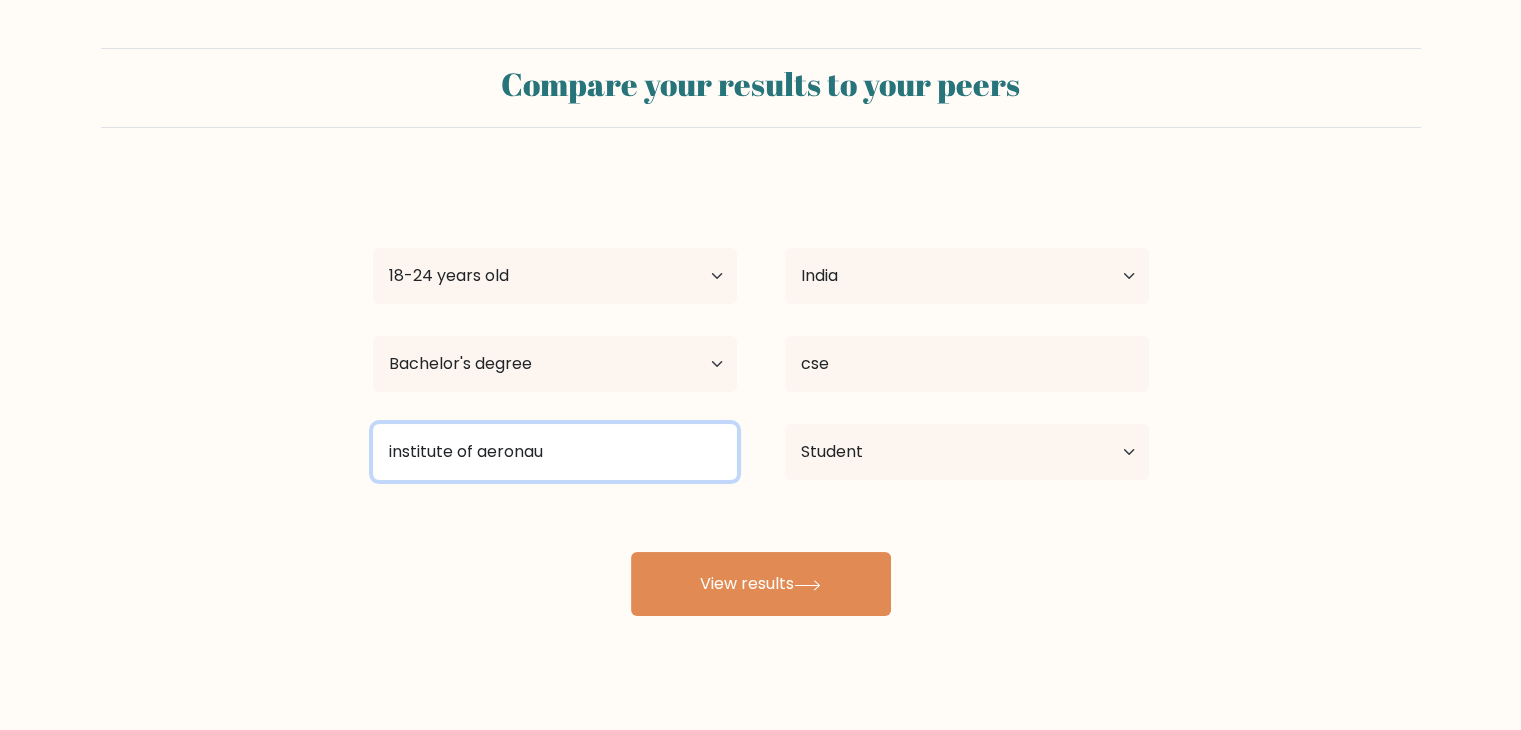 click on "institute of aeronau" at bounding box center (555, 452) 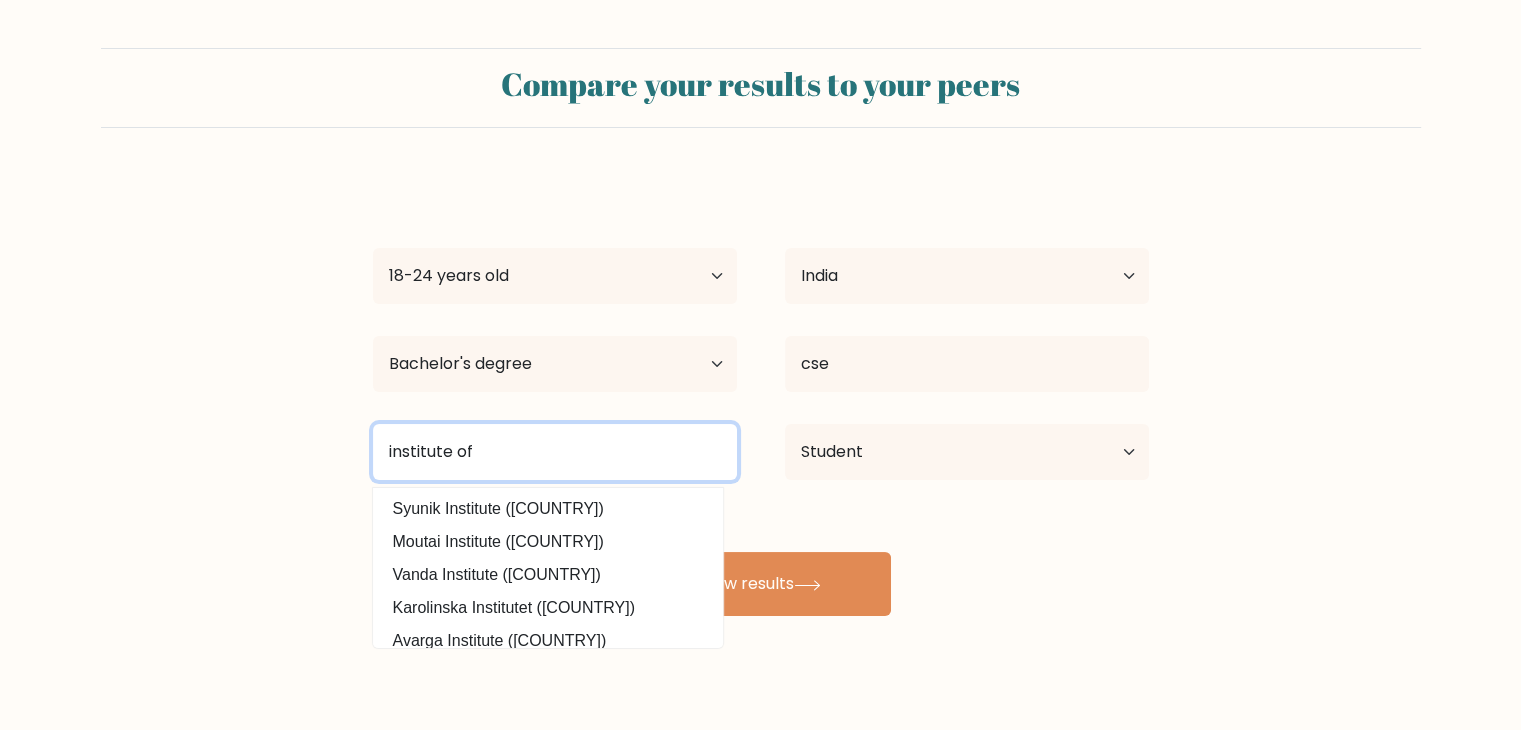 type on "institute of" 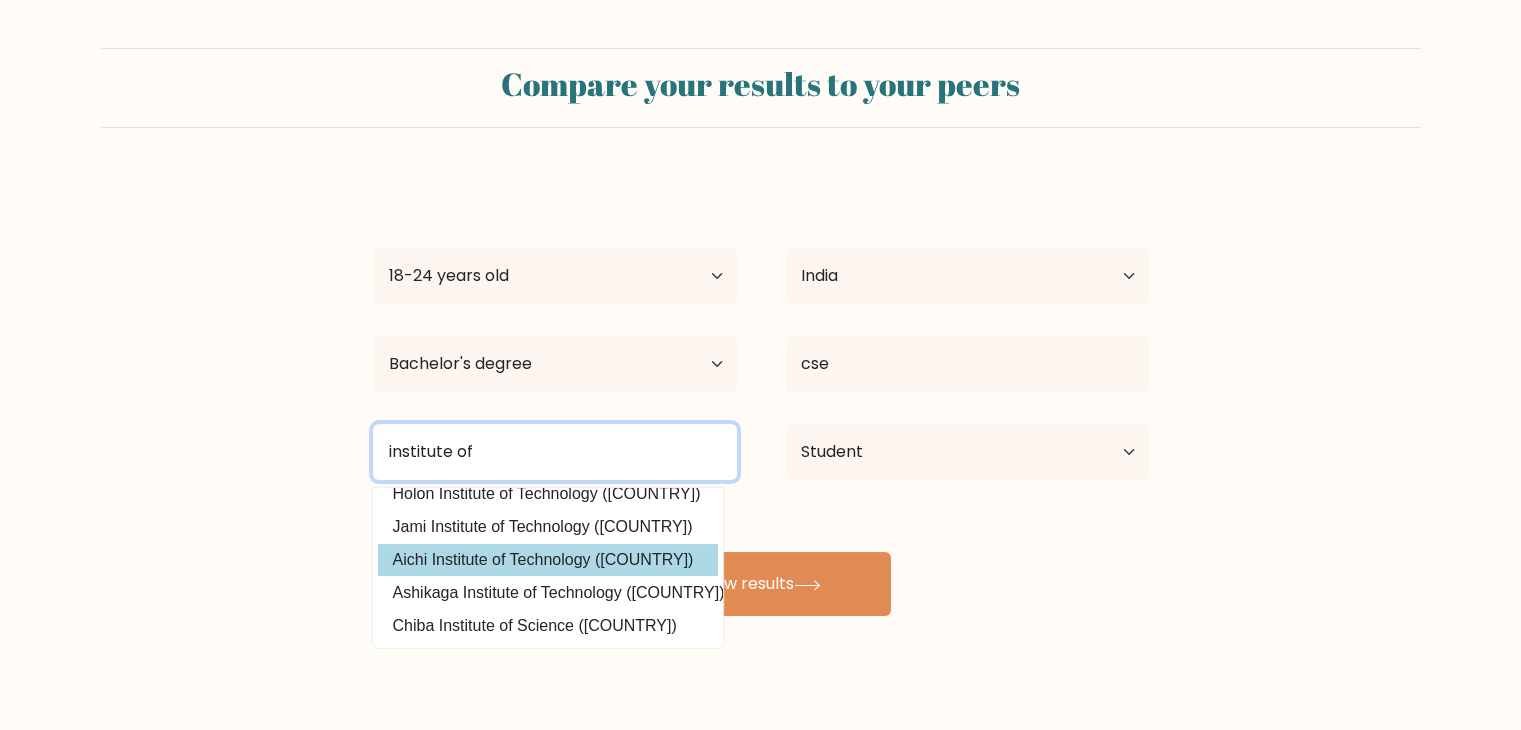 scroll, scrollTop: 0, scrollLeft: 0, axis: both 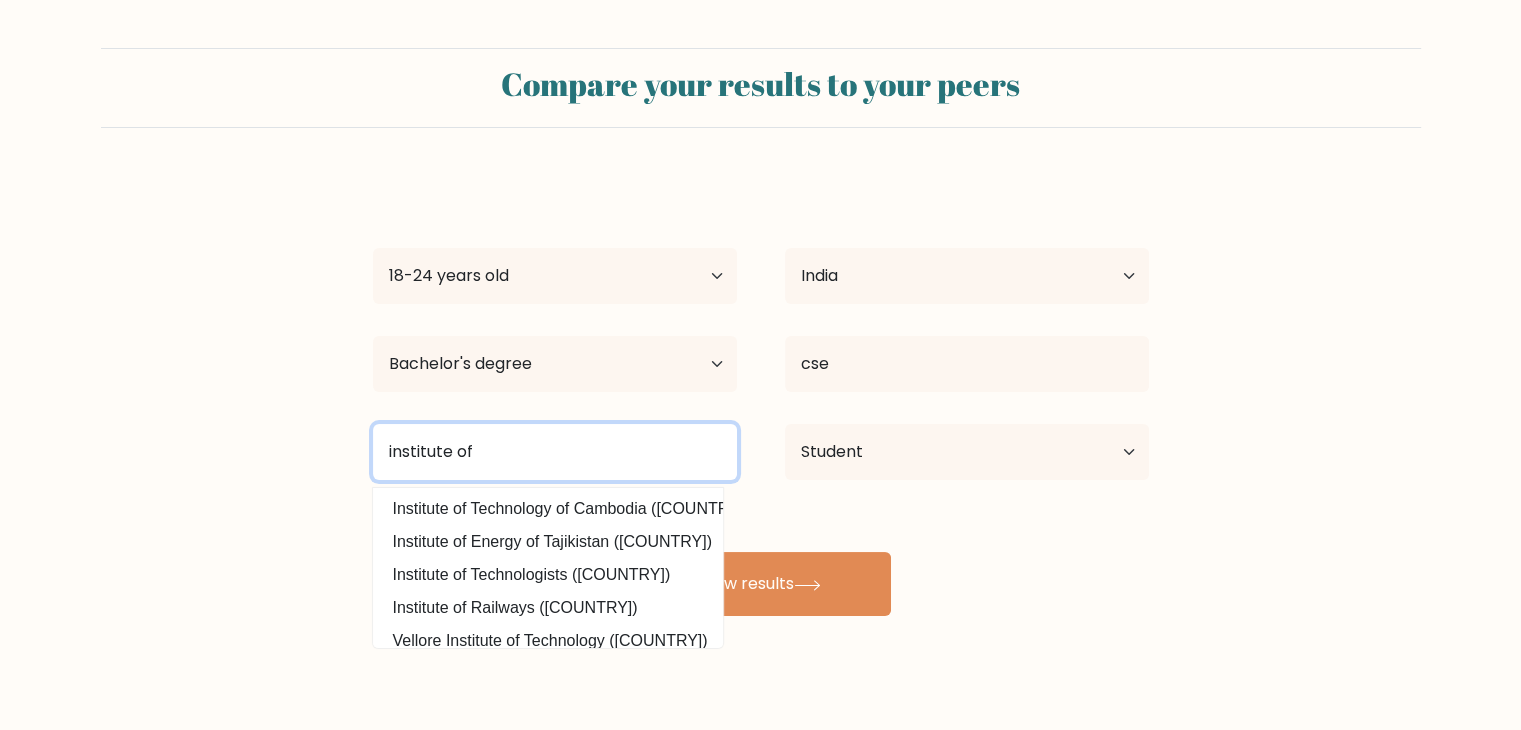 drag, startPoint x: 522, startPoint y: 465, endPoint x: 368, endPoint y: 449, distance: 154.82893 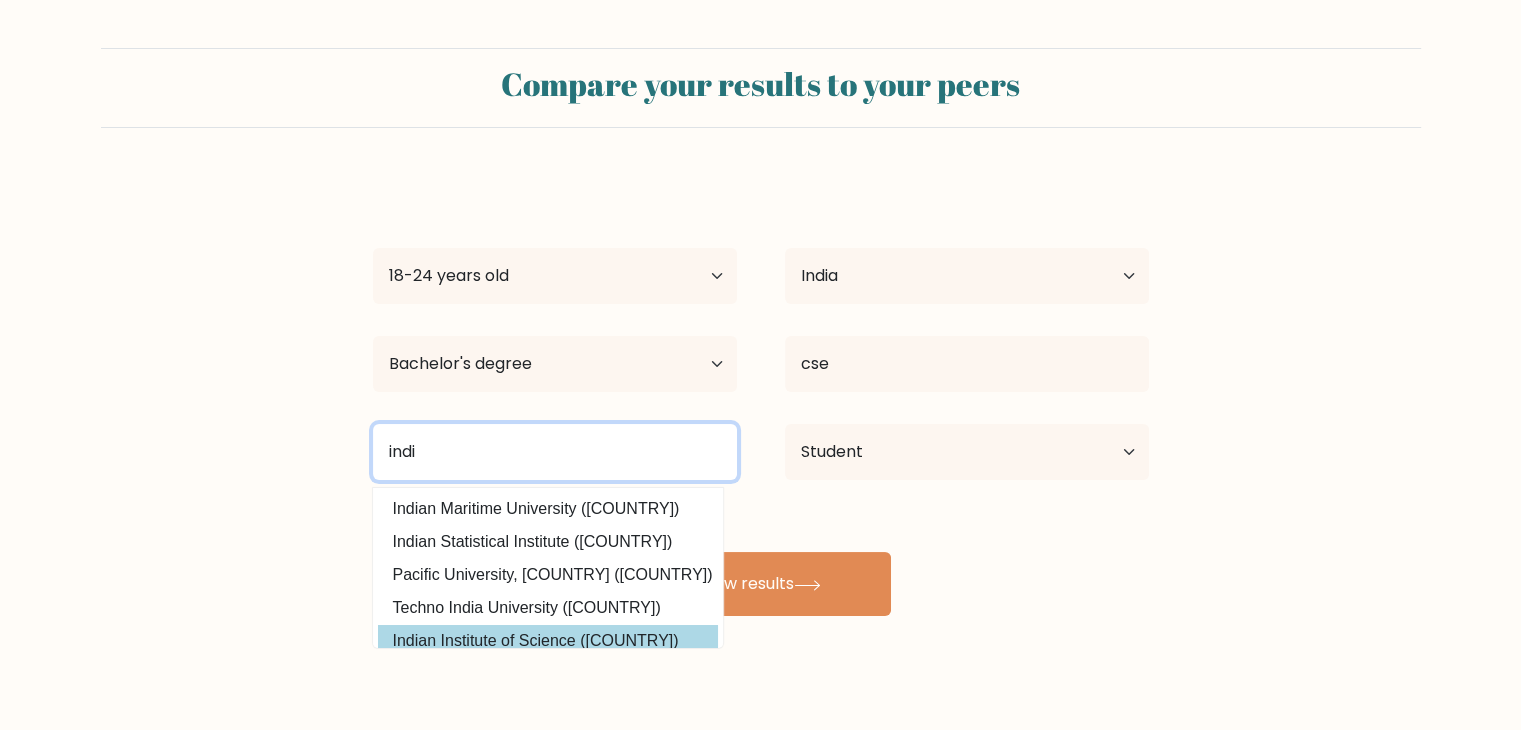 type on "indi" 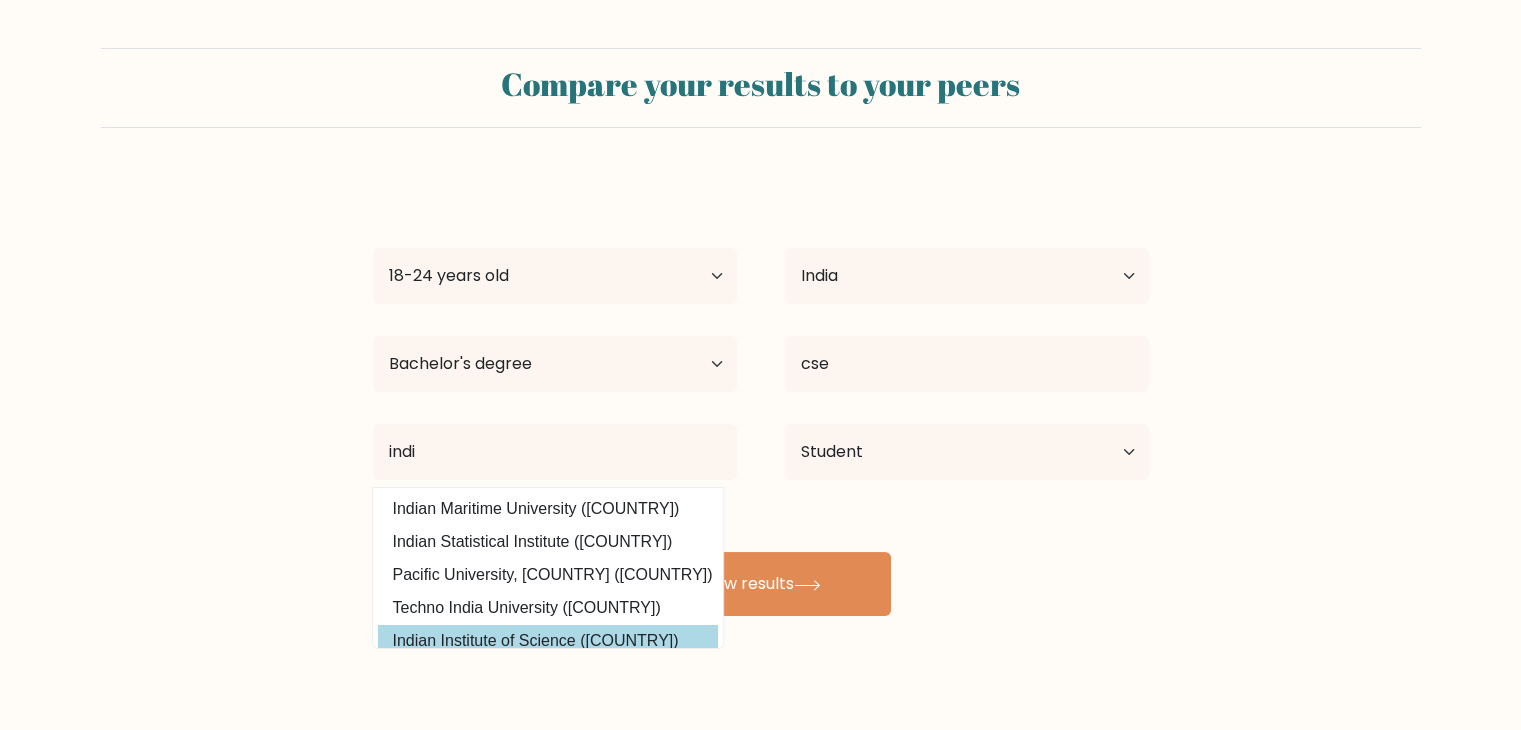 click on "Compare your results to your peers
bharadwaj
mittapelly
Age
Under 18 years old
18-24 years old
25-34 years old
35-44 years old
45-54 years old
55-64 years old
65 years old and above
Country
Afghanistan
Albania
Algeria
American Samoa
Andorra
Angola
Anguilla
Antarctica
Antigua and Barbuda
Argentina
Armenia" at bounding box center (760, 379) 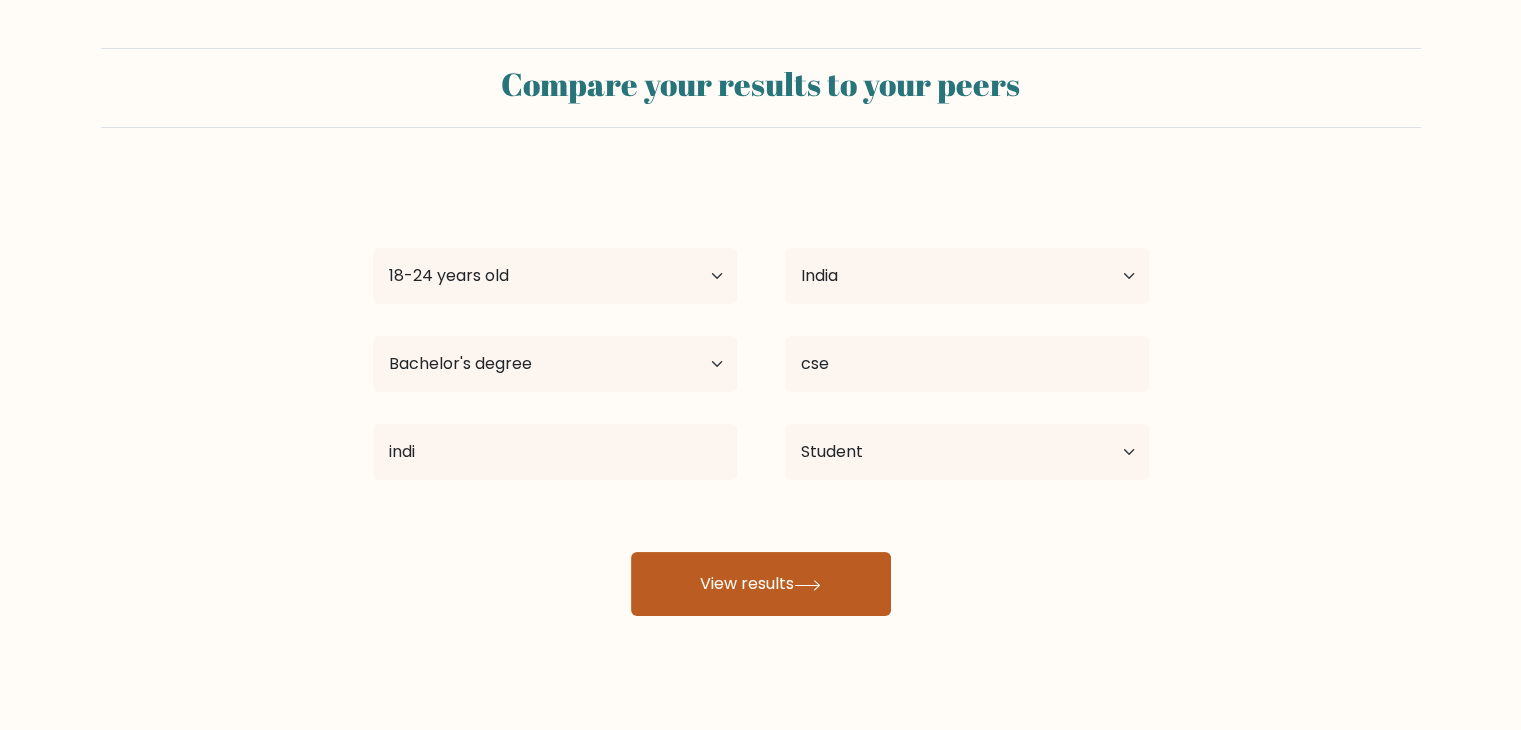click on "View results" at bounding box center [761, 584] 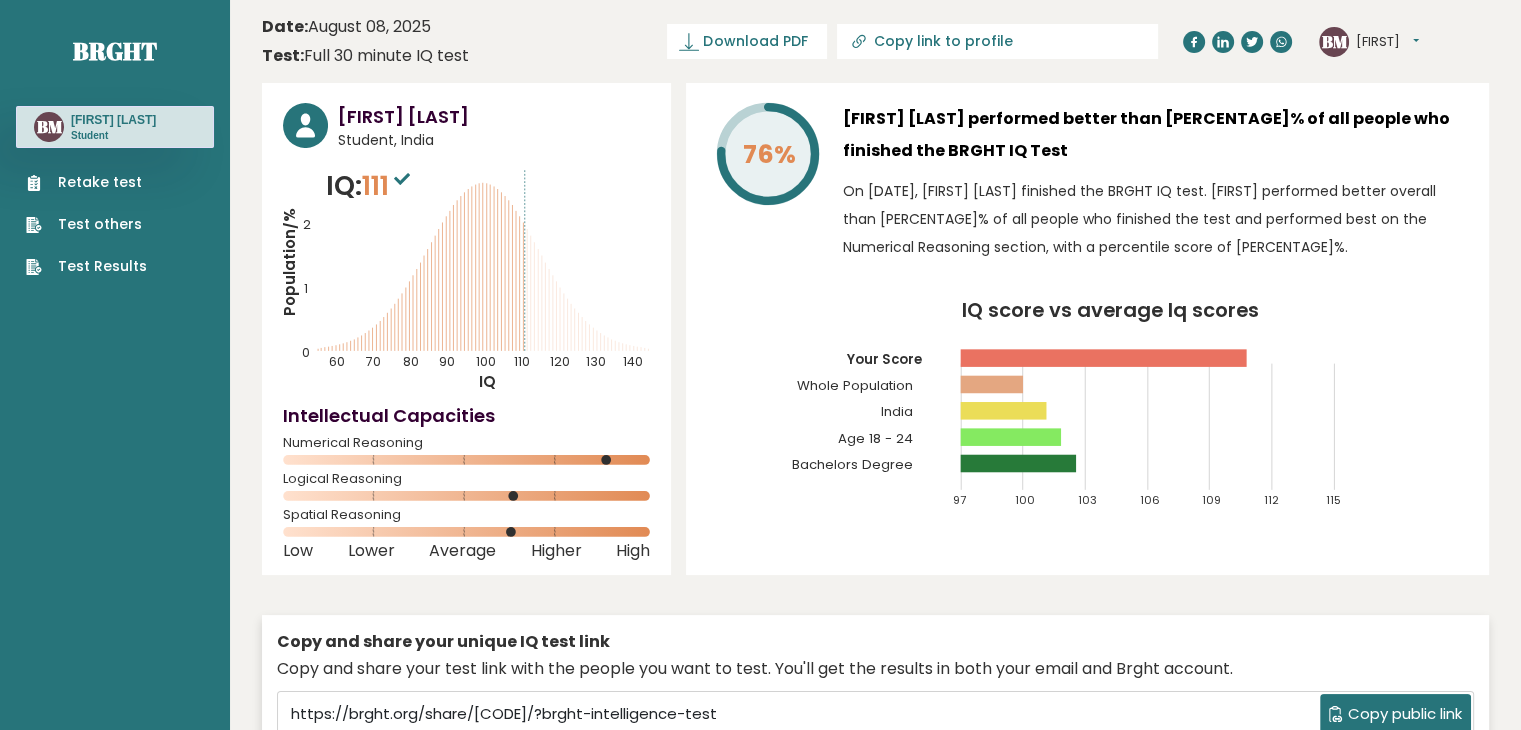 scroll, scrollTop: 12, scrollLeft: 0, axis: vertical 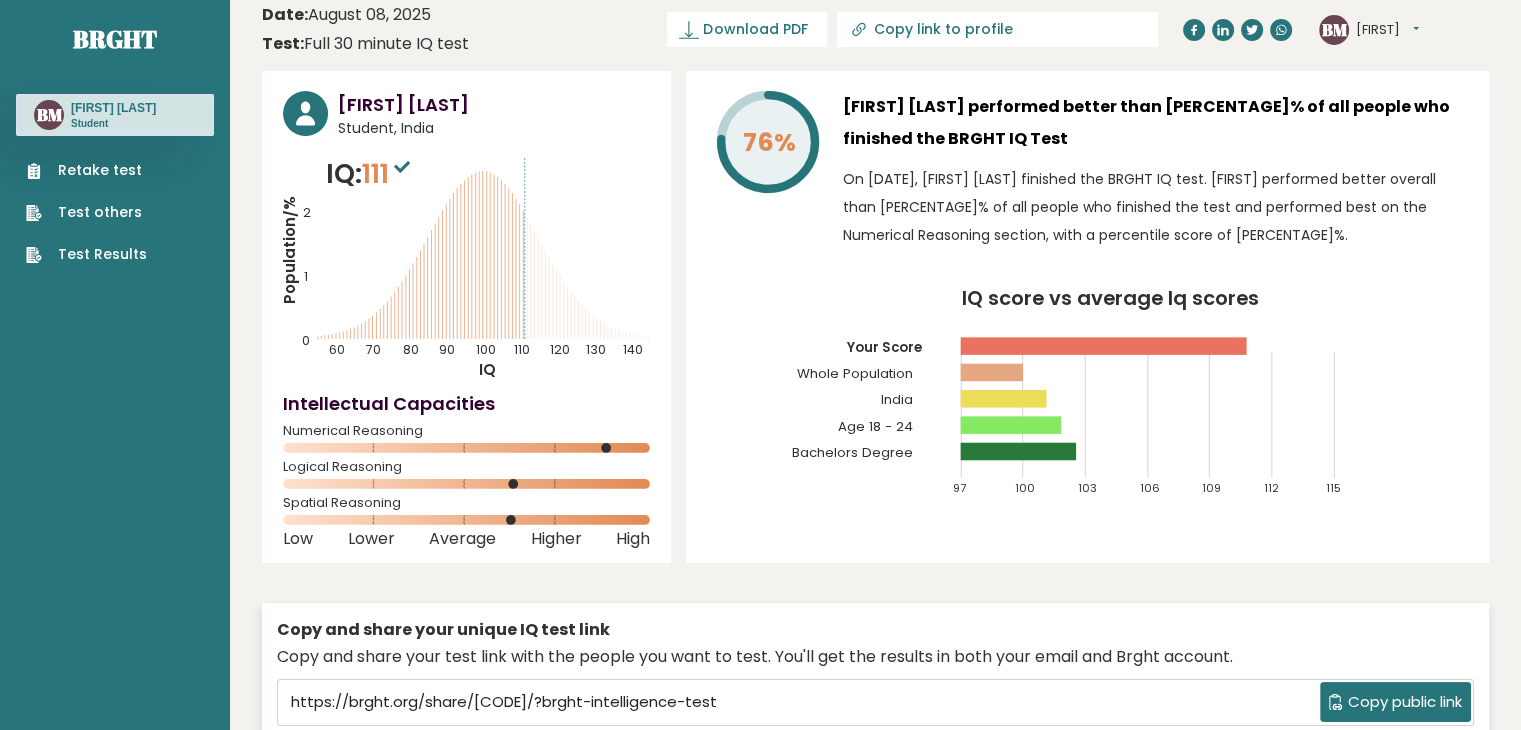 click on "111" at bounding box center (388, 173) 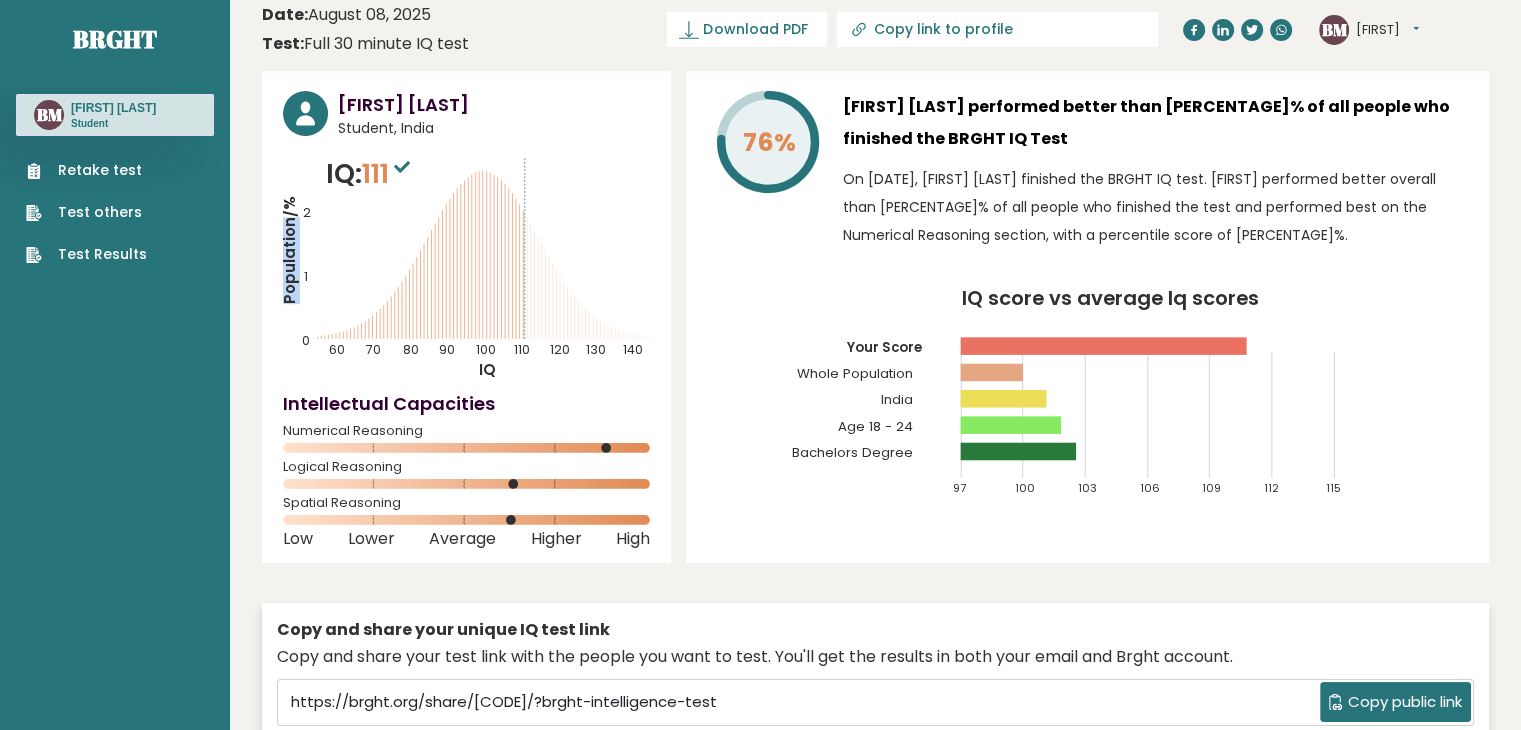 click on "Population/%" 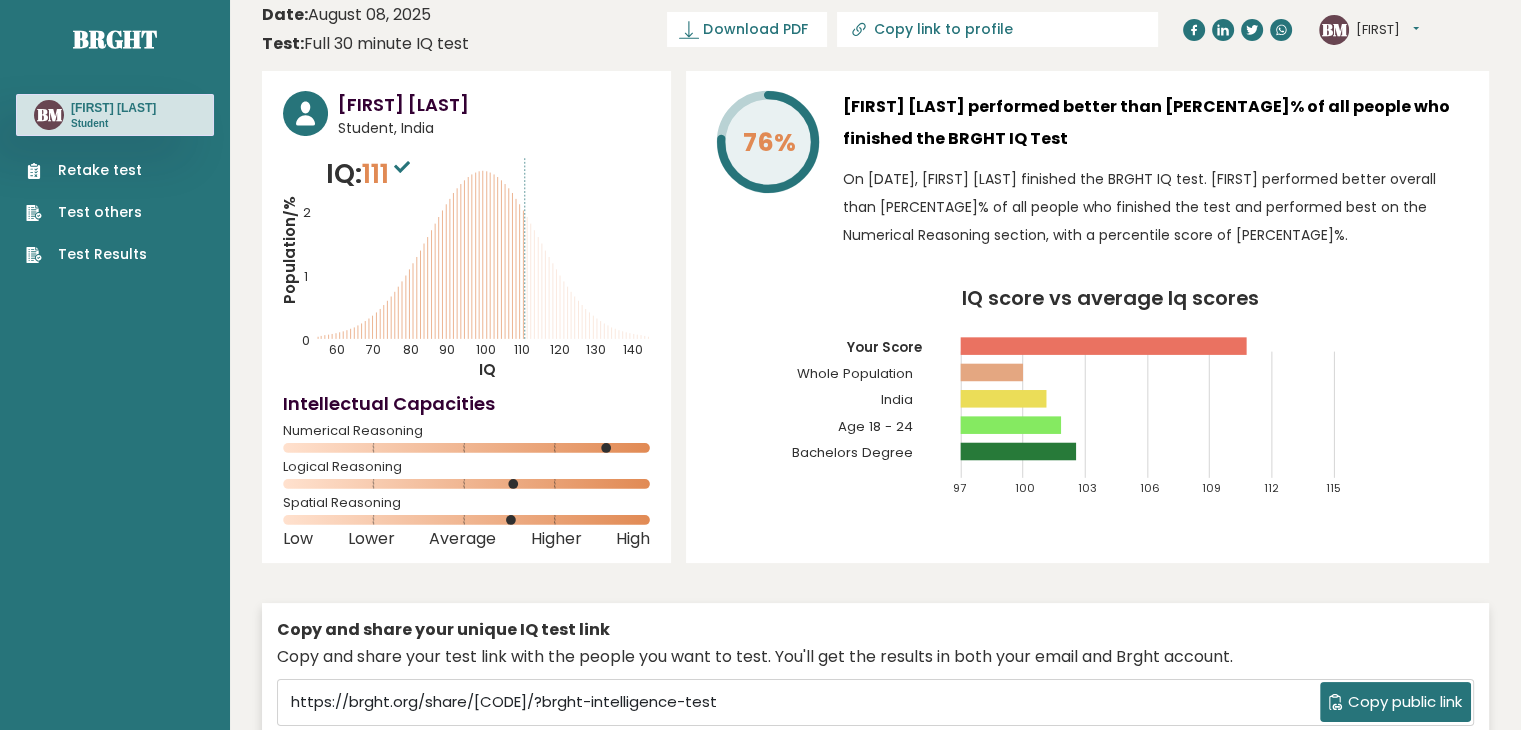 click on "Population/%
IQ
0
1
2
60
70
80
90
100
110
120
130
140" 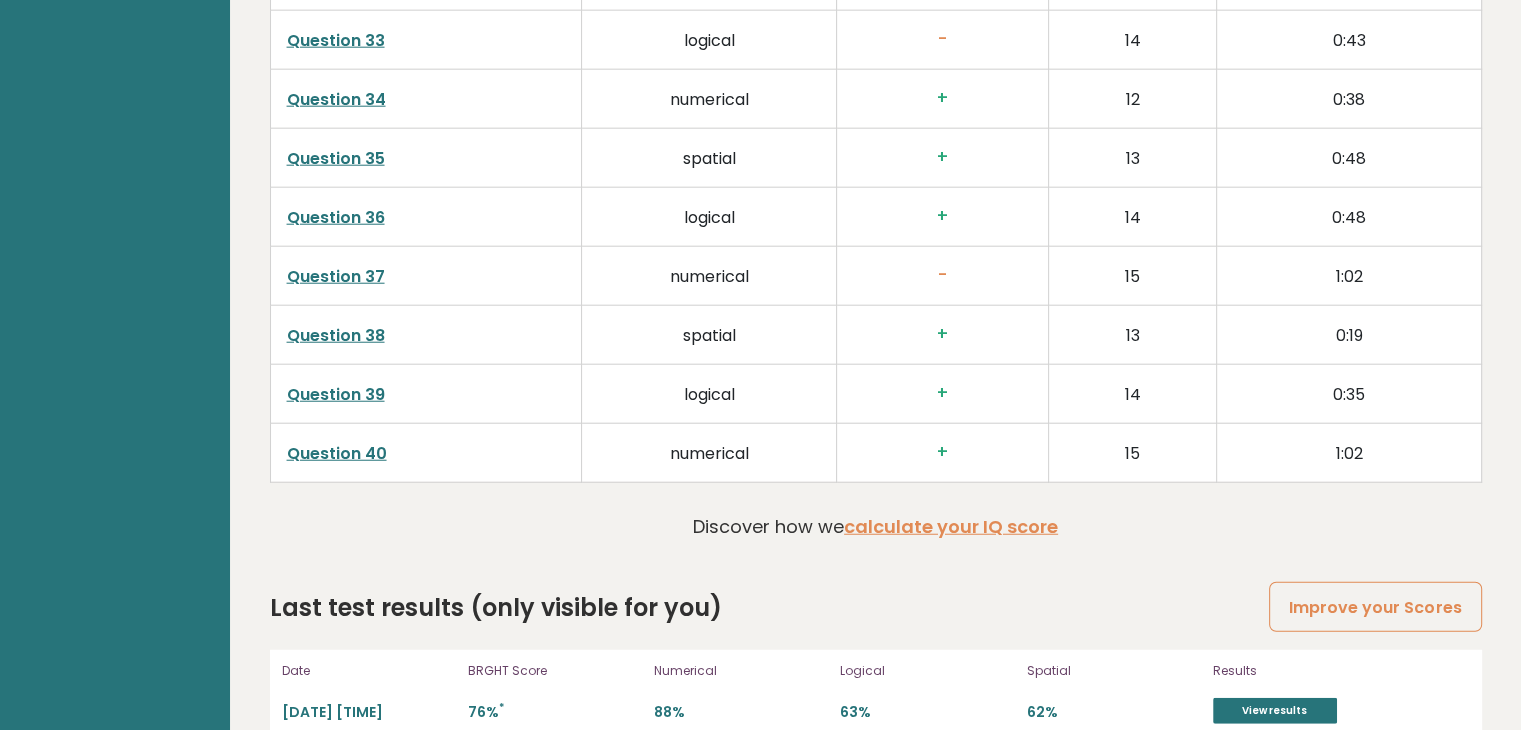 scroll, scrollTop: 5108, scrollLeft: 0, axis: vertical 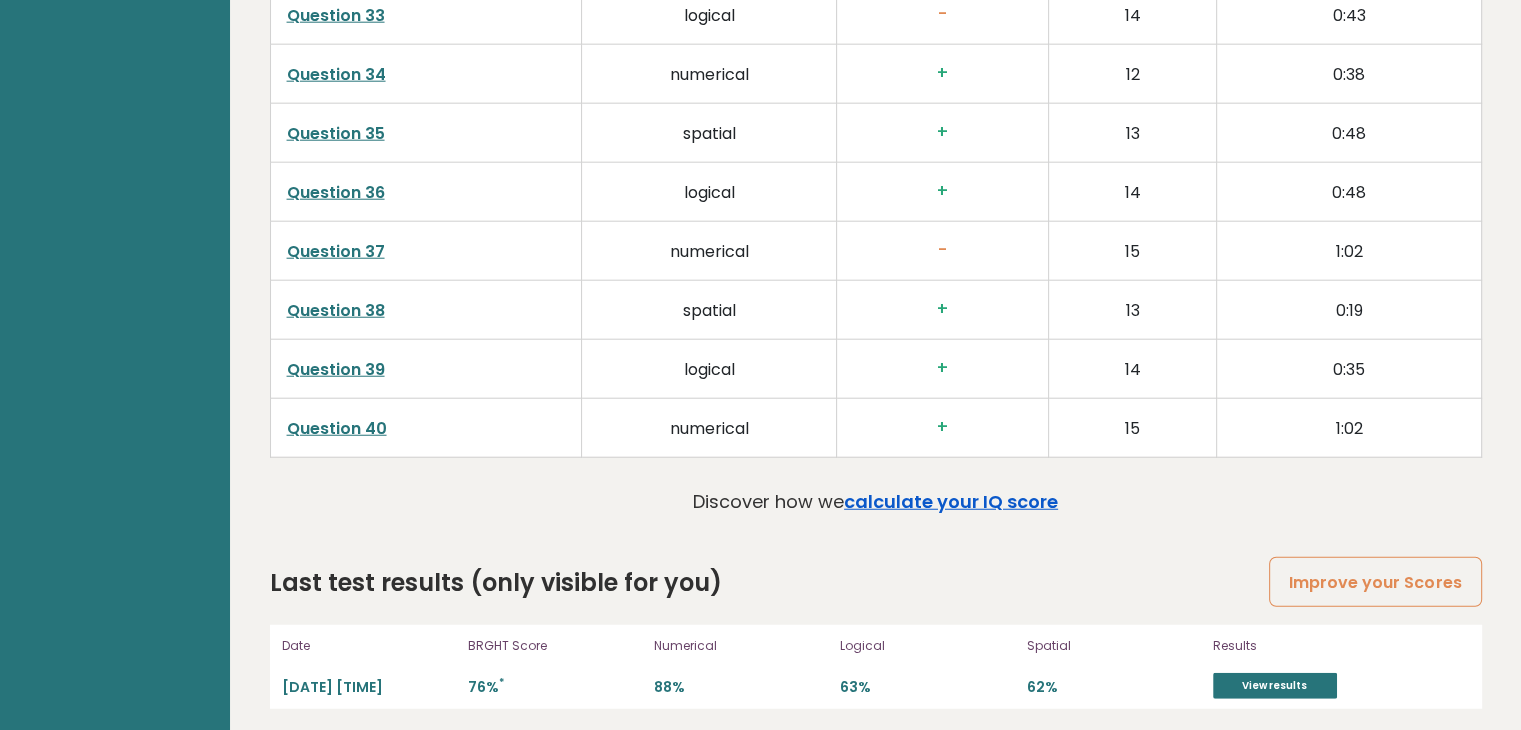 click on "calculate your IQ score" at bounding box center [951, 501] 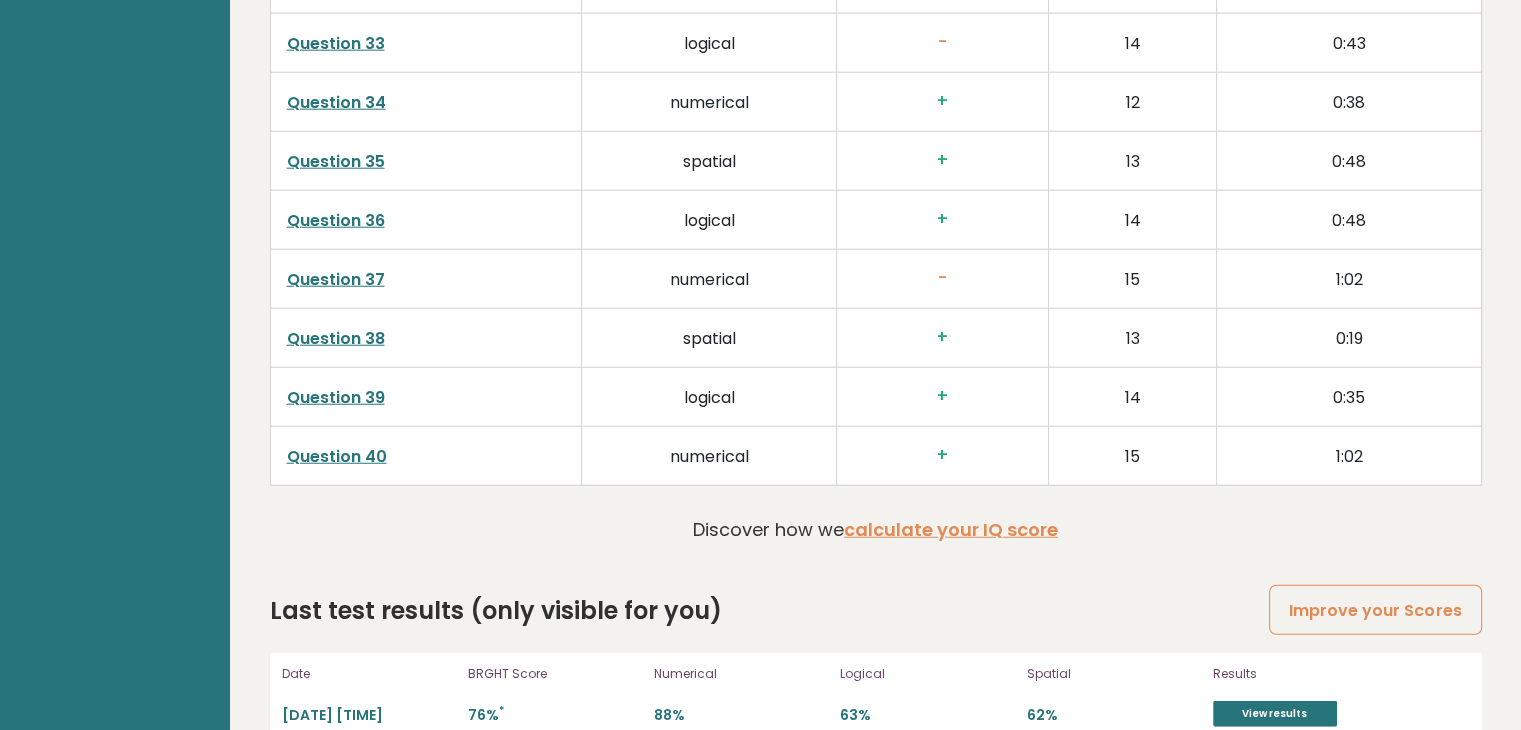scroll, scrollTop: 5108, scrollLeft: 0, axis: vertical 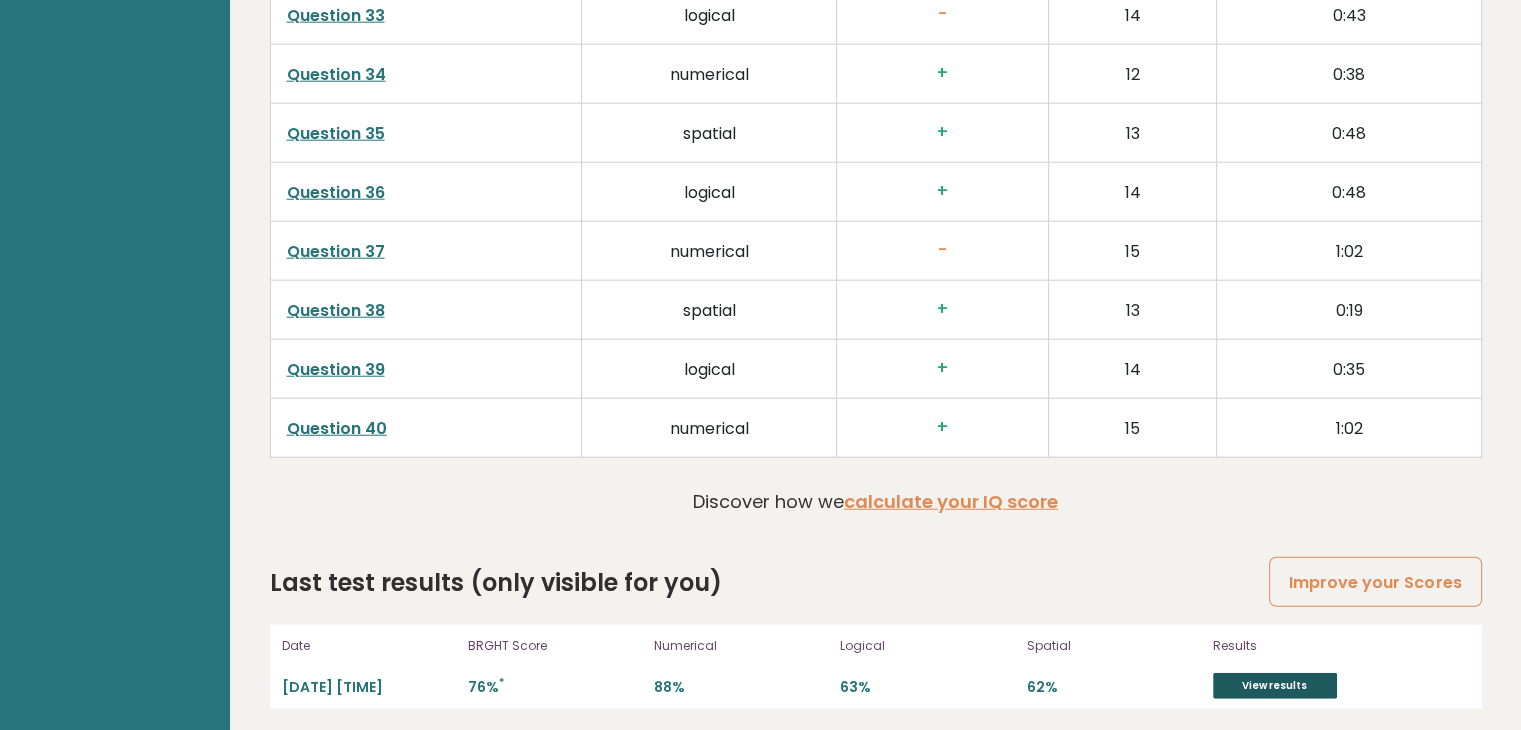 click on "View results" at bounding box center [1275, 686] 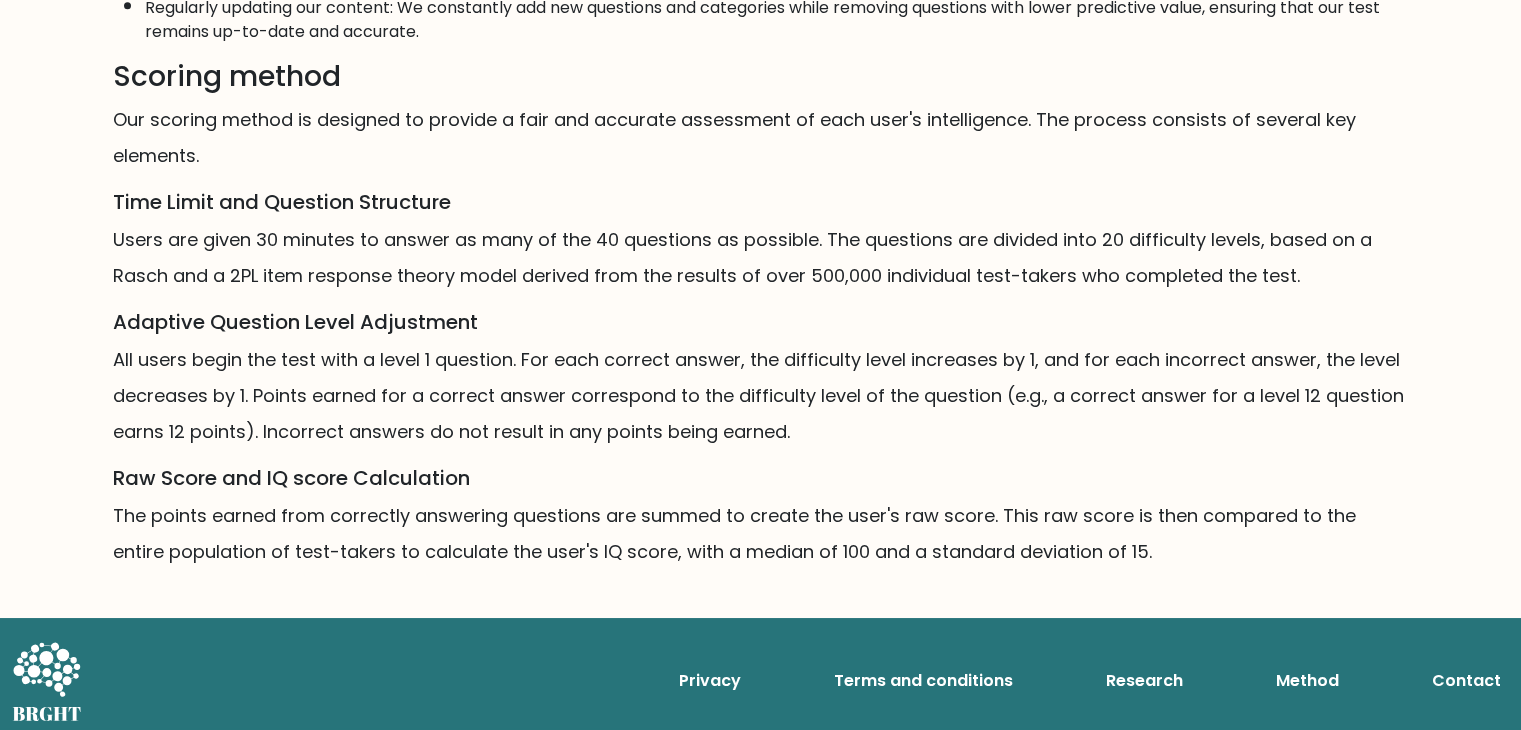 scroll, scrollTop: 0, scrollLeft: 0, axis: both 